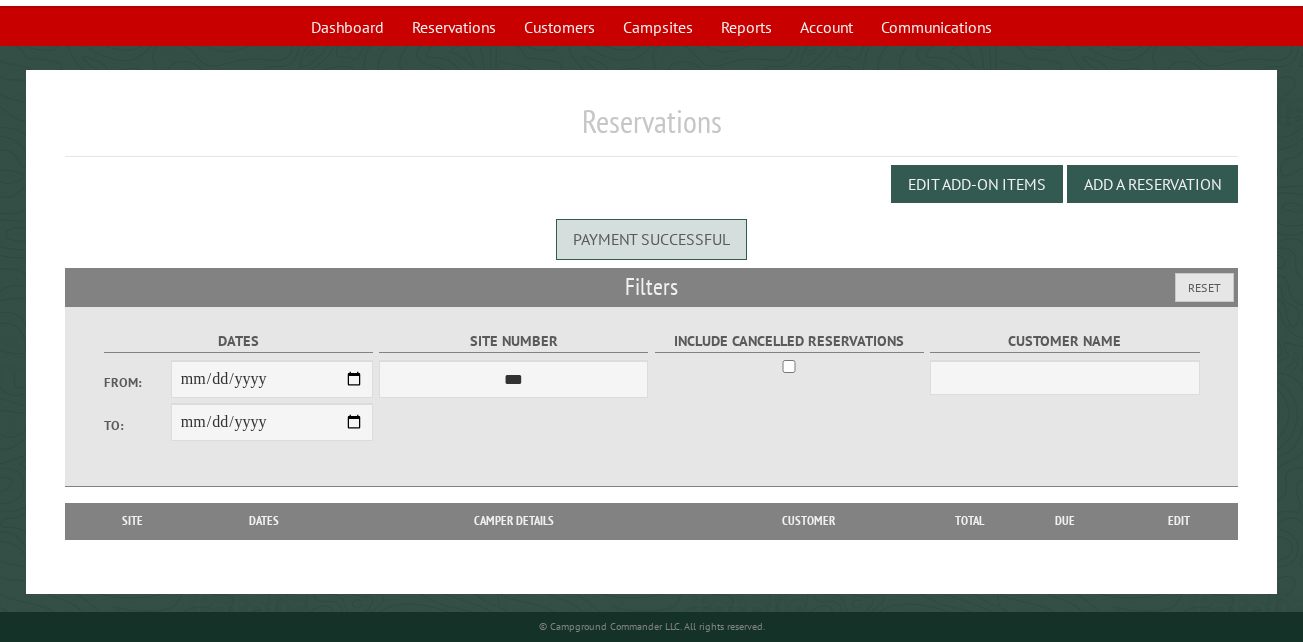 scroll, scrollTop: 133, scrollLeft: 0, axis: vertical 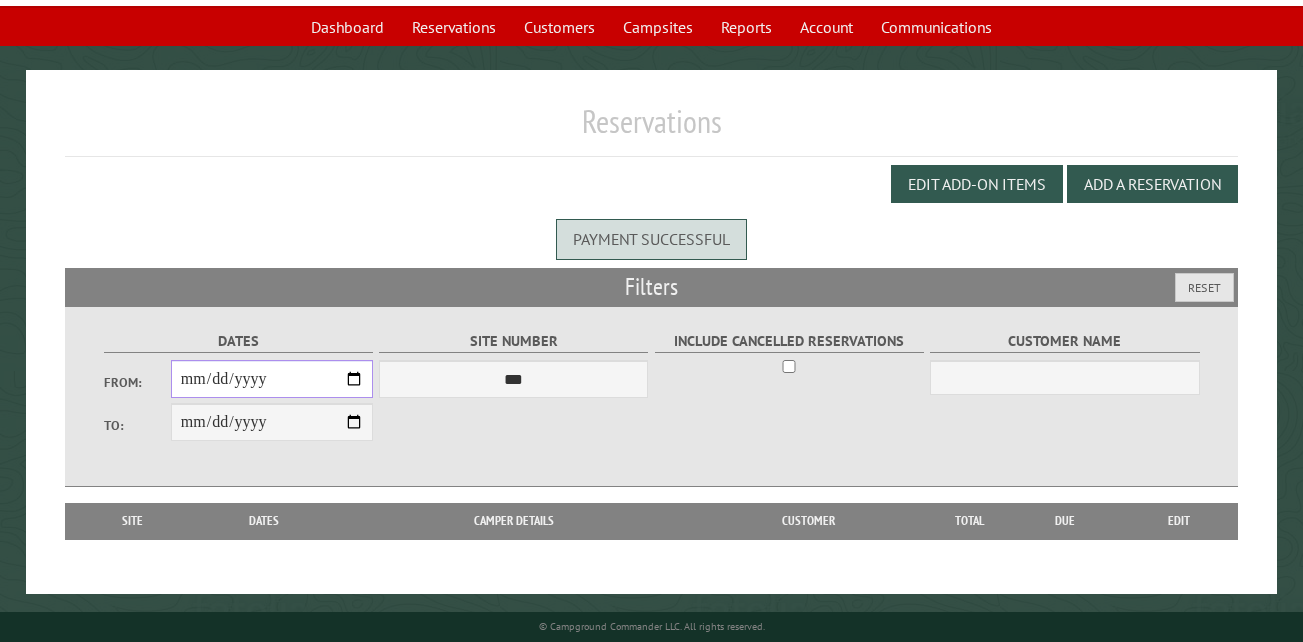 click on "From:" at bounding box center [272, 379] 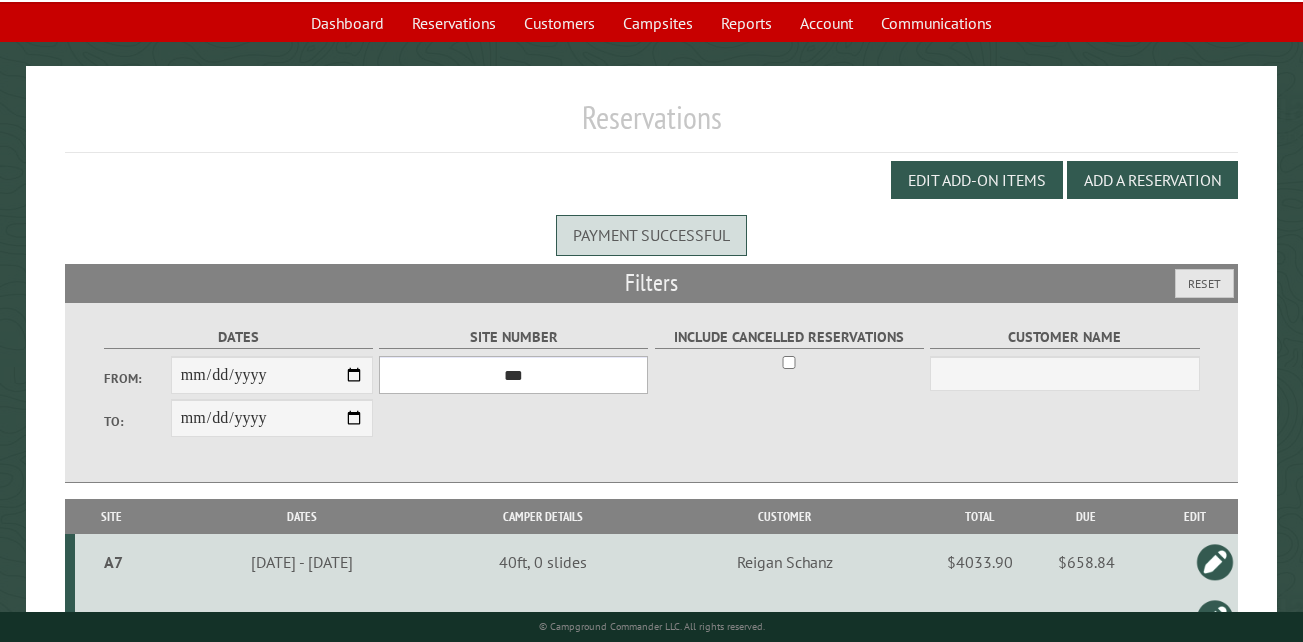 click on "*** ** ** ** ** ** ** ** ** ** *** *** *** *** ** ** ** ** ** ** ** ** ** *** *** ** ** ** ** ** ** ********* ** ** ** ** ** ** ** ** ** *** *** *** *** *** *** ** ** ** ** ** ** ** ** ** *** *** *** *** *** *** ** ** ** ** ** ** ** ** ** ** ** ** ** ** ** ** ** ** ** ** ** ** ** ** *** *** *** *** *** ***" at bounding box center (513, 375) 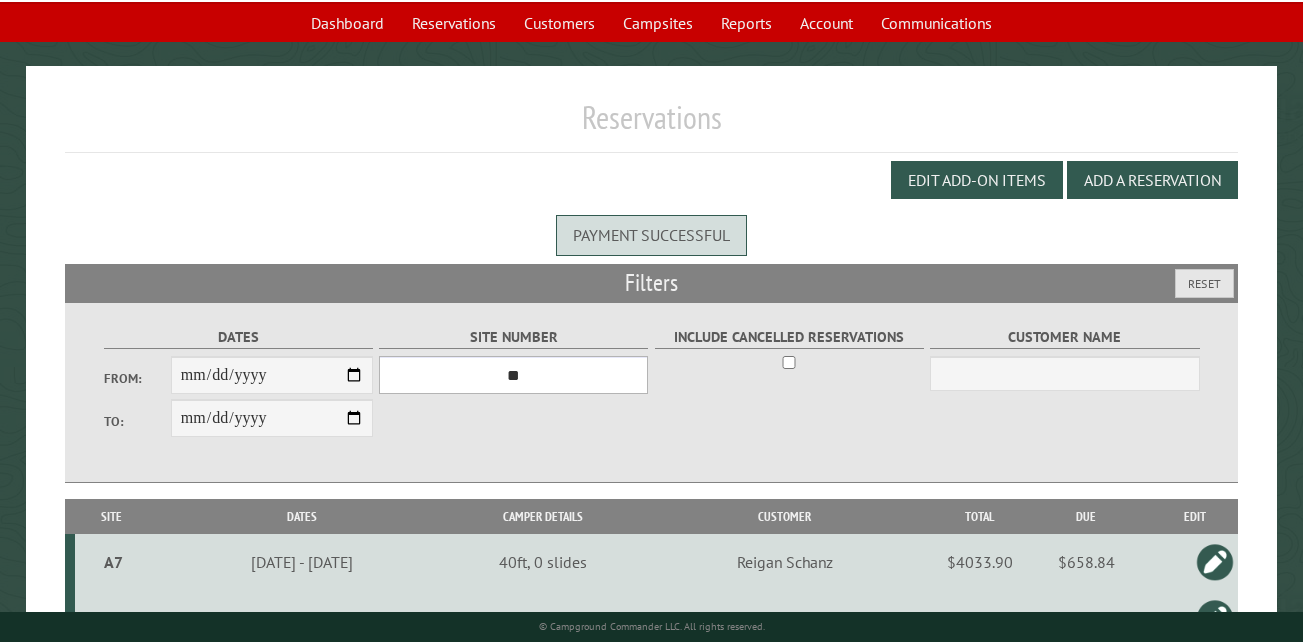 click on "*** ** ** ** ** ** ** ** ** ** *** *** *** *** ** ** ** ** ** ** ** ** ** *** *** ** ** ** ** ** ** ********* ** ** ** ** ** ** ** ** ** *** *** *** *** *** *** ** ** ** ** ** ** ** ** ** *** *** *** *** *** *** ** ** ** ** ** ** ** ** ** ** ** ** ** ** ** ** ** ** ** ** ** ** ** ** *** *** *** *** *** ***" at bounding box center (513, 375) 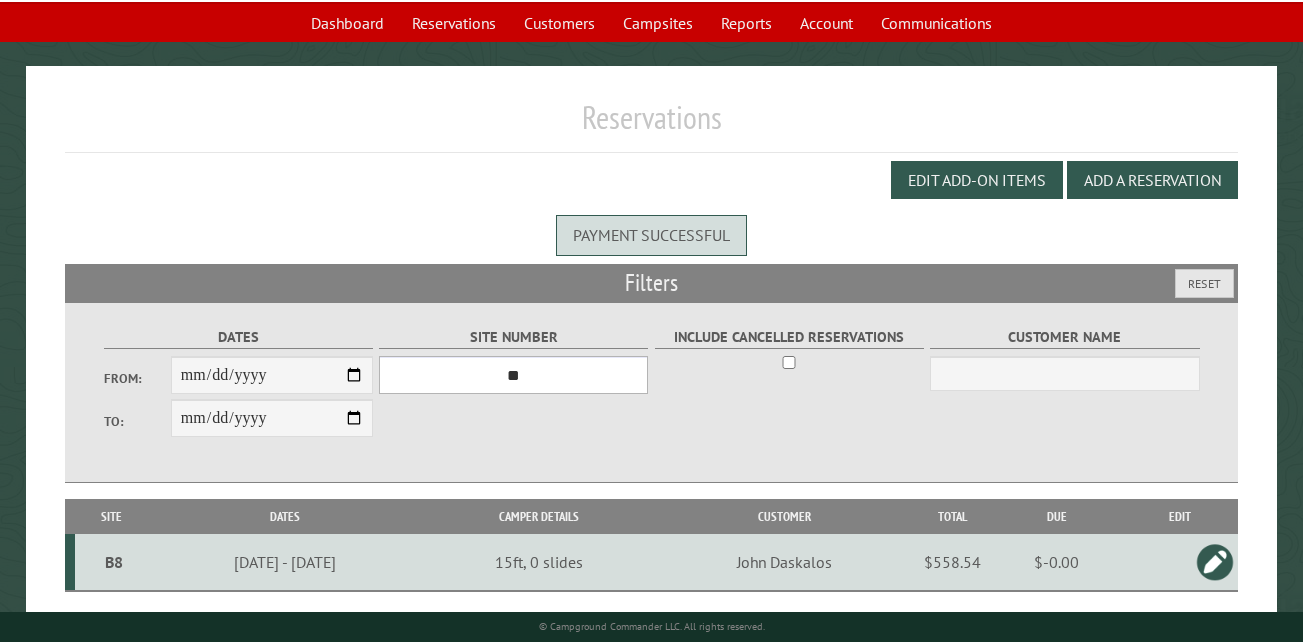 click on "*** ** ** ** ** ** ** ** ** ** *** *** *** *** ** ** ** ** ** ** ** ** ** *** *** ** ** ** ** ** ** ********* ** ** ** ** ** ** ** ** ** *** *** *** *** *** *** ** ** ** ** ** ** ** ** ** *** *** *** *** *** *** ** ** ** ** ** ** ** ** ** ** ** ** ** ** ** ** ** ** ** ** ** ** ** ** *** *** *** *** *** ***" at bounding box center [513, 375] 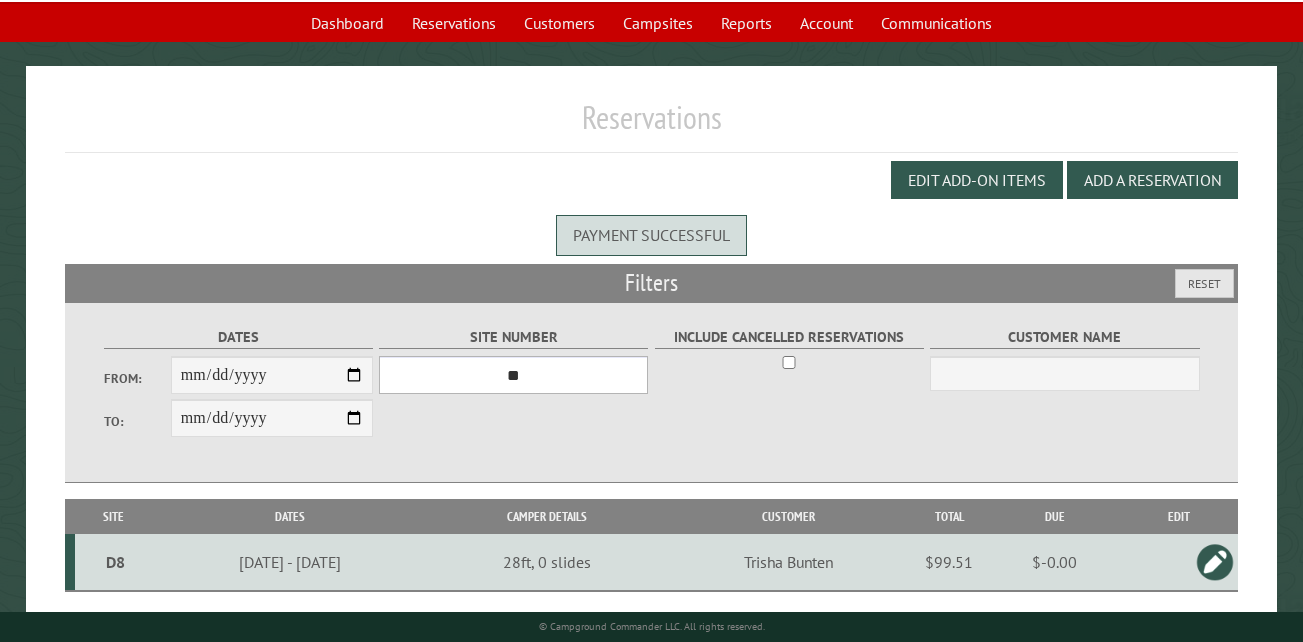 click on "*** ** ** ** ** ** ** ** ** ** *** *** *** *** ** ** ** ** ** ** ** ** ** *** *** ** ** ** ** ** ** ********* ** ** ** ** ** ** ** ** ** *** *** *** *** *** *** ** ** ** ** ** ** ** ** ** *** *** *** *** *** *** ** ** ** ** ** ** ** ** ** ** ** ** ** ** ** ** ** ** ** ** ** ** ** ** *** *** *** *** *** ***" at bounding box center (513, 375) 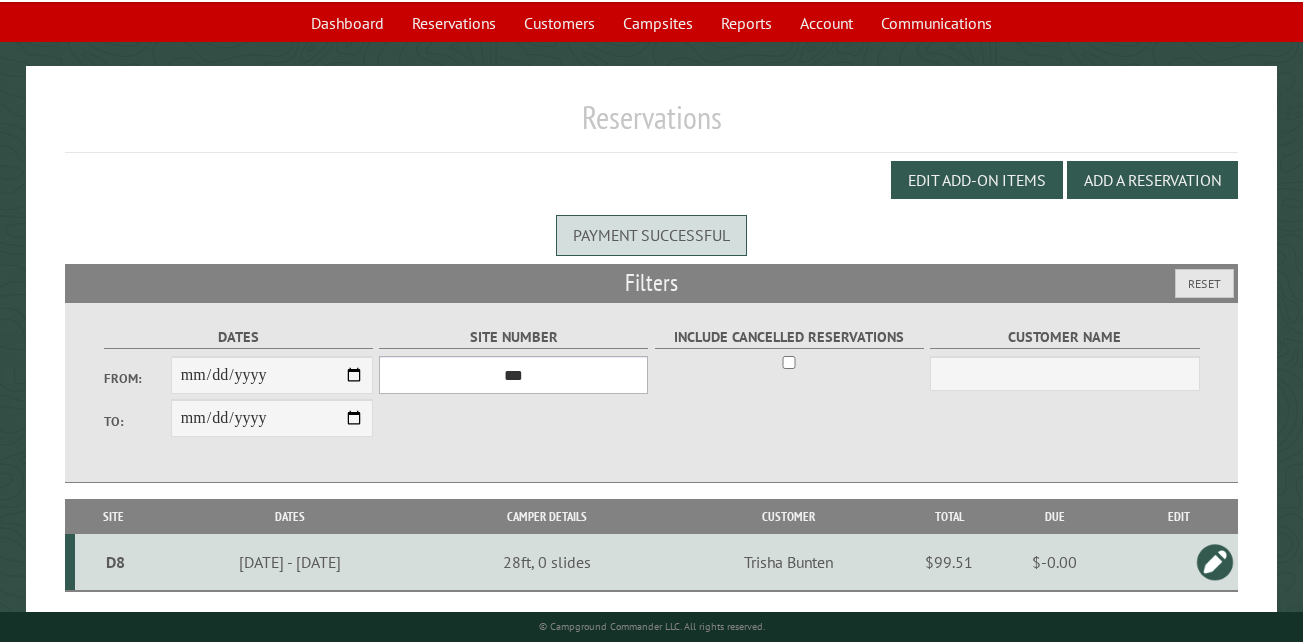 click on "*** ** ** ** ** ** ** ** ** ** *** *** *** *** ** ** ** ** ** ** ** ** ** *** *** ** ** ** ** ** ** ********* ** ** ** ** ** ** ** ** ** *** *** *** *** *** *** ** ** ** ** ** ** ** ** ** *** *** *** *** *** *** ** ** ** ** ** ** ** ** ** ** ** ** ** ** ** ** ** ** ** ** ** ** ** ** *** *** *** *** *** ***" at bounding box center [513, 375] 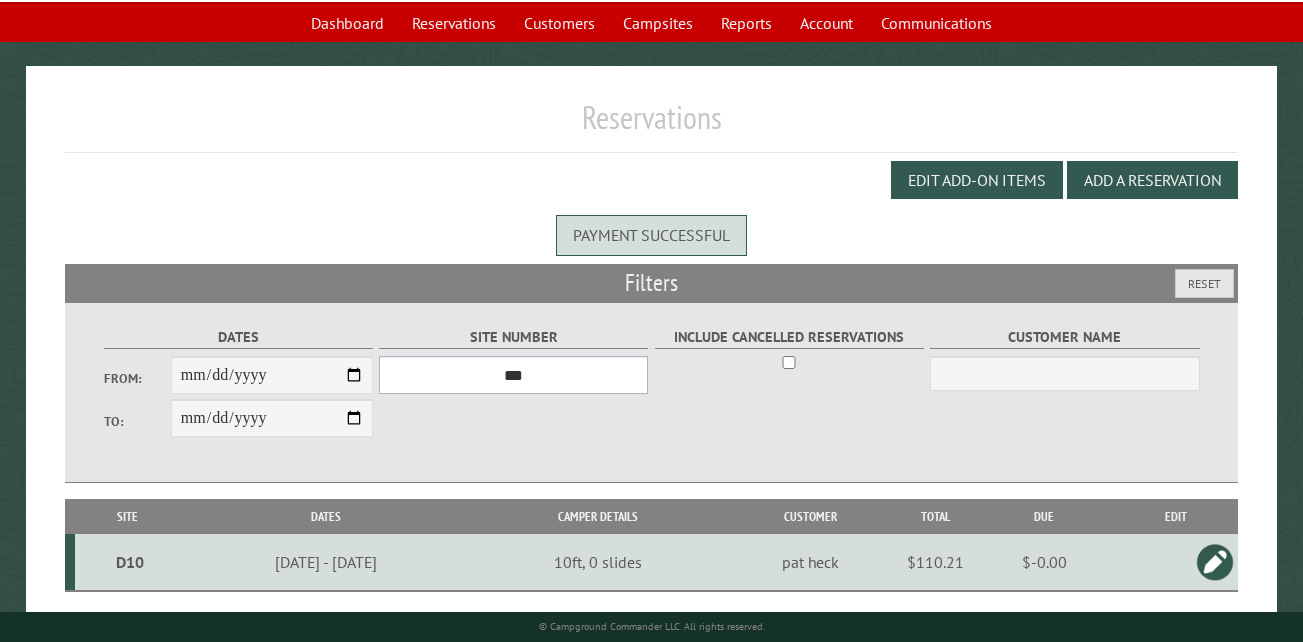 click on "*** ** ** ** ** ** ** ** ** ** *** *** *** *** ** ** ** ** ** ** ** ** ** *** *** ** ** ** ** ** ** ********* ** ** ** ** ** ** ** ** ** *** *** *** *** *** *** ** ** ** ** ** ** ** ** ** *** *** *** *** *** *** ** ** ** ** ** ** ** ** ** ** ** ** ** ** ** ** ** ** ** ** ** ** ** ** *** *** *** *** *** ***" at bounding box center [513, 375] 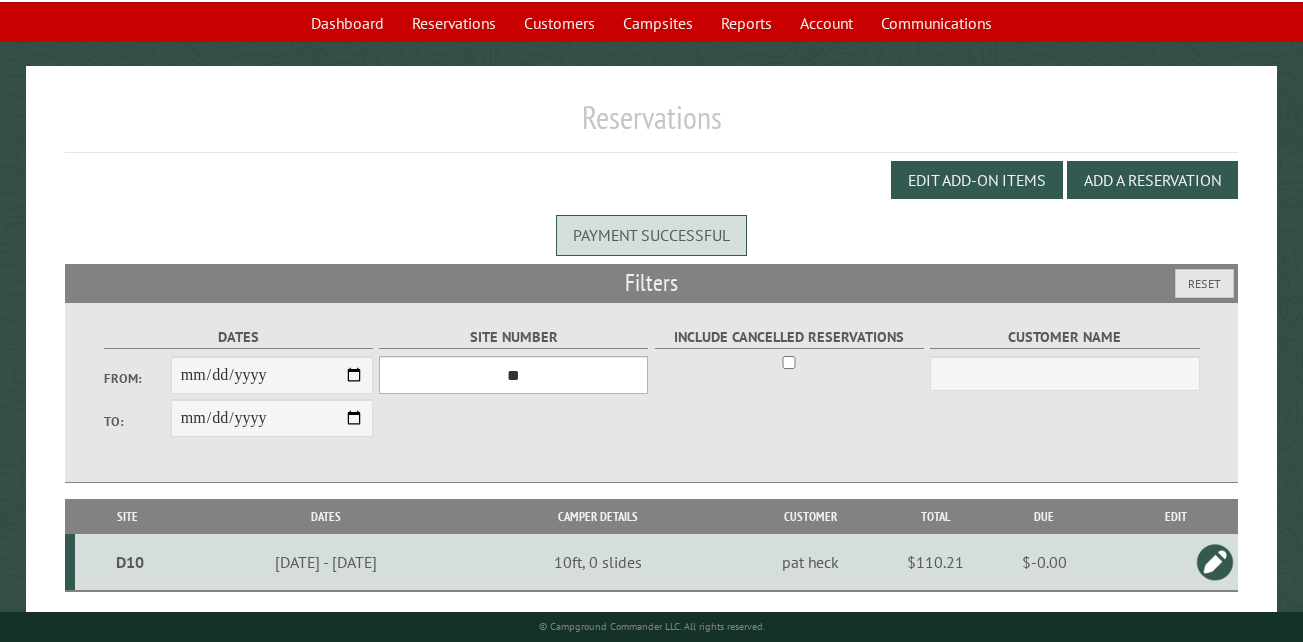 click on "*** ** ** ** ** ** ** ** ** ** *** *** *** *** ** ** ** ** ** ** ** ** ** *** *** ** ** ** ** ** ** ********* ** ** ** ** ** ** ** ** ** *** *** *** *** *** *** ** ** ** ** ** ** ** ** ** *** *** *** *** *** *** ** ** ** ** ** ** ** ** ** ** ** ** ** ** ** ** ** ** ** ** ** ** ** ** *** *** *** *** *** ***" at bounding box center (513, 375) 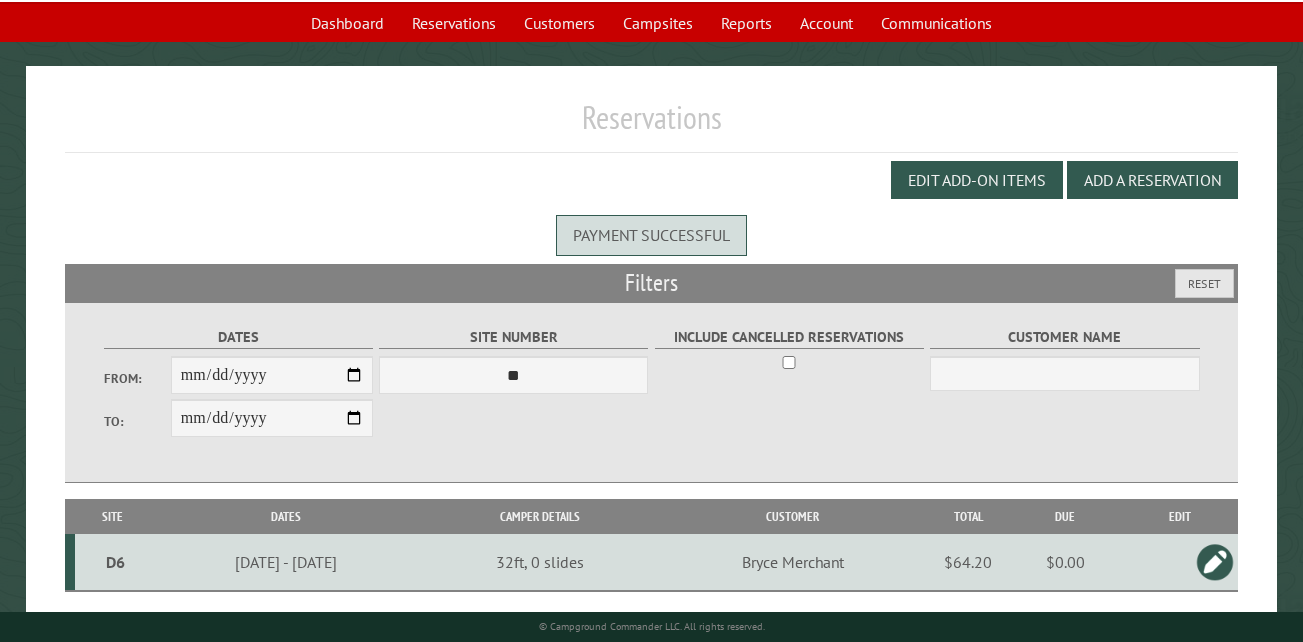 click on "D6" at bounding box center [115, 562] 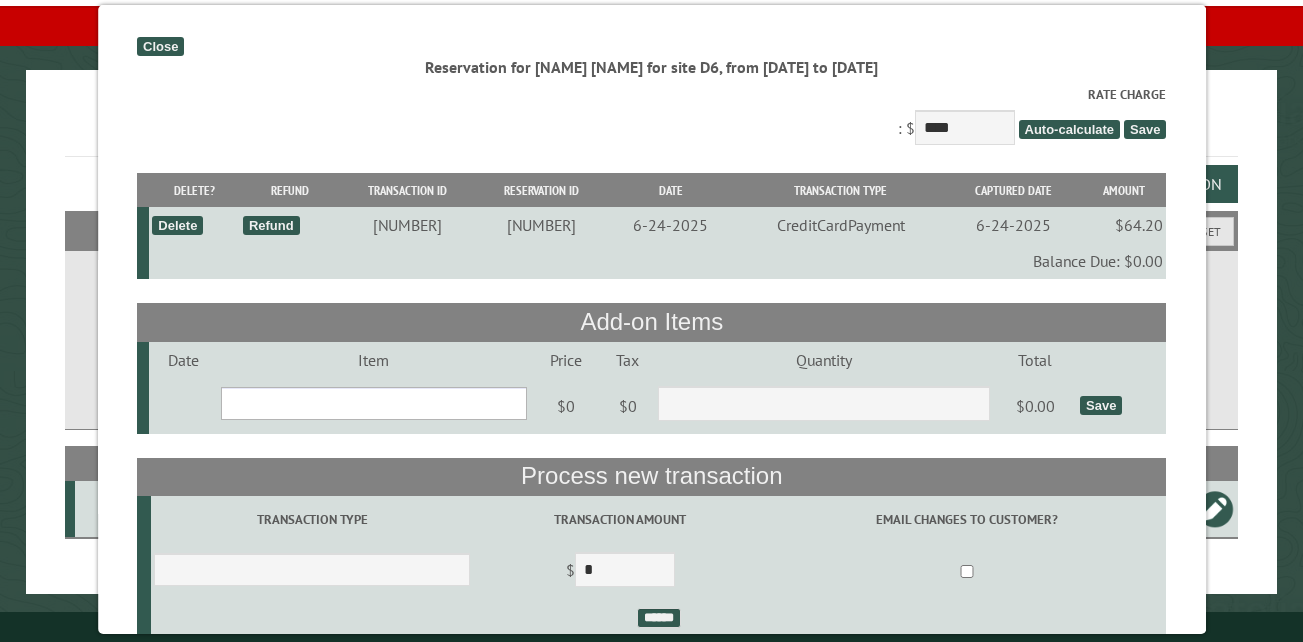 click on "**********" at bounding box center [373, 403] 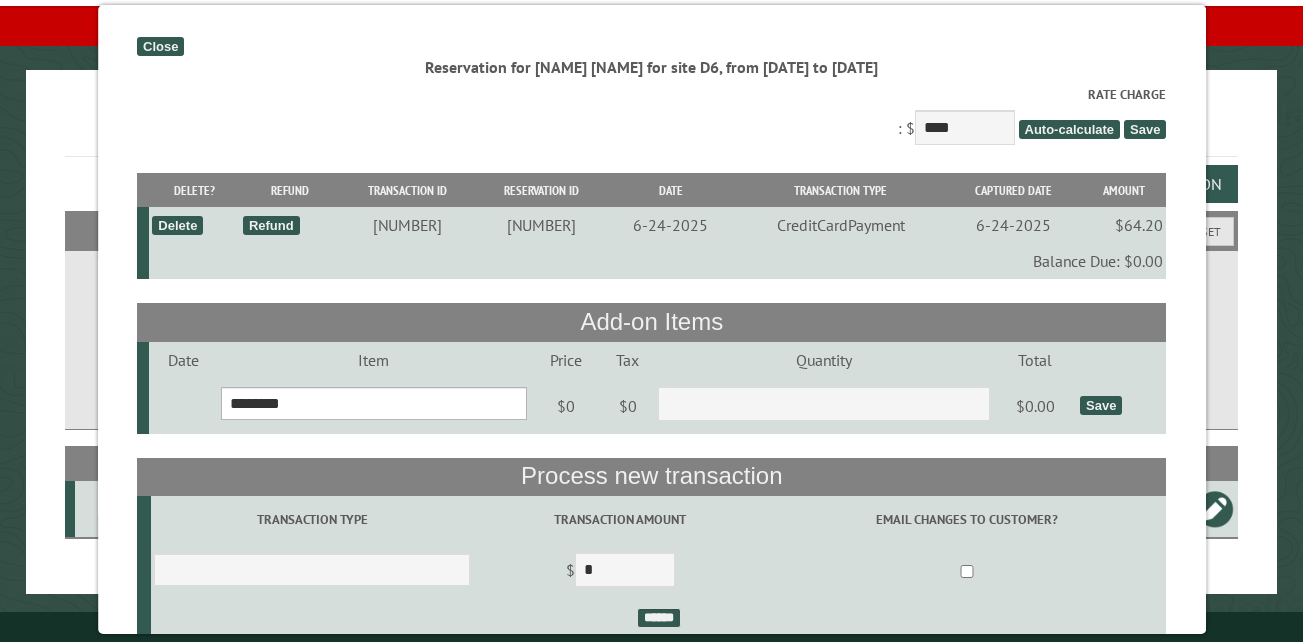 click on "**********" at bounding box center [373, 403] 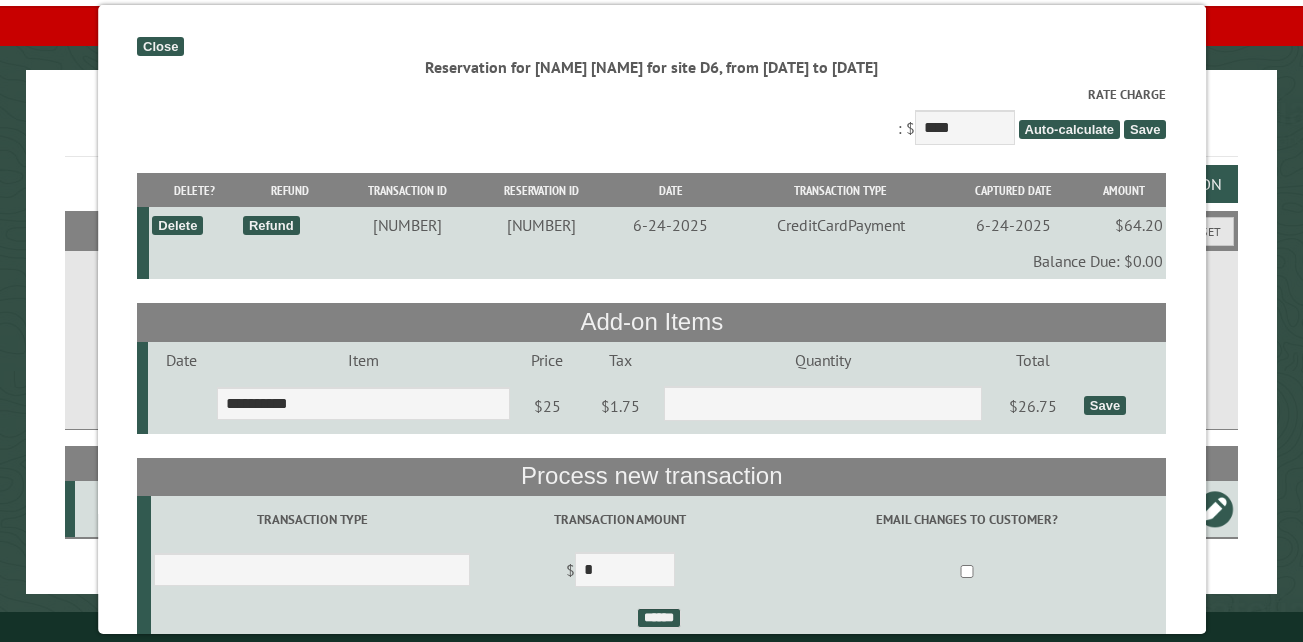 click on "Save" at bounding box center [1105, 405] 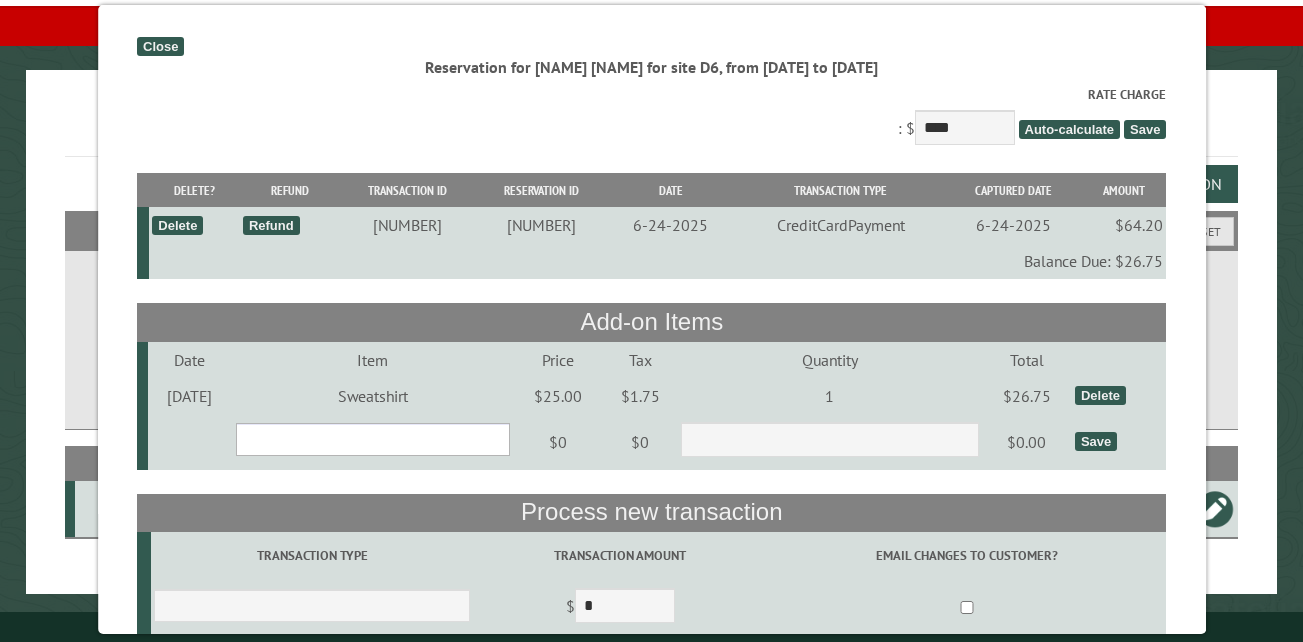 click on "**********" at bounding box center [372, 439] 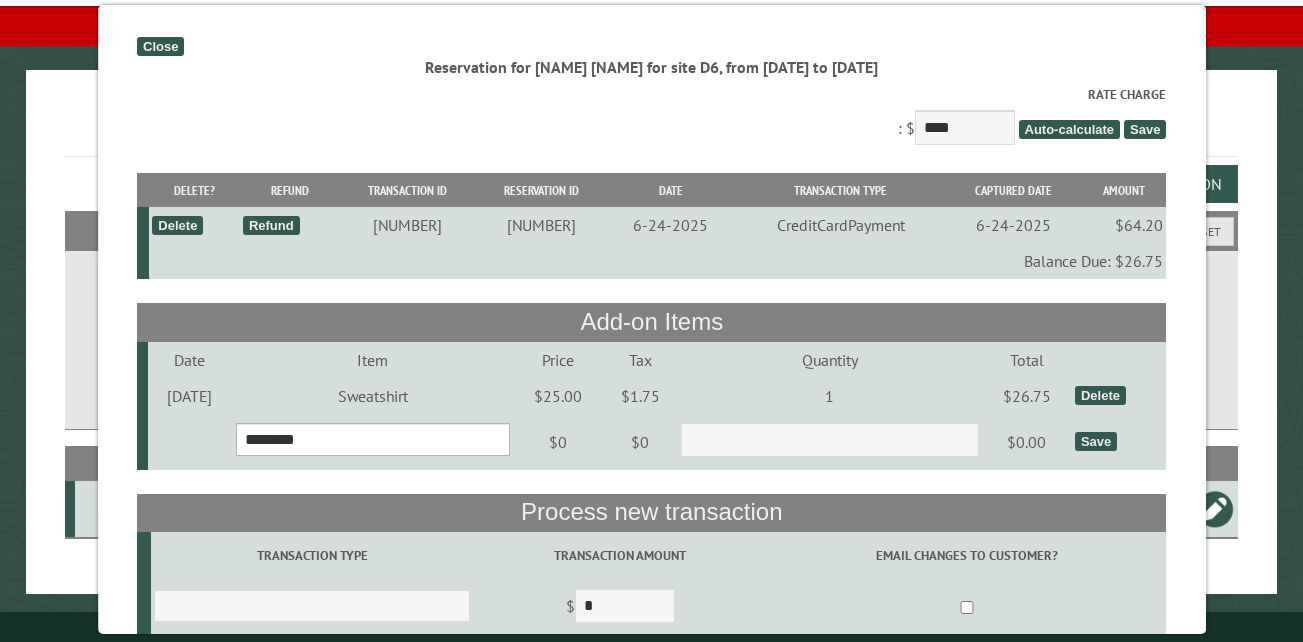 click on "**********" at bounding box center (372, 439) 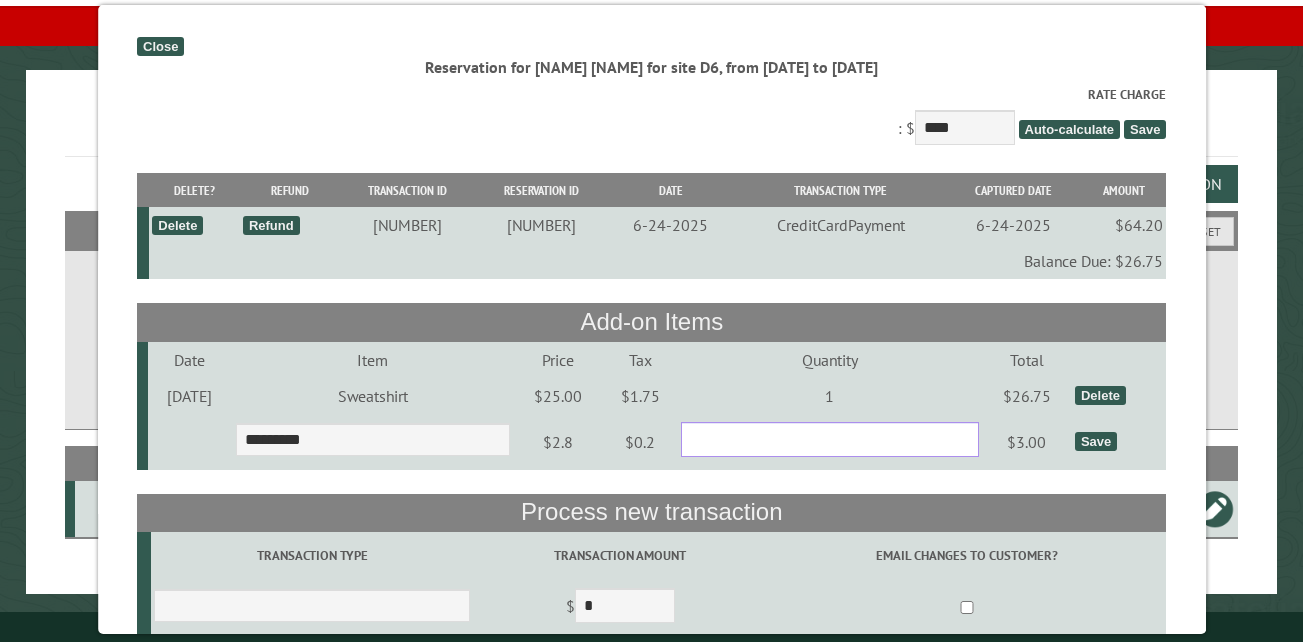 click on "*" at bounding box center [830, 439] 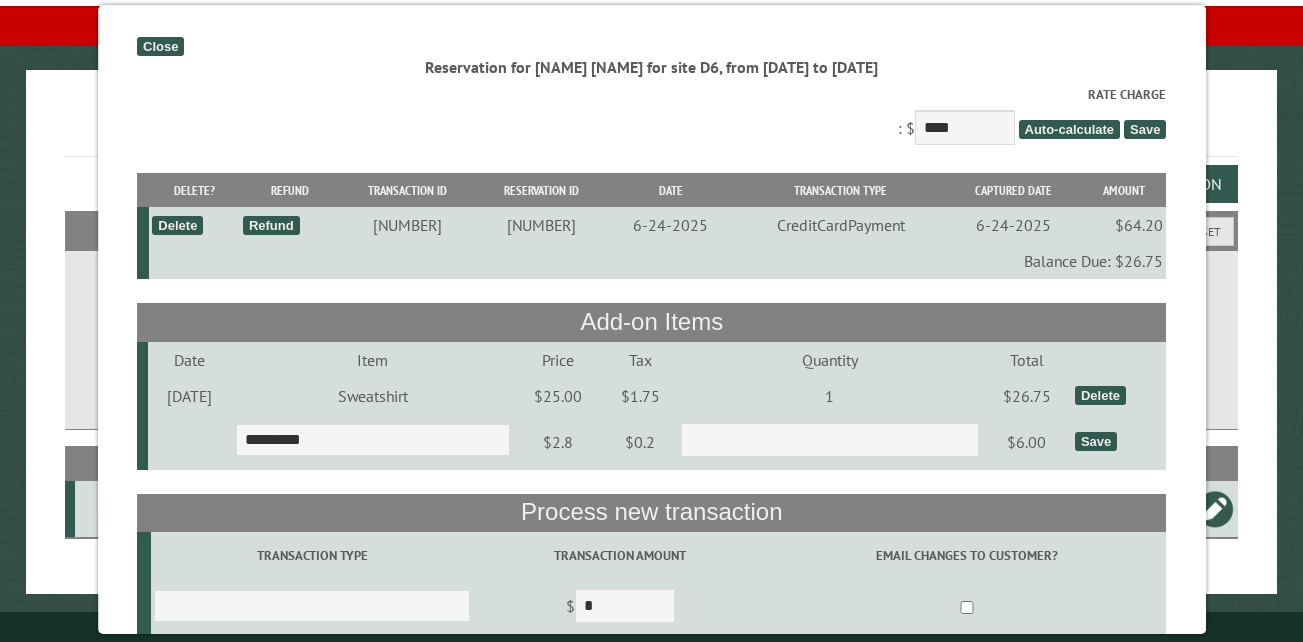 click on "Save" at bounding box center (1096, 441) 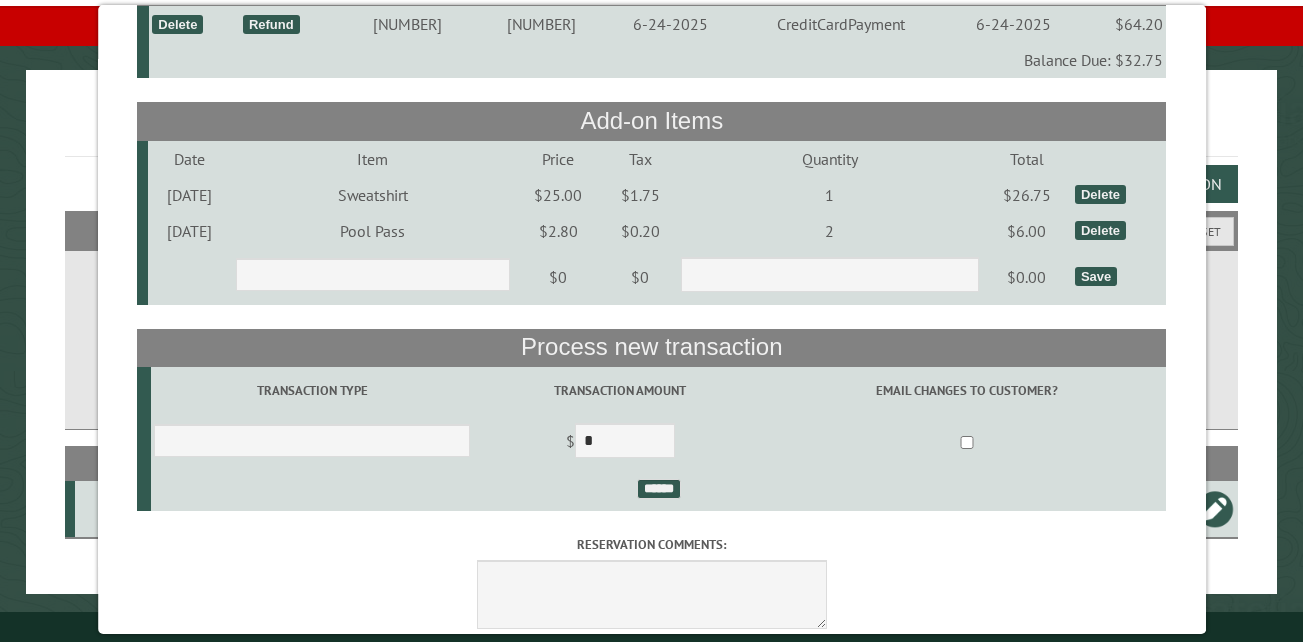 scroll, scrollTop: 277, scrollLeft: 0, axis: vertical 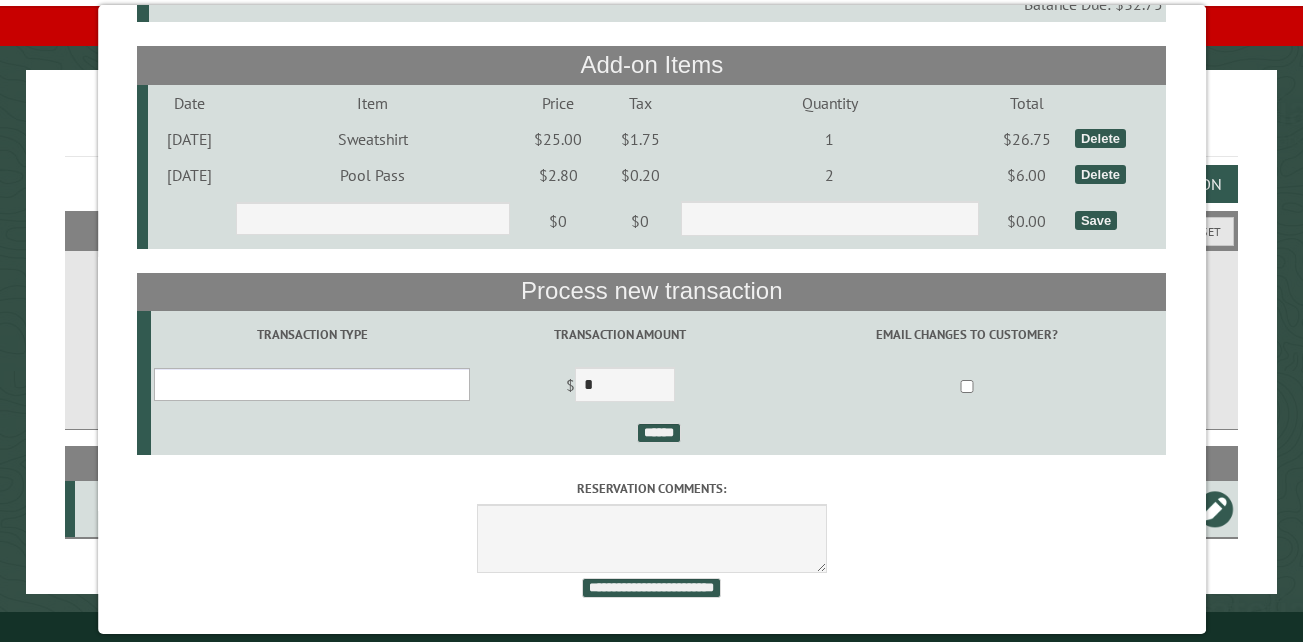 click on "**********" at bounding box center [312, 384] 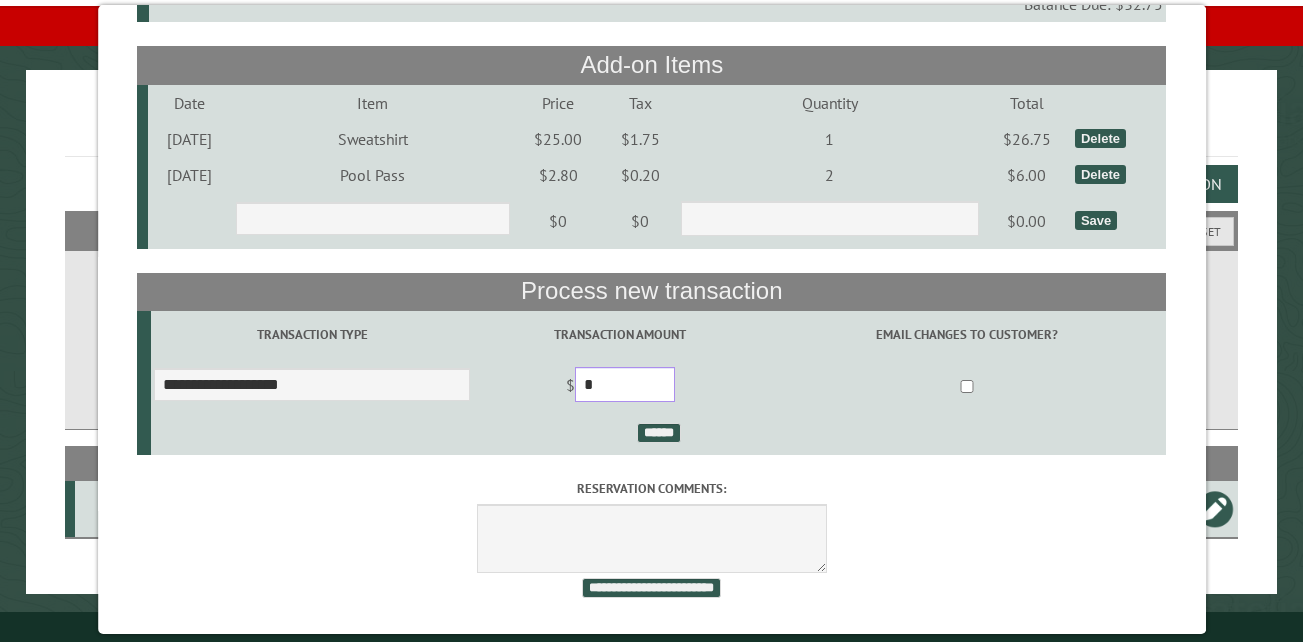 click on "*" at bounding box center [625, 384] 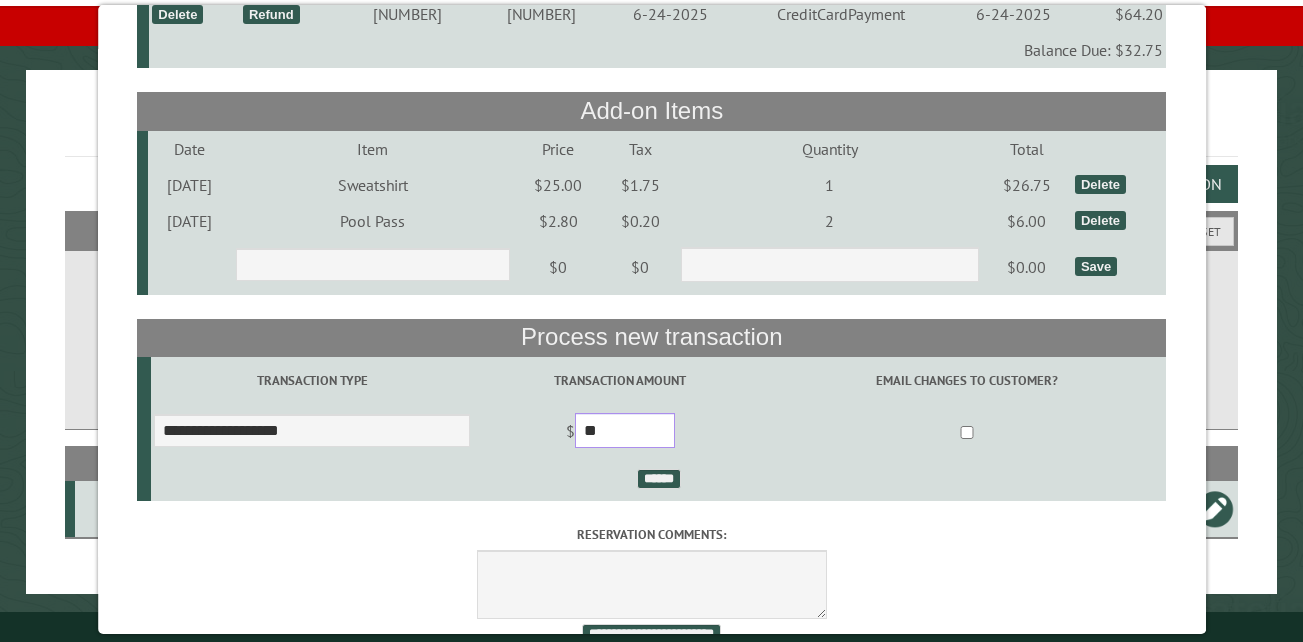 scroll, scrollTop: 177, scrollLeft: 0, axis: vertical 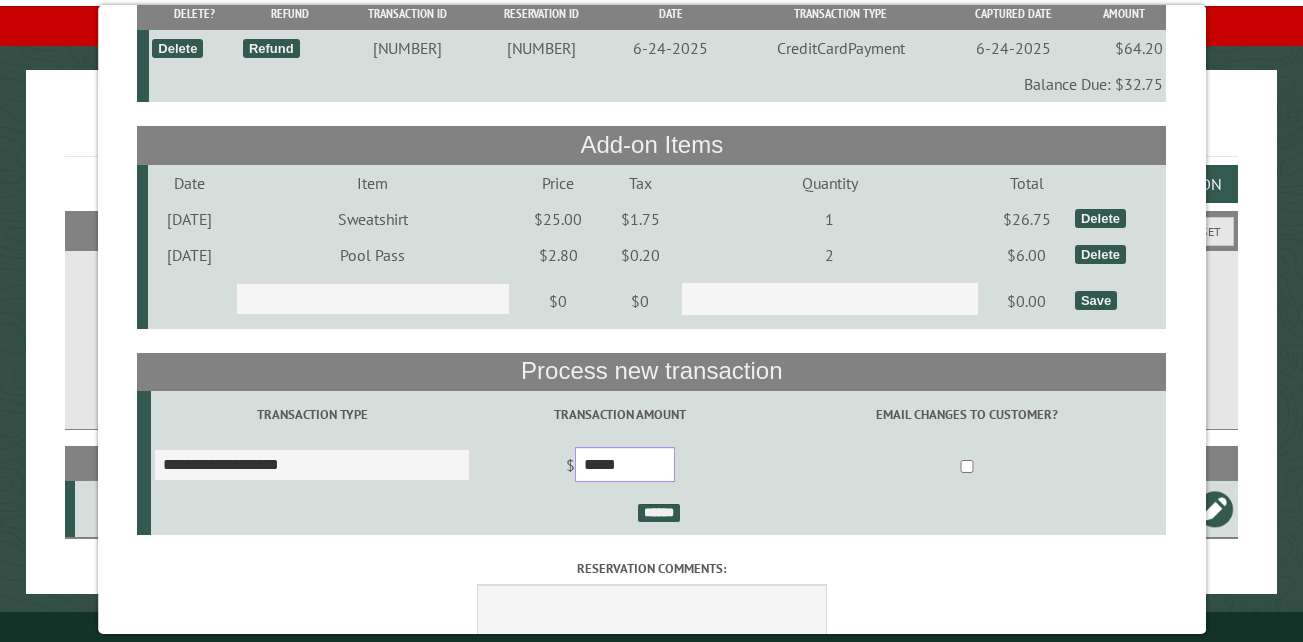 type on "*****" 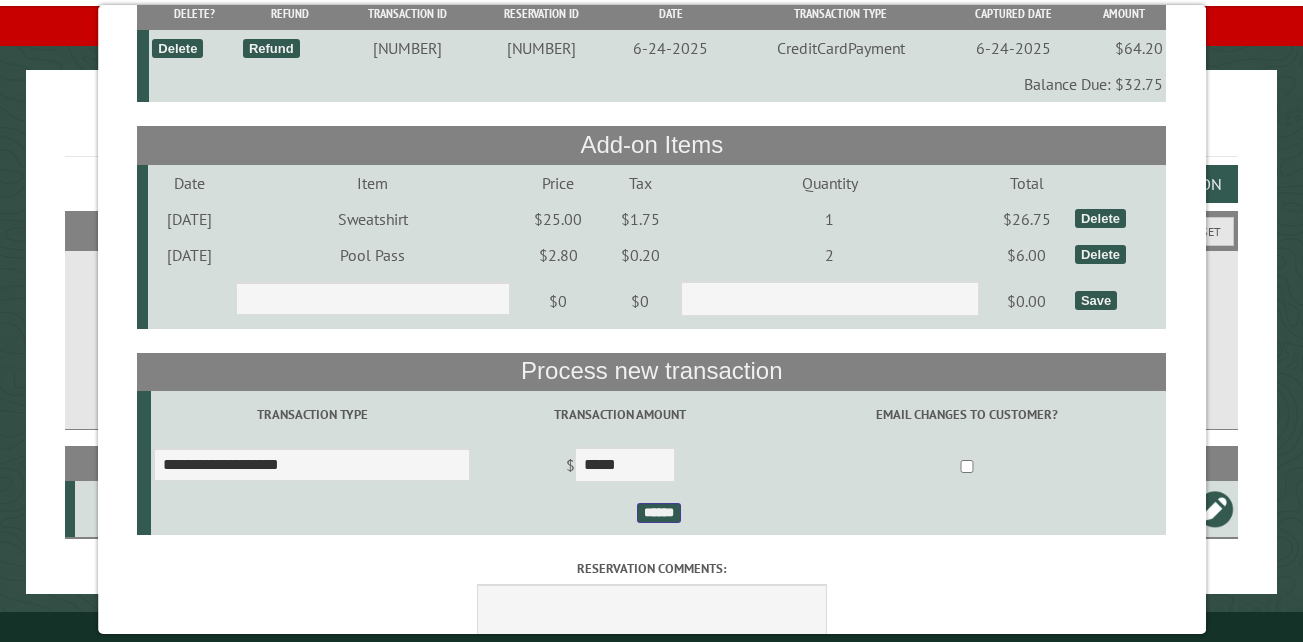 click on "******" at bounding box center (658, 513) 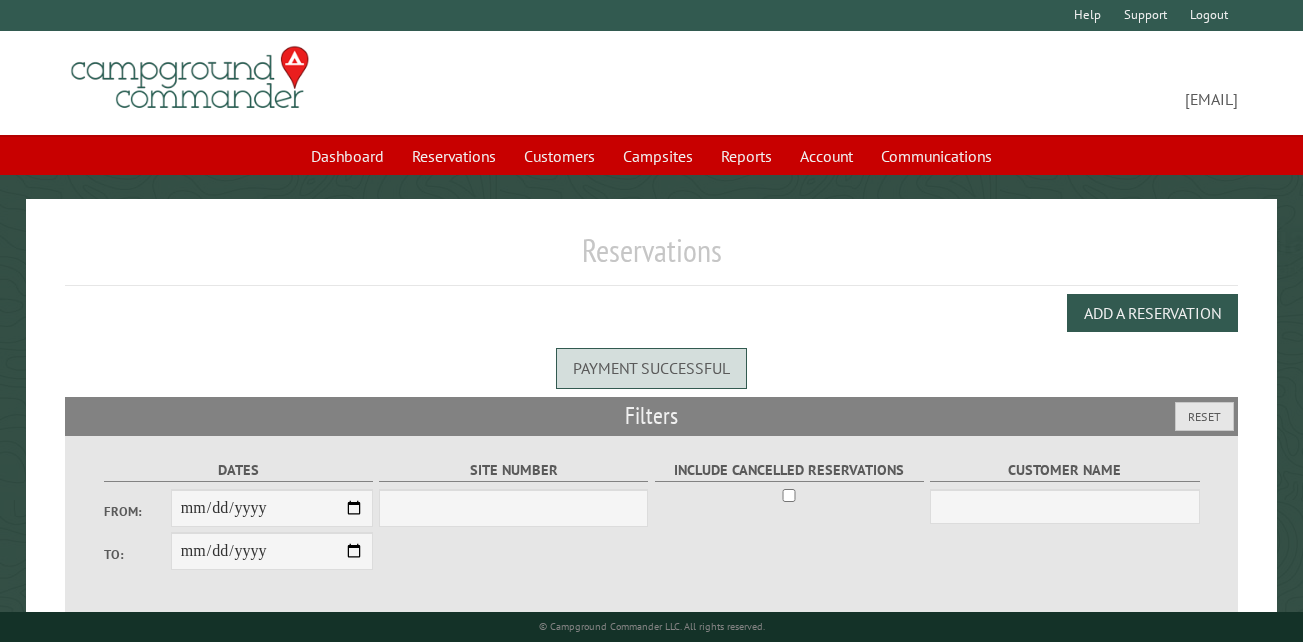 scroll, scrollTop: 0, scrollLeft: 0, axis: both 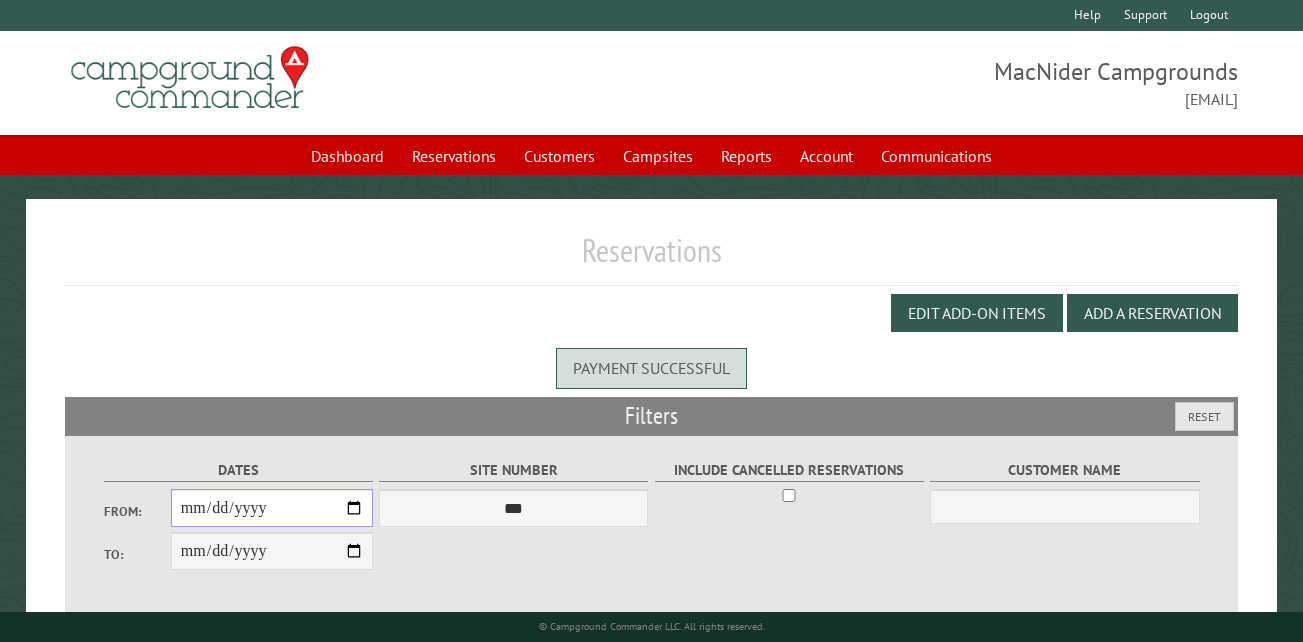 click on "From:" at bounding box center [272, 508] 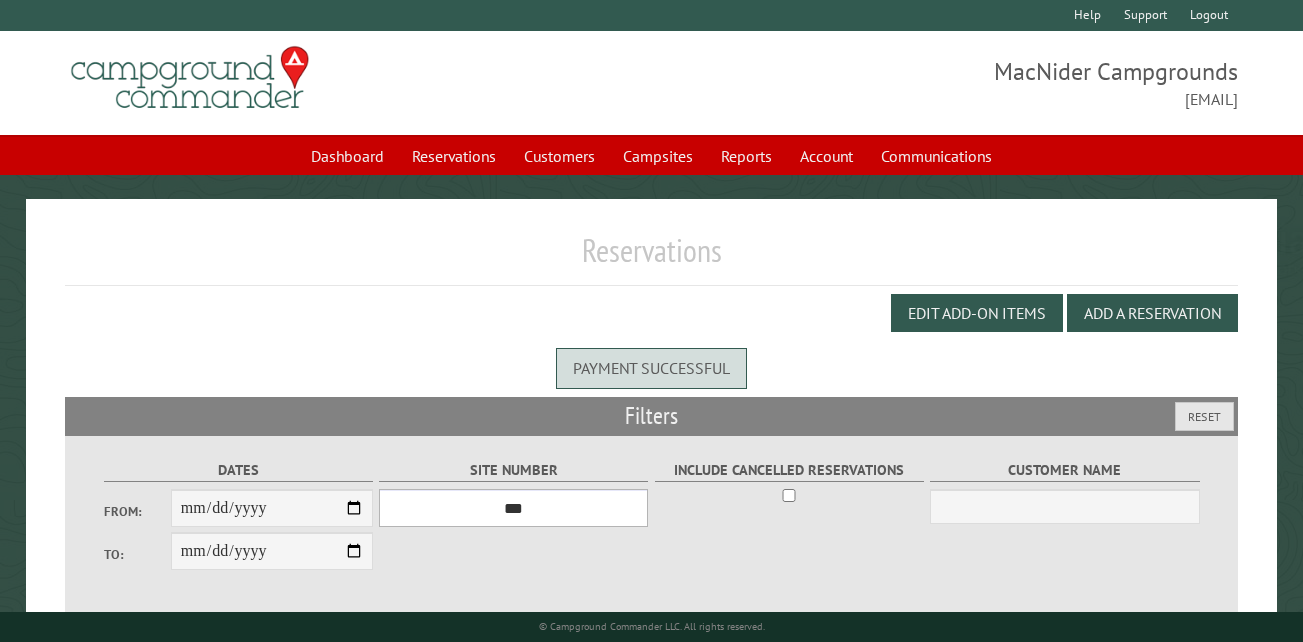 click on "*** ** ** ** ** ** ** ** ** ** *** *** *** *** ** ** ** ** ** ** ** ** ** *** *** ** ** ** ** ** ** ********* ** ** ** ** ** ** ** ** ** *** *** *** *** *** *** ** ** ** ** ** ** ** ** ** *** *** *** *** *** *** ** ** ** ** ** ** ** ** ** ** ** ** ** ** ** ** ** ** ** ** ** ** ** ** *** *** *** *** *** ***" at bounding box center [513, 508] 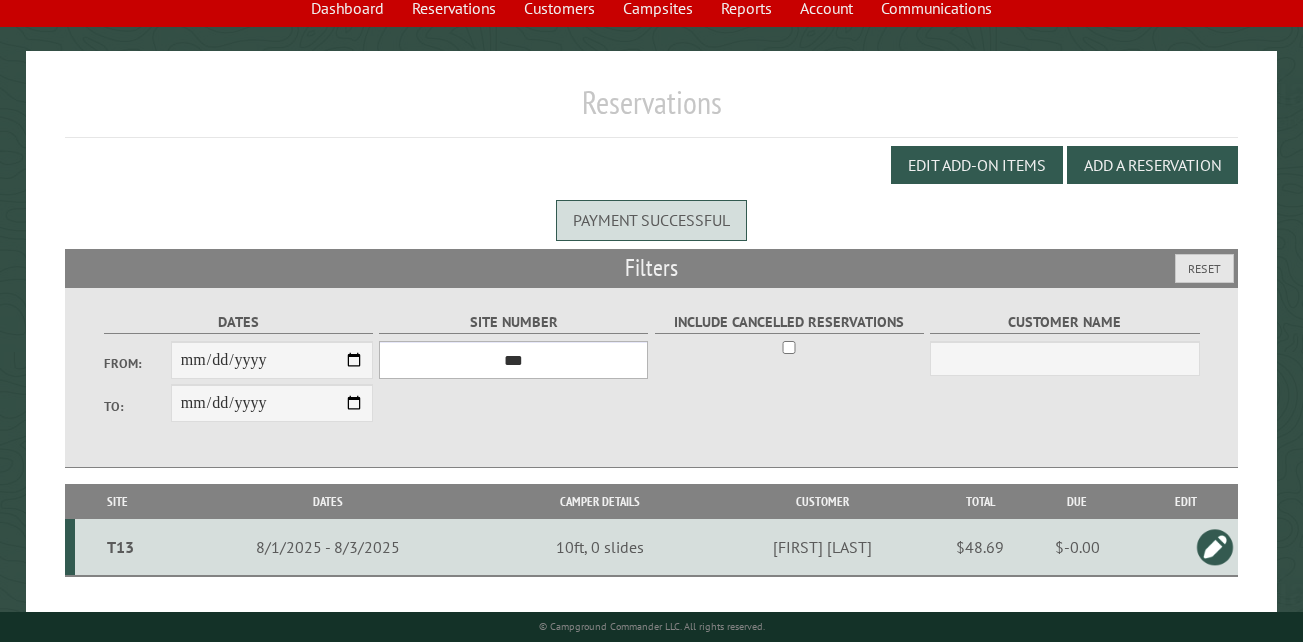scroll, scrollTop: 189, scrollLeft: 0, axis: vertical 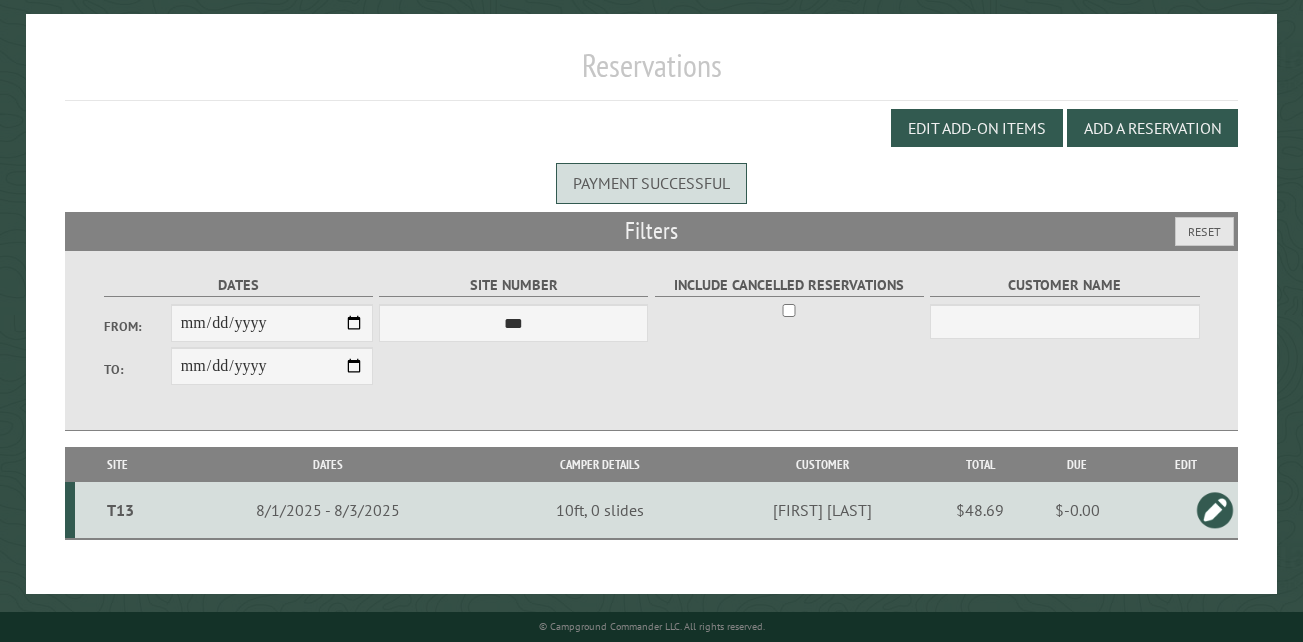 click on "T13" at bounding box center (120, 510) 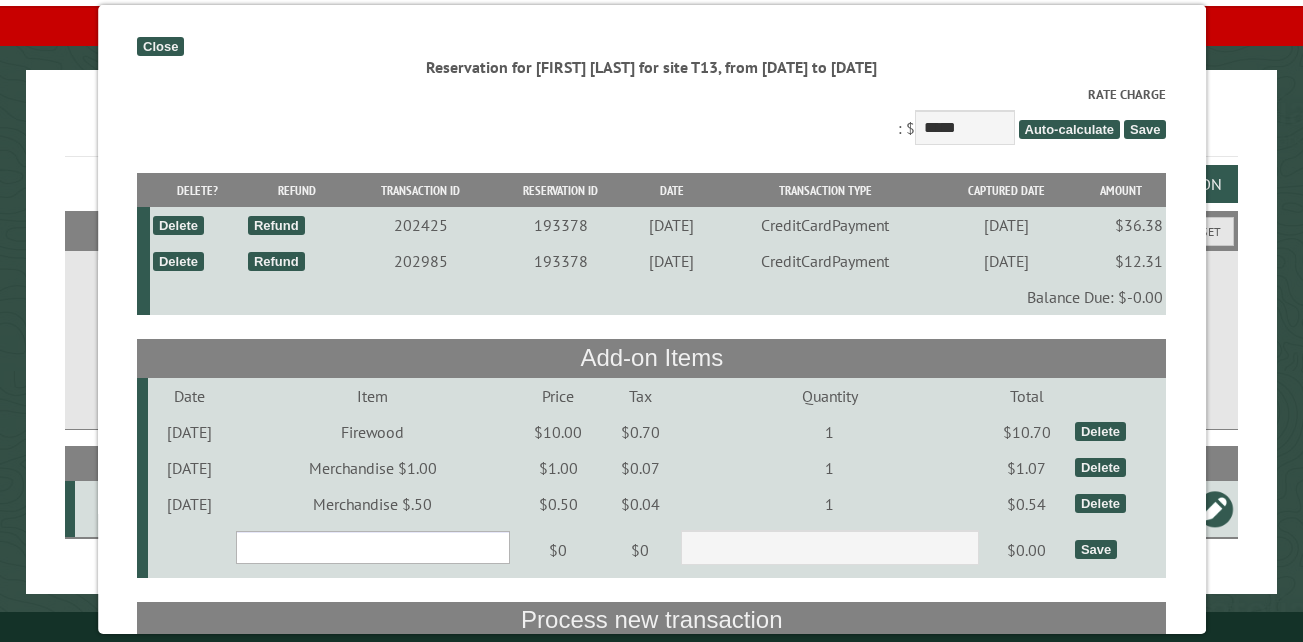 click on "**********" at bounding box center (372, 547) 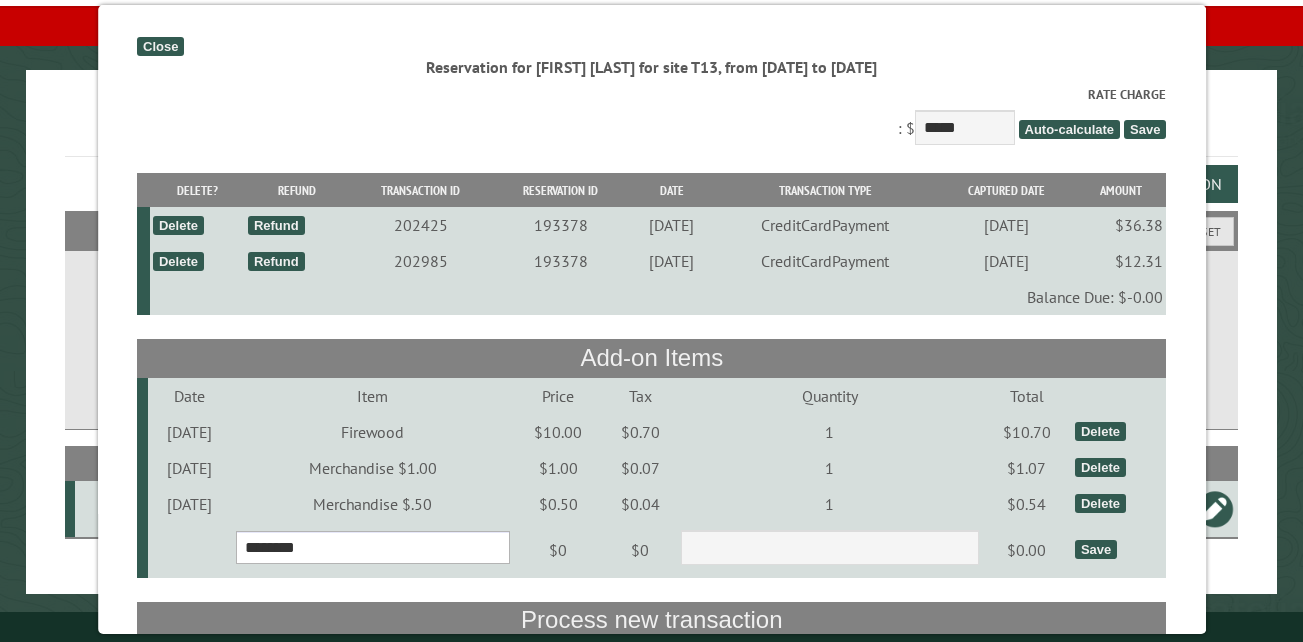 click on "**********" at bounding box center [372, 547] 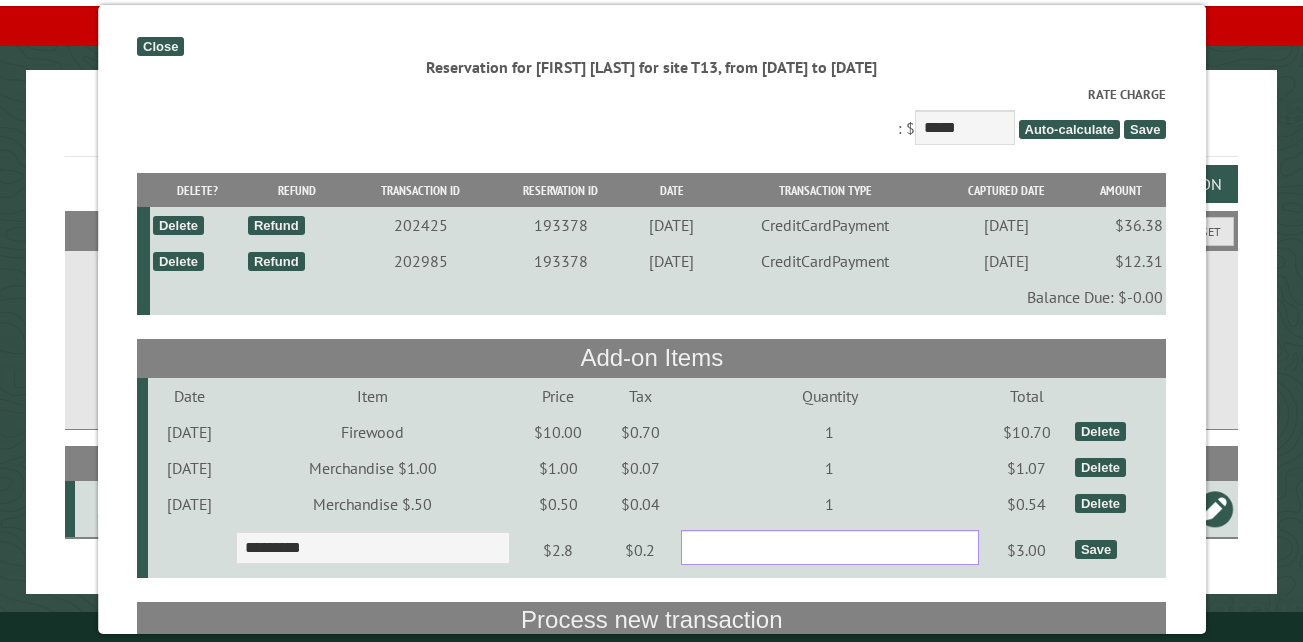 click on "*" at bounding box center (830, 547) 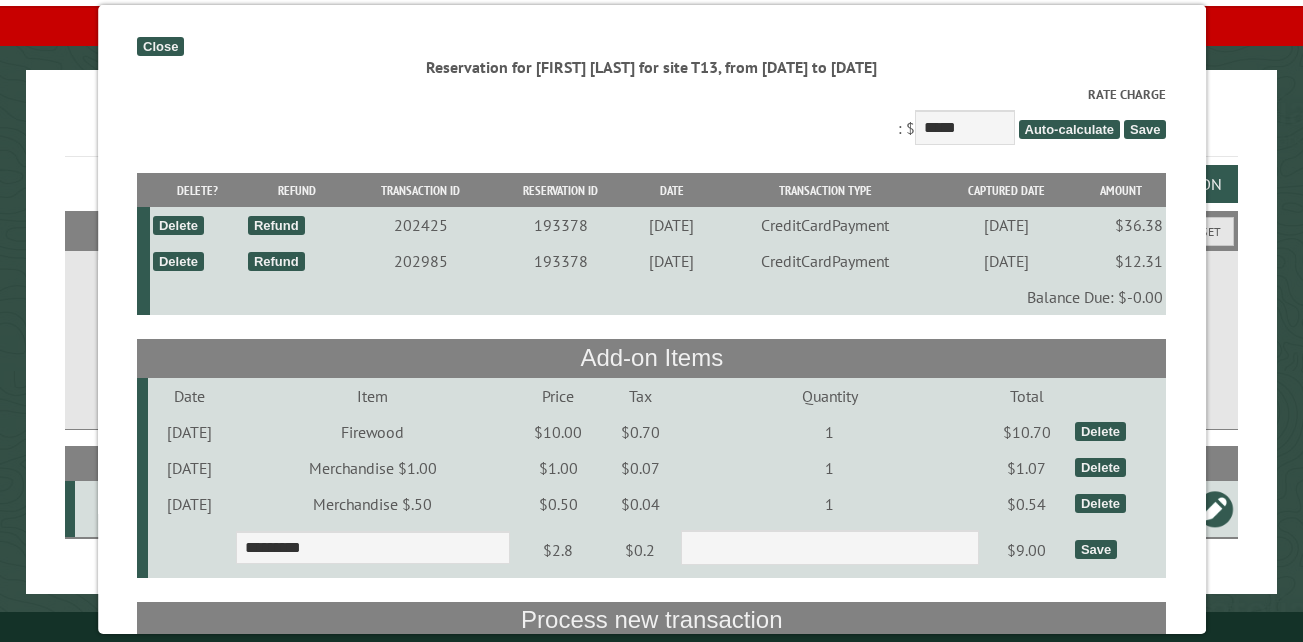 click on "Save" at bounding box center [1096, 549] 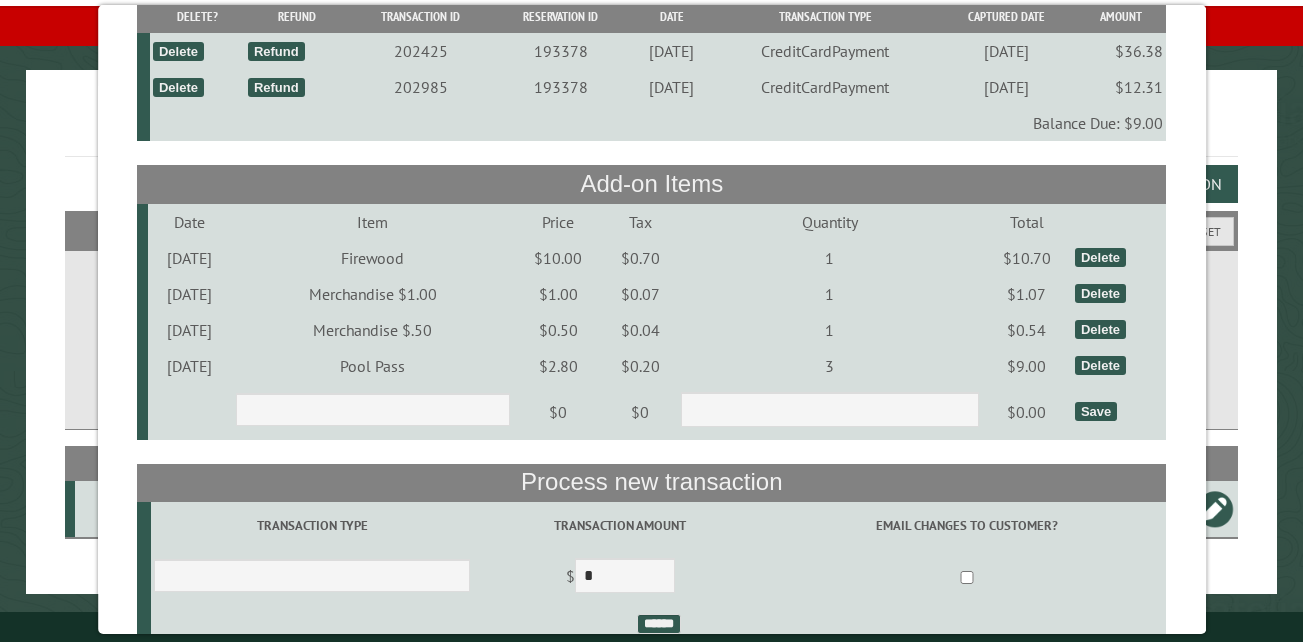 scroll, scrollTop: 200, scrollLeft: 0, axis: vertical 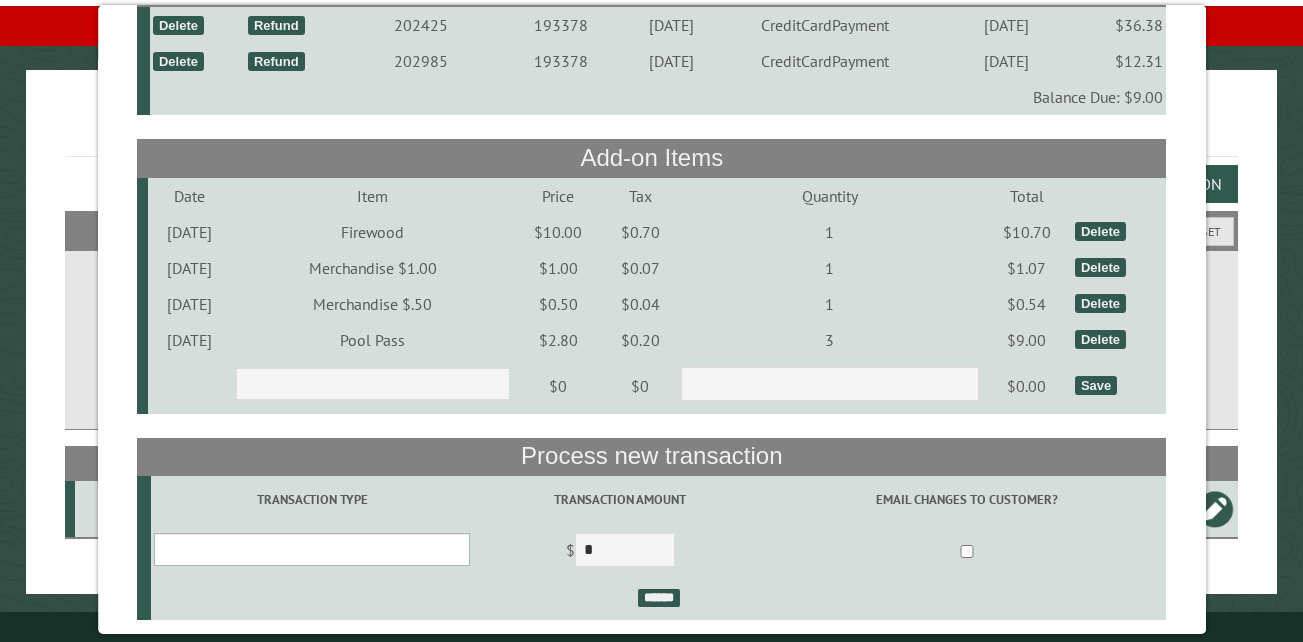 click on "**********" at bounding box center [312, 549] 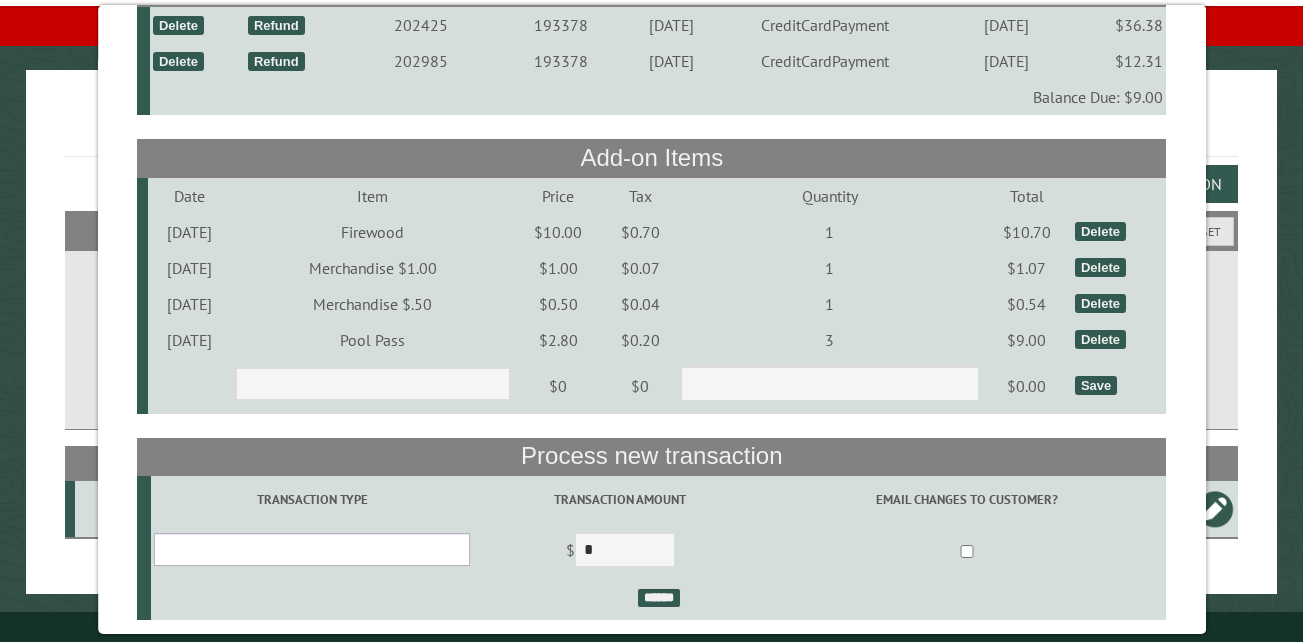 select on "*" 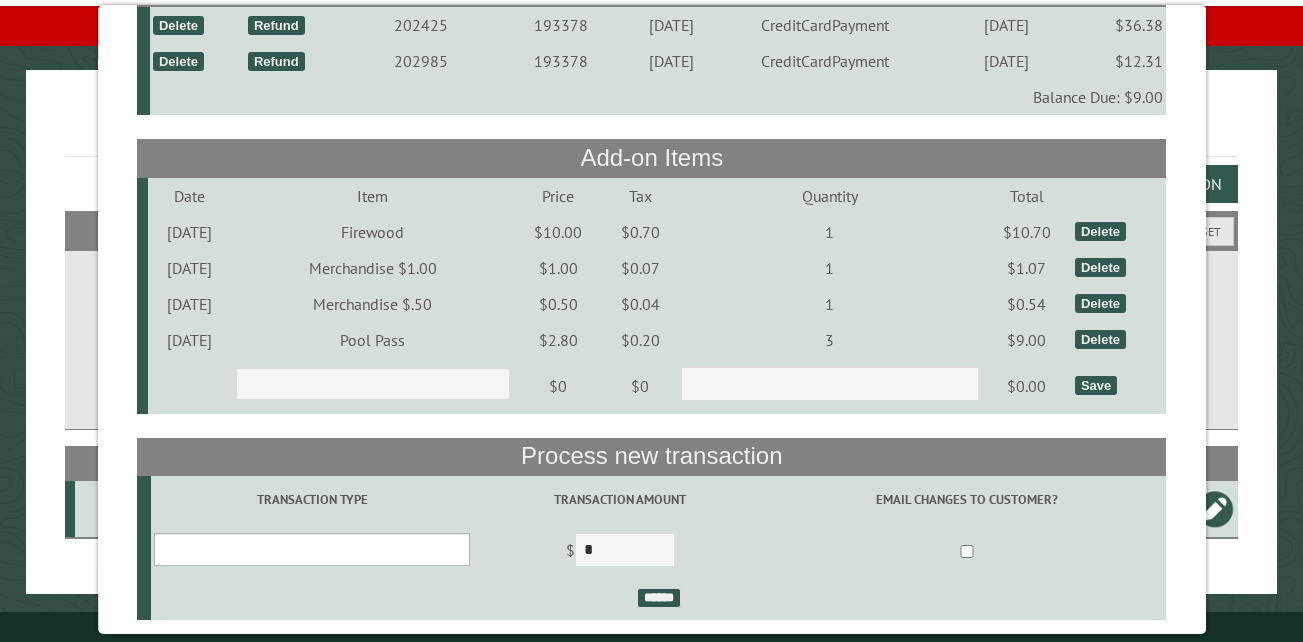 click on "**********" at bounding box center (312, 549) 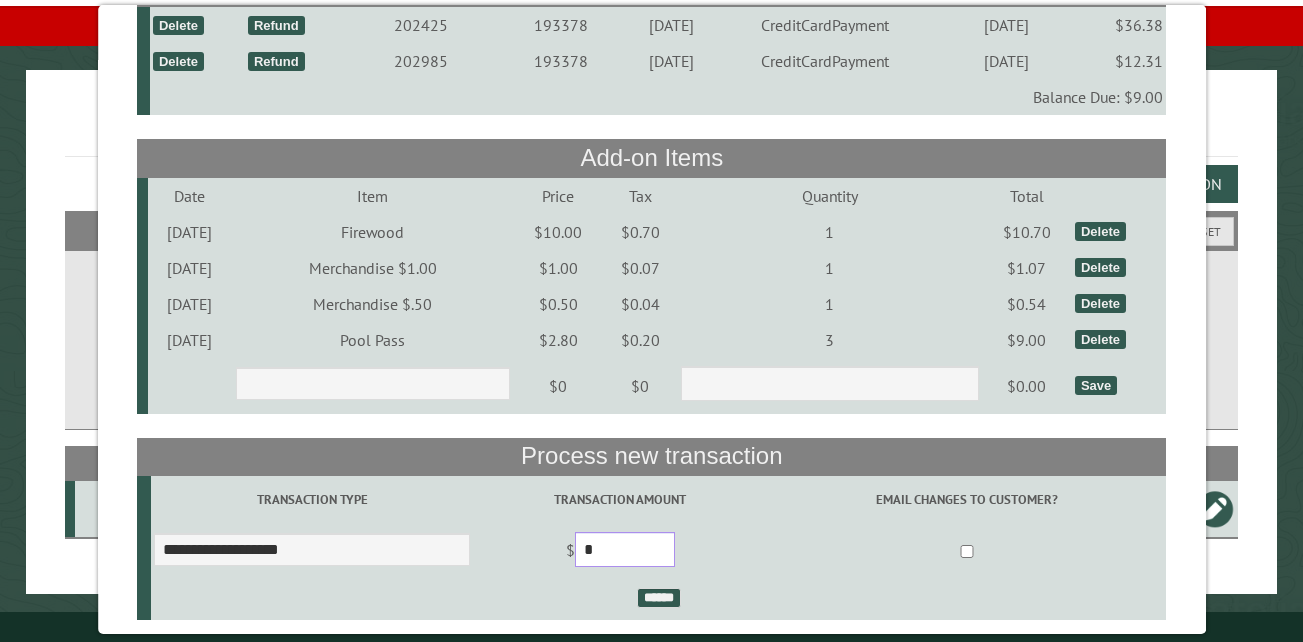 click on "*" at bounding box center [625, 549] 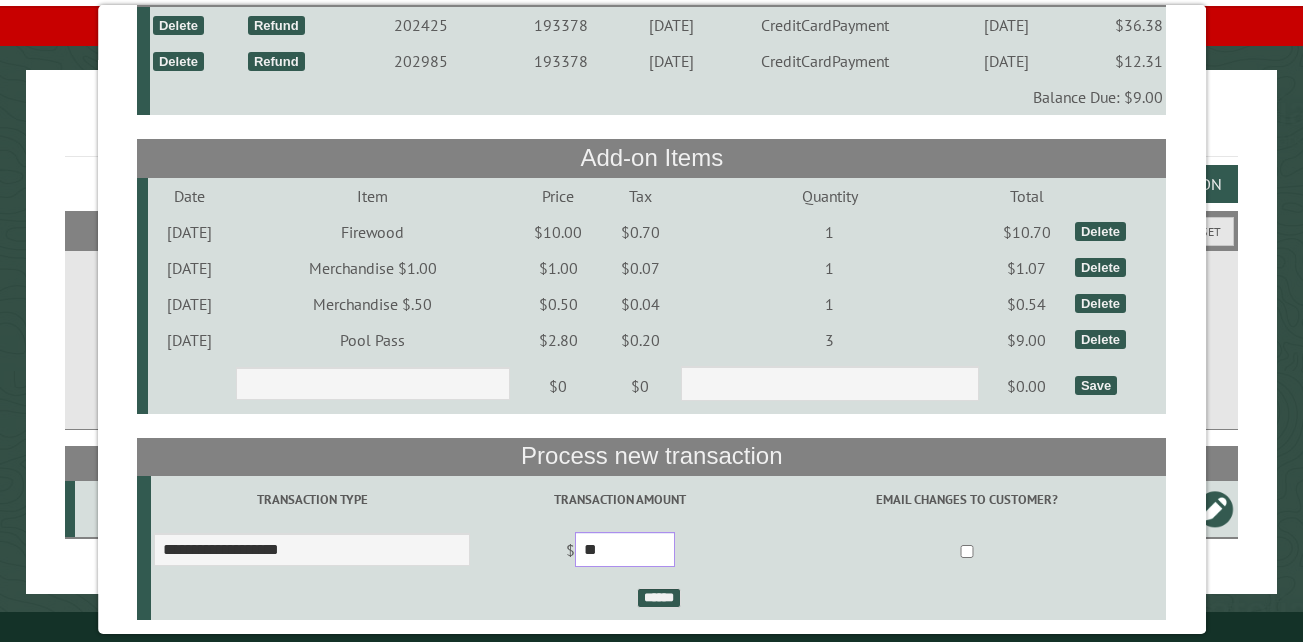 type on "*" 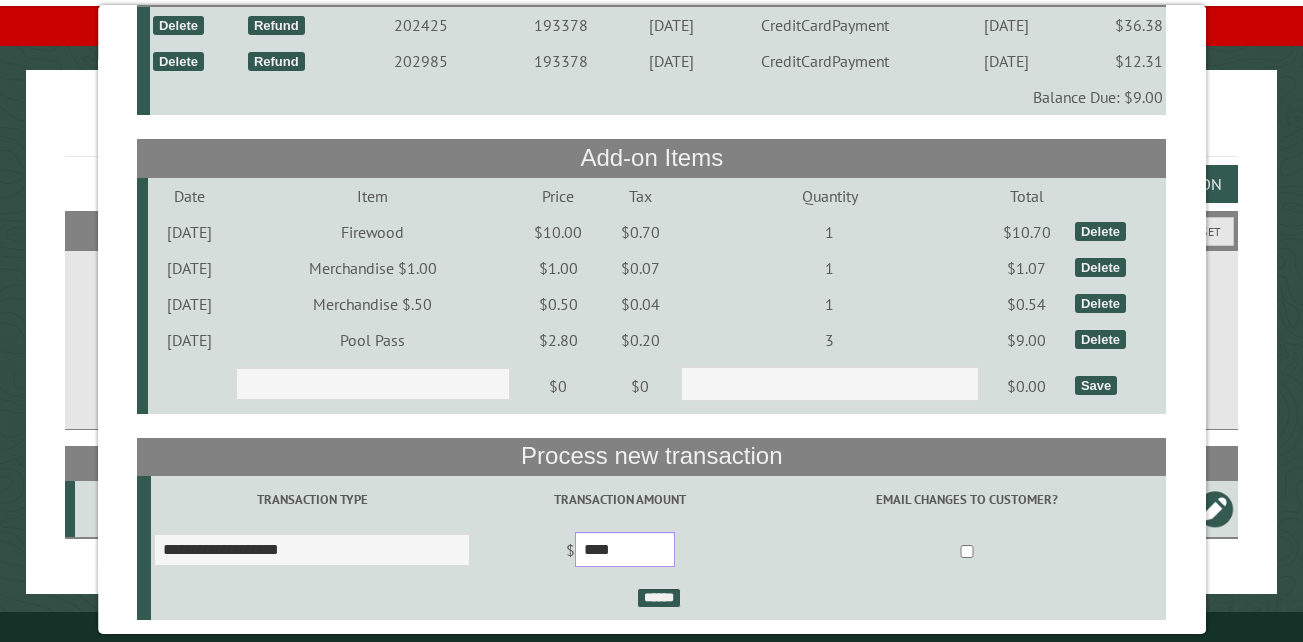 type on "****" 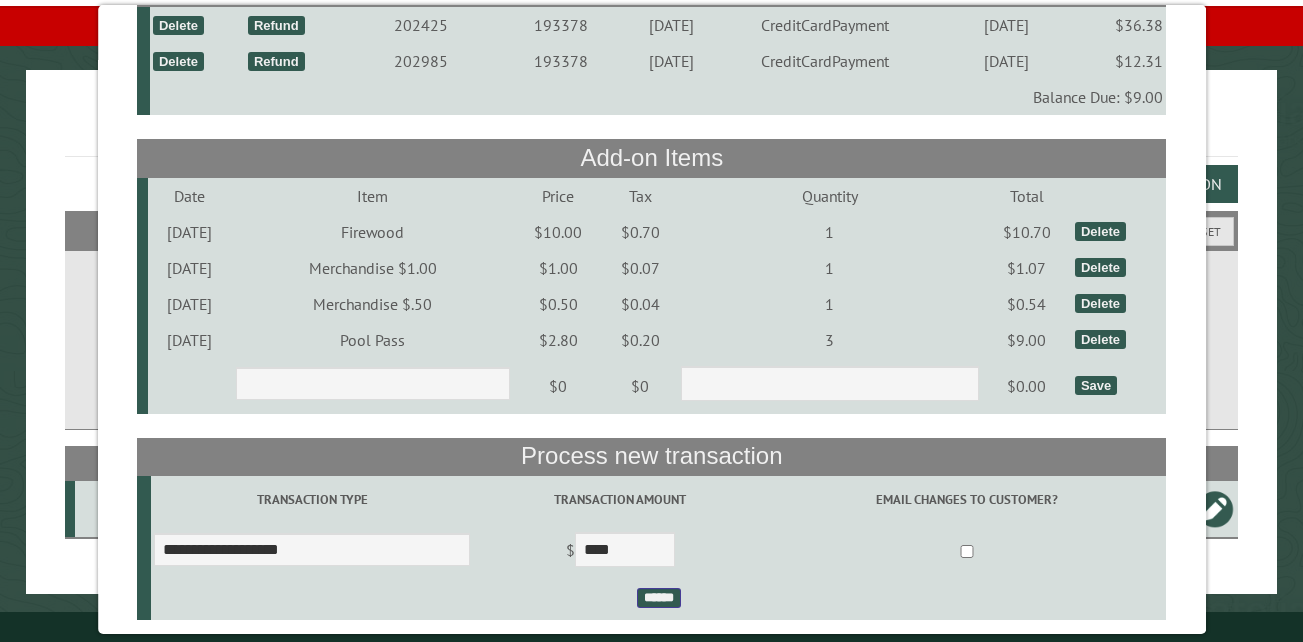 click on "******" at bounding box center (658, 598) 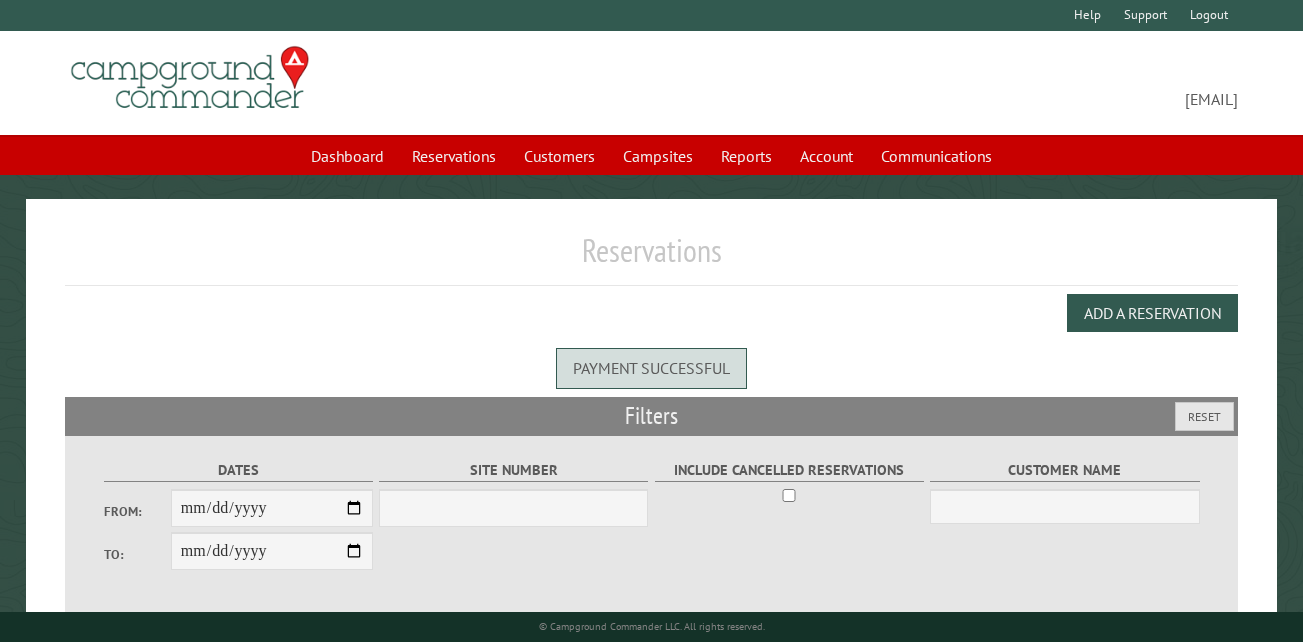 scroll, scrollTop: 0, scrollLeft: 0, axis: both 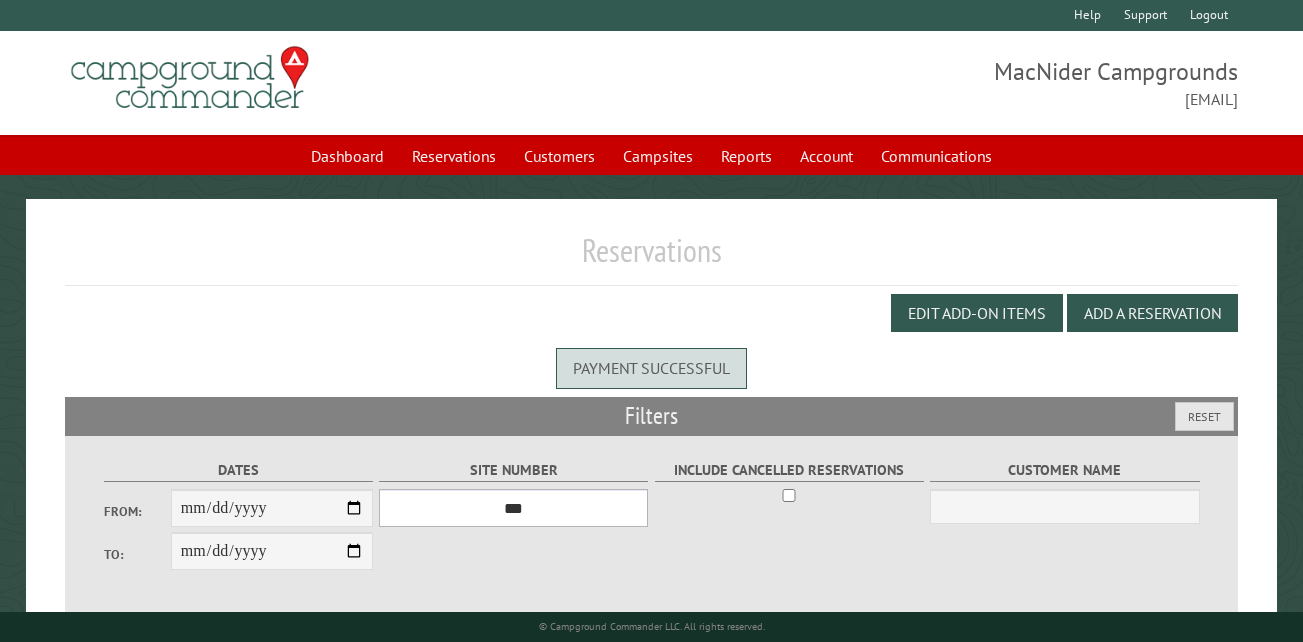 click on "*** ** ** ** ** ** ** ** ** ** *** *** *** *** ** ** ** ** ** ** ** ** ** *** *** ** ** ** ** ** ** ********* ** ** ** ** ** ** ** ** ** *** *** *** *** *** *** ** ** ** ** ** ** ** ** ** *** *** *** *** *** *** ** ** ** ** ** ** ** ** ** ** ** ** ** ** ** ** ** ** ** ** ** ** ** ** *** *** *** *** *** ***" at bounding box center [513, 508] 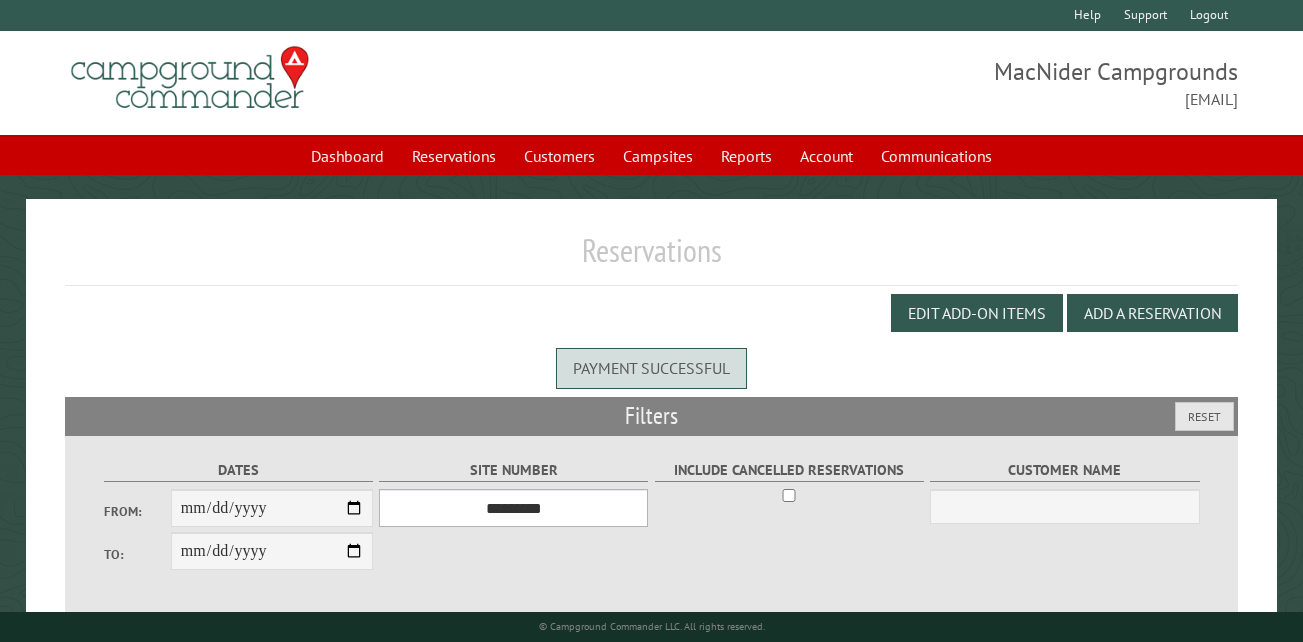 click on "*** ** ** ** ** ** ** ** ** ** *** *** *** *** ** ** ** ** ** ** ** ** ** *** *** ** ** ** ** ** ** ********* ** ** ** ** ** ** ** ** ** *** *** *** *** *** *** ** ** ** ** ** ** ** ** ** *** *** *** *** *** *** ** ** ** ** ** ** ** ** ** ** ** ** ** ** ** ** ** ** ** ** ** ** ** ** *** *** *** *** *** ***" at bounding box center (513, 508) 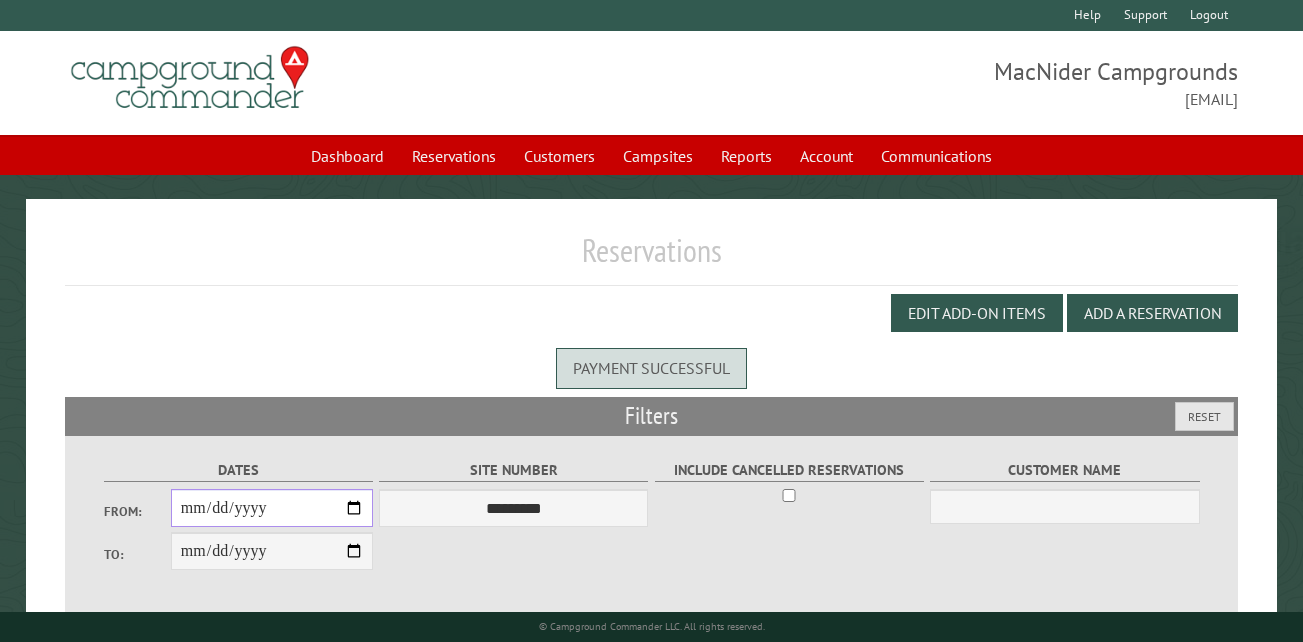 click on "From:" at bounding box center (272, 508) 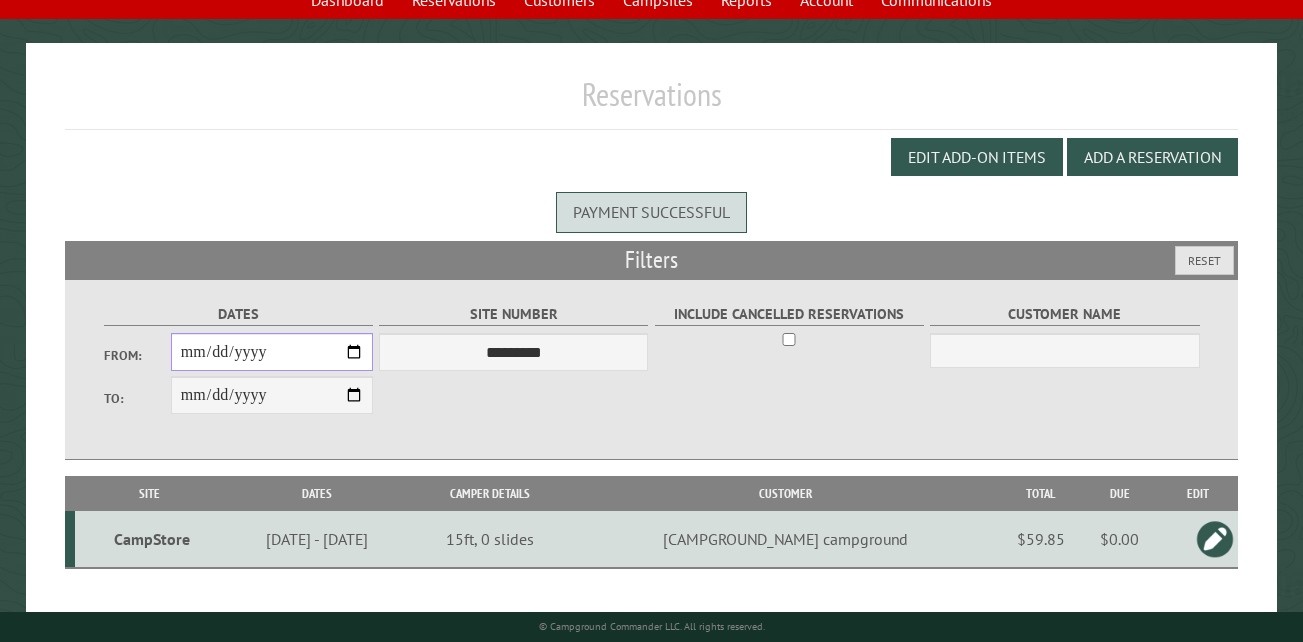 scroll, scrollTop: 189, scrollLeft: 0, axis: vertical 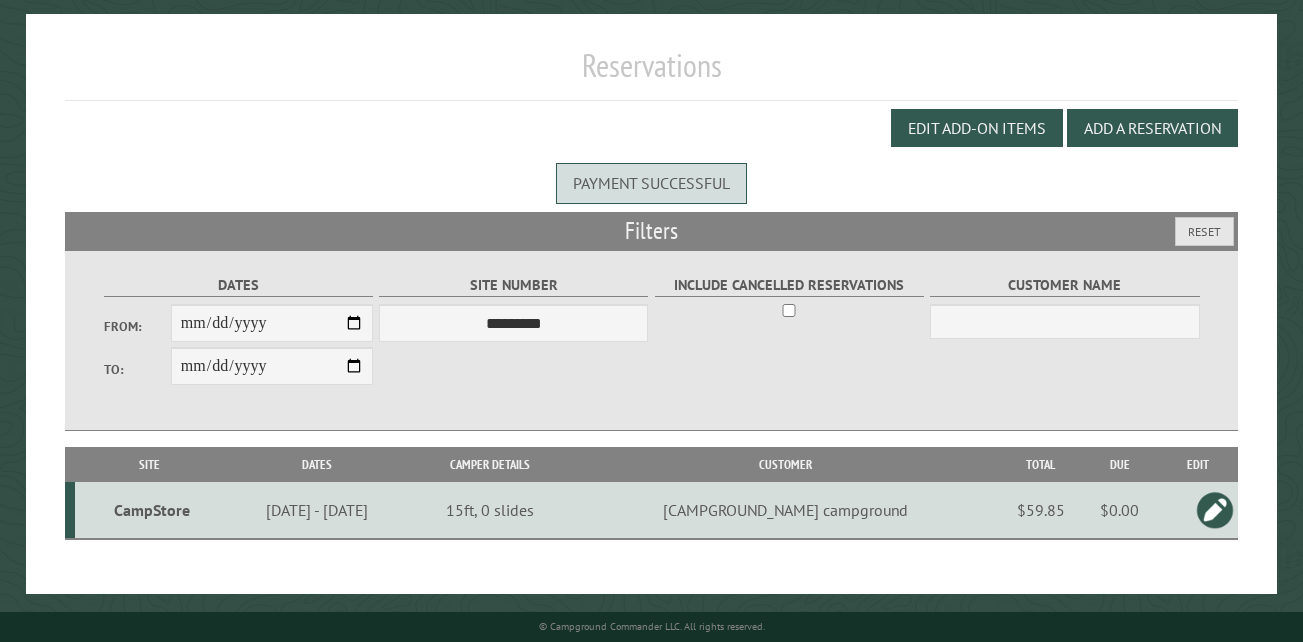 click on "CampStore" at bounding box center [152, 510] 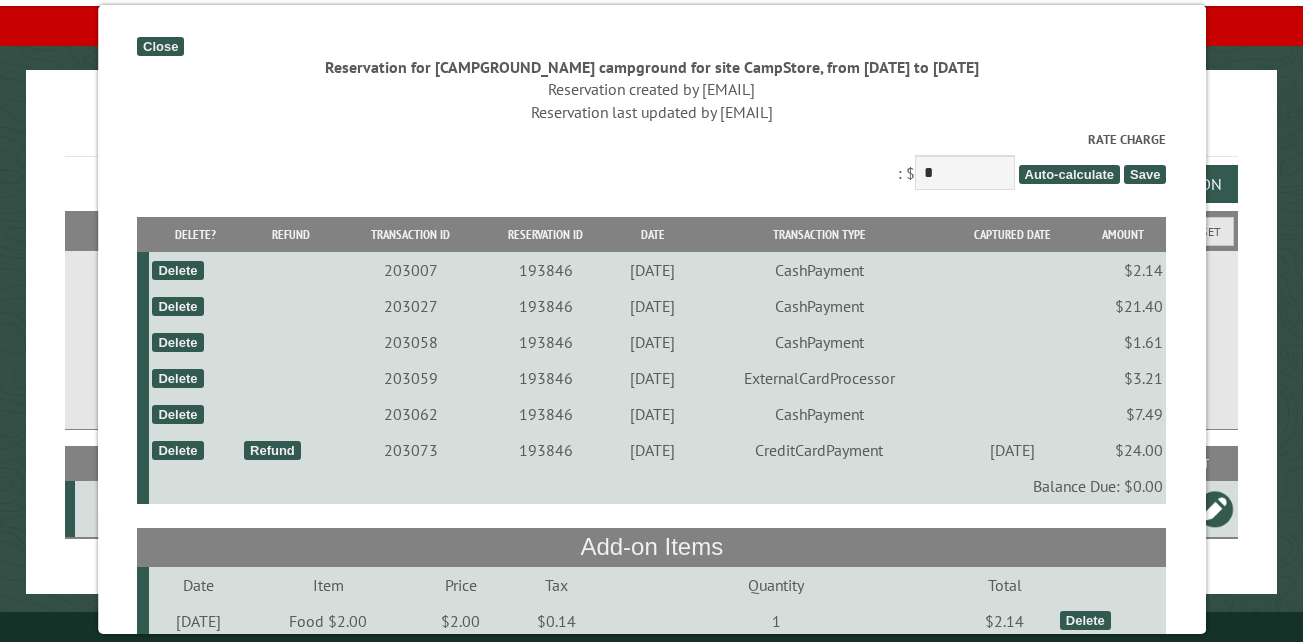 scroll, scrollTop: 133, scrollLeft: 0, axis: vertical 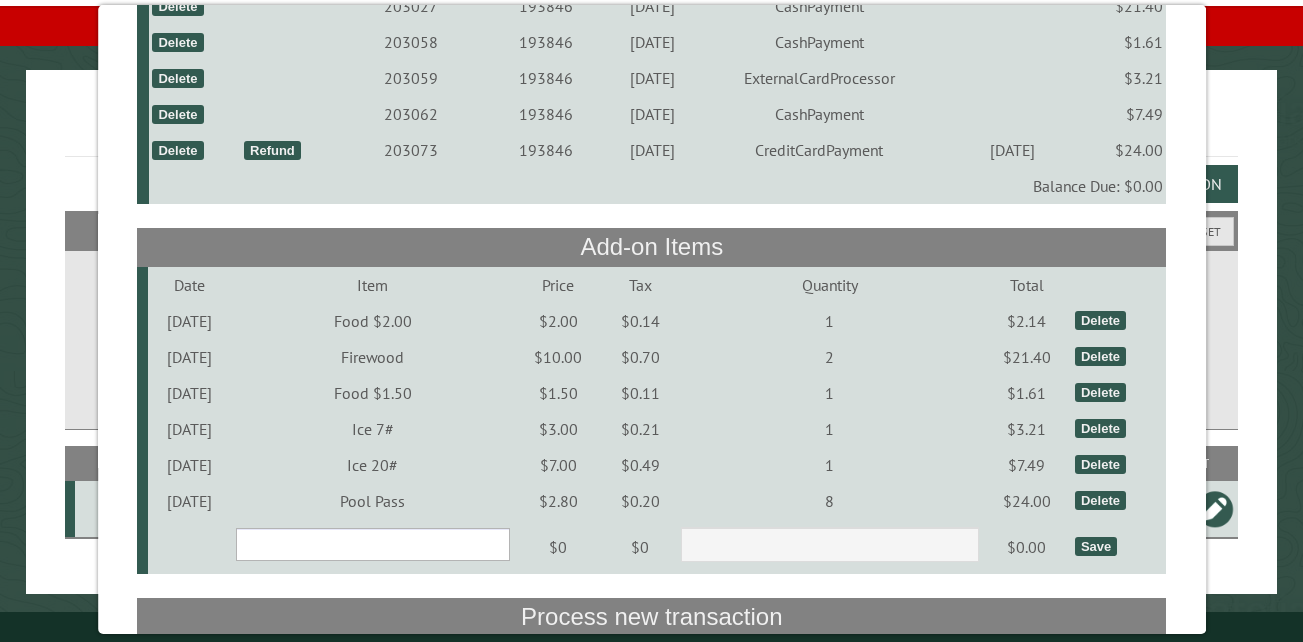 click on "**********" at bounding box center [372, 544] 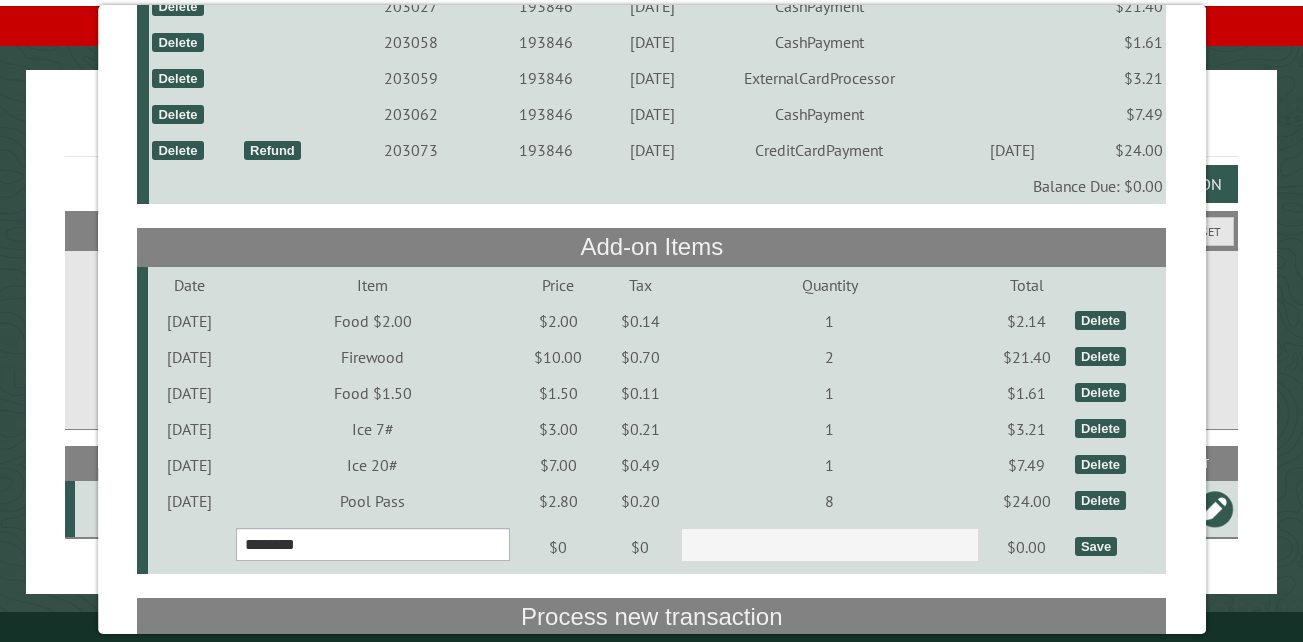 click on "**********" at bounding box center (372, 544) 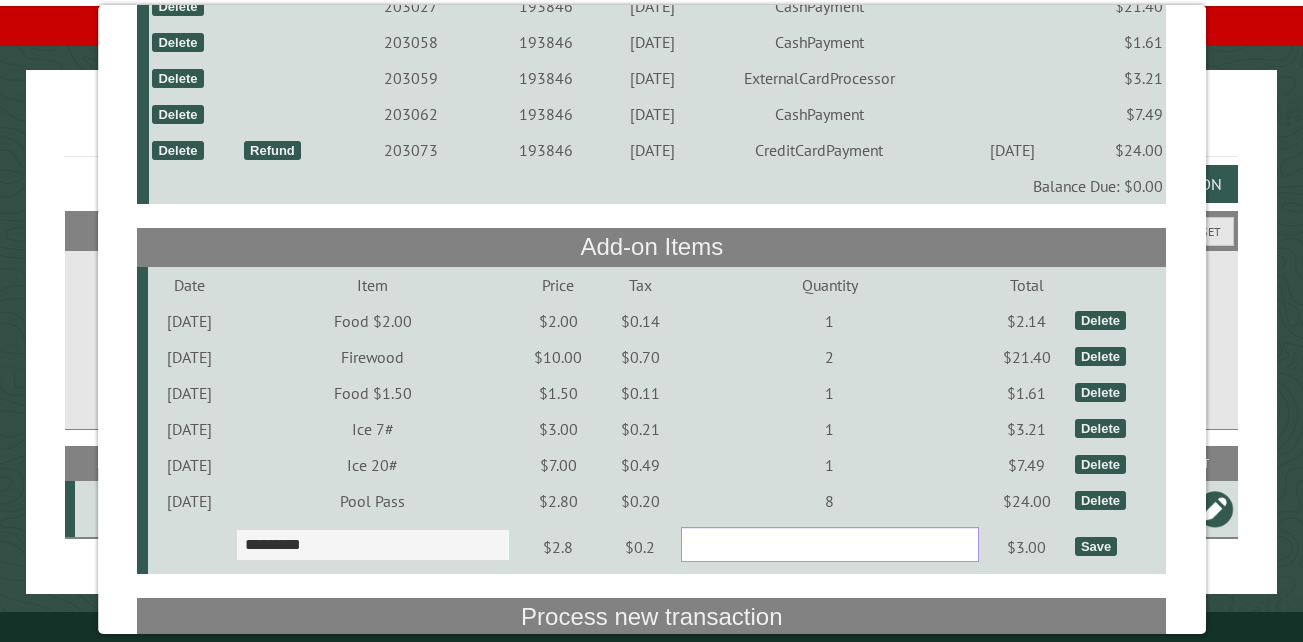 drag, startPoint x: 706, startPoint y: 548, endPoint x: 669, endPoint y: 543, distance: 37.336308 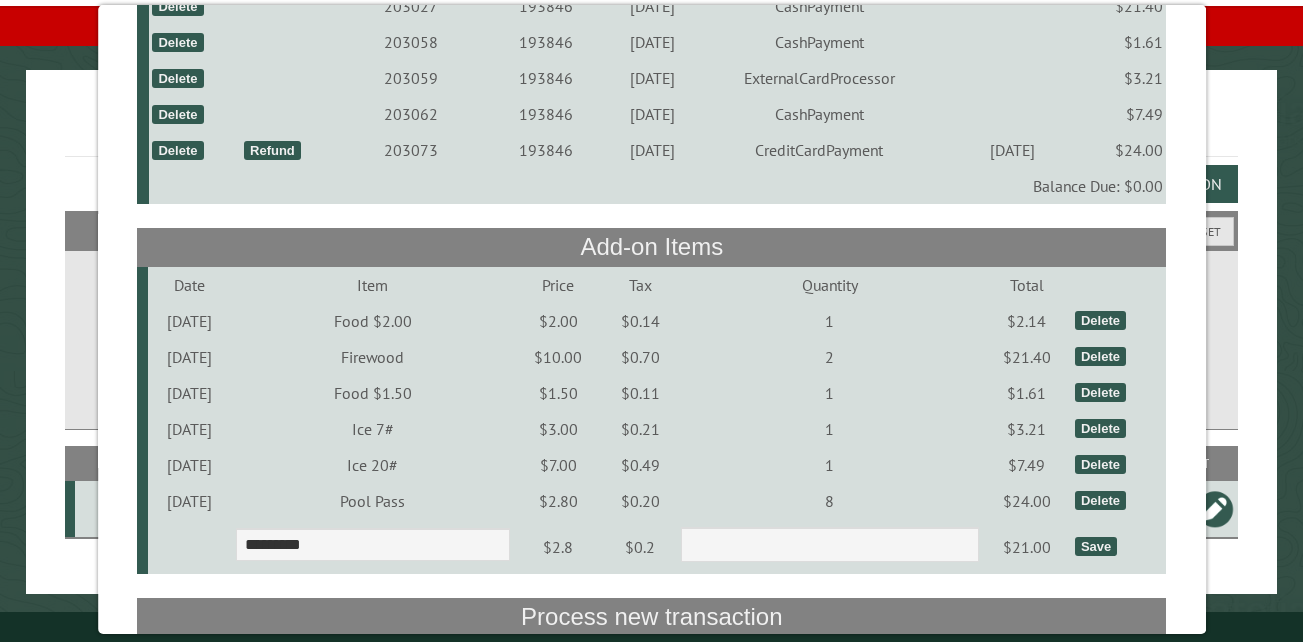 click on "Save" at bounding box center [1096, 546] 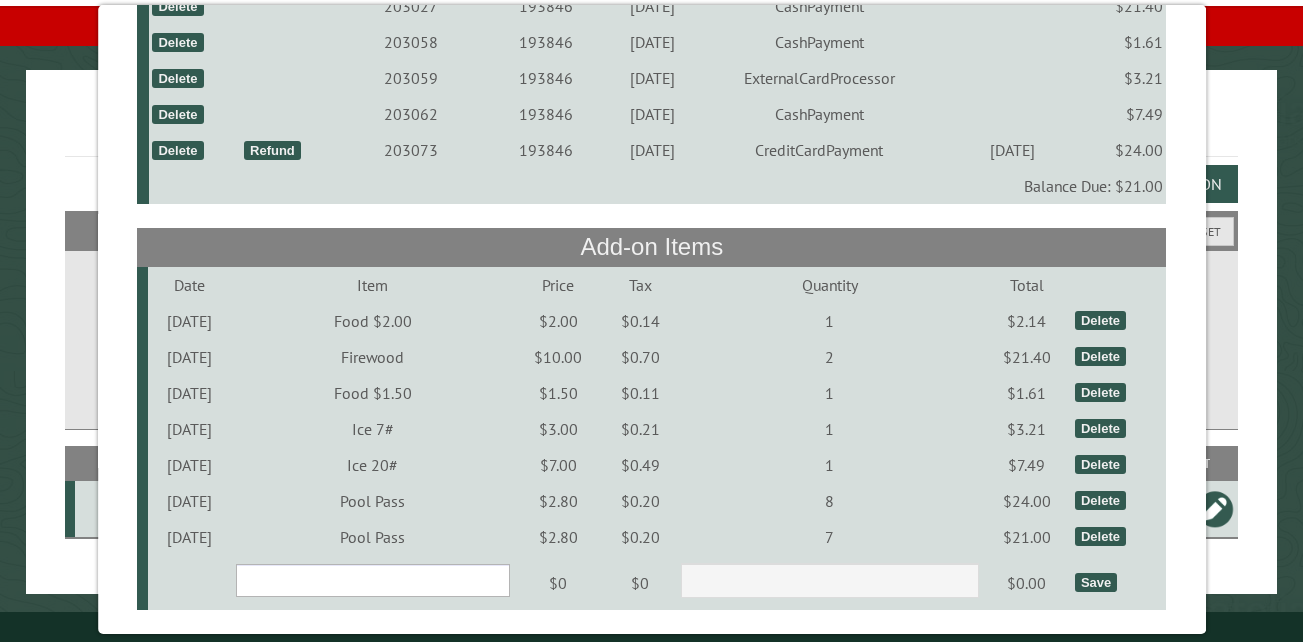 click on "**********" at bounding box center (372, 580) 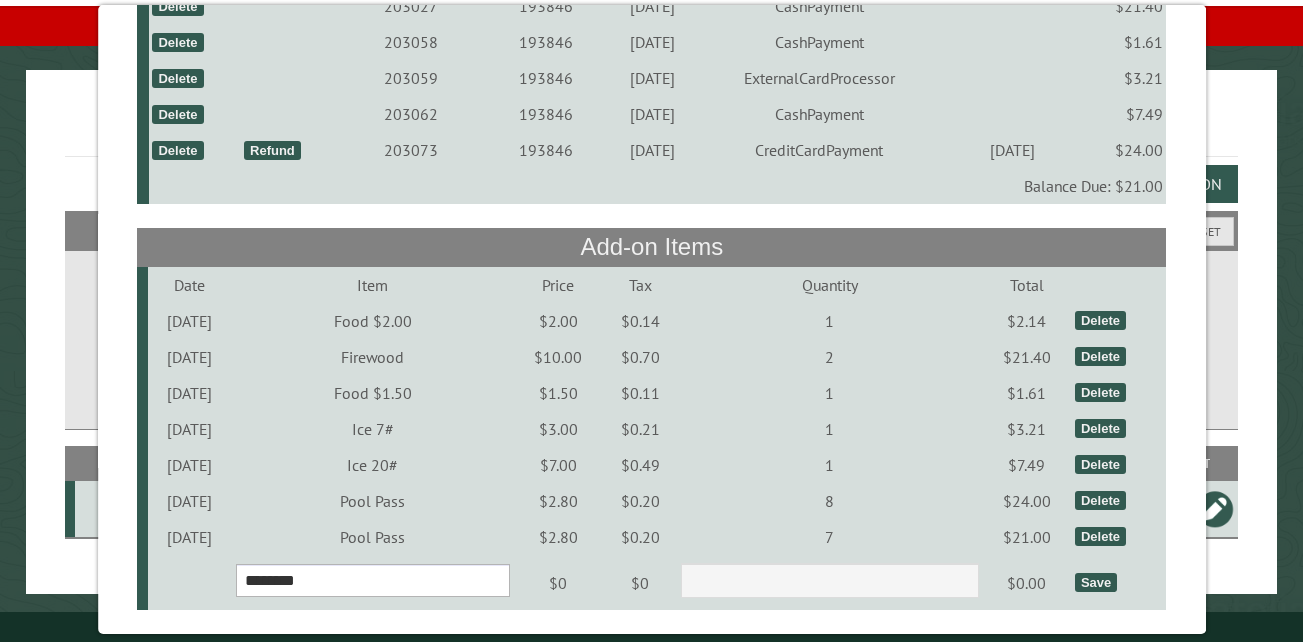 click on "**********" at bounding box center (372, 580) 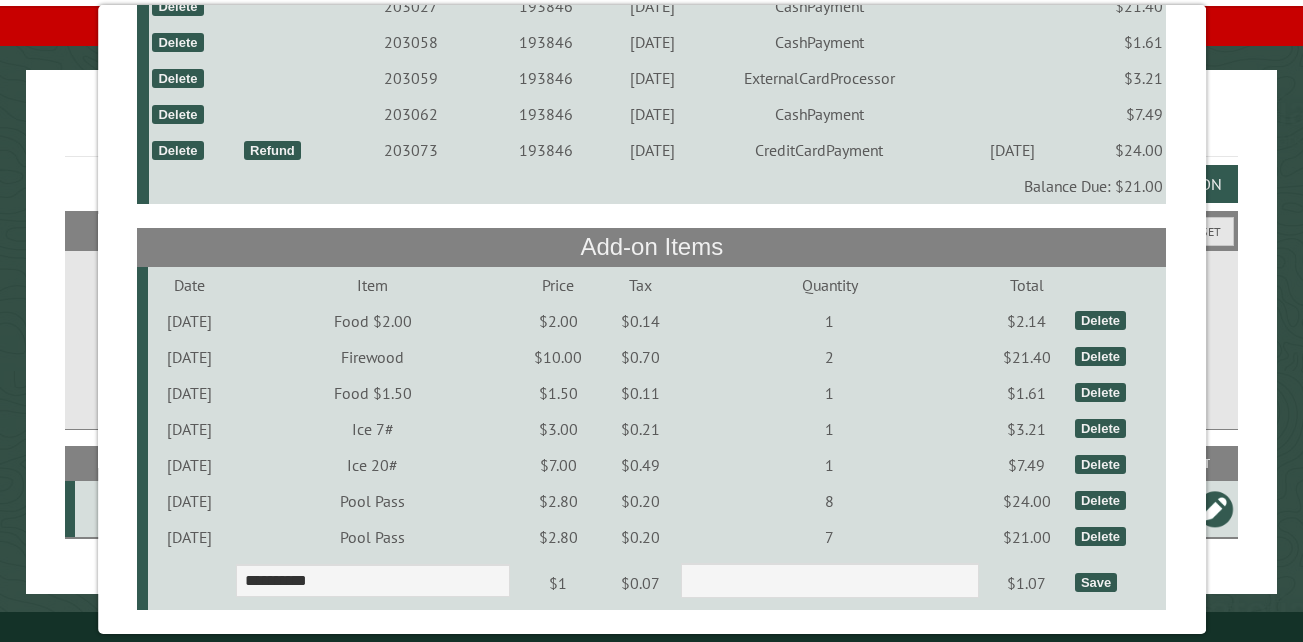 click on "Save" at bounding box center [1096, 582] 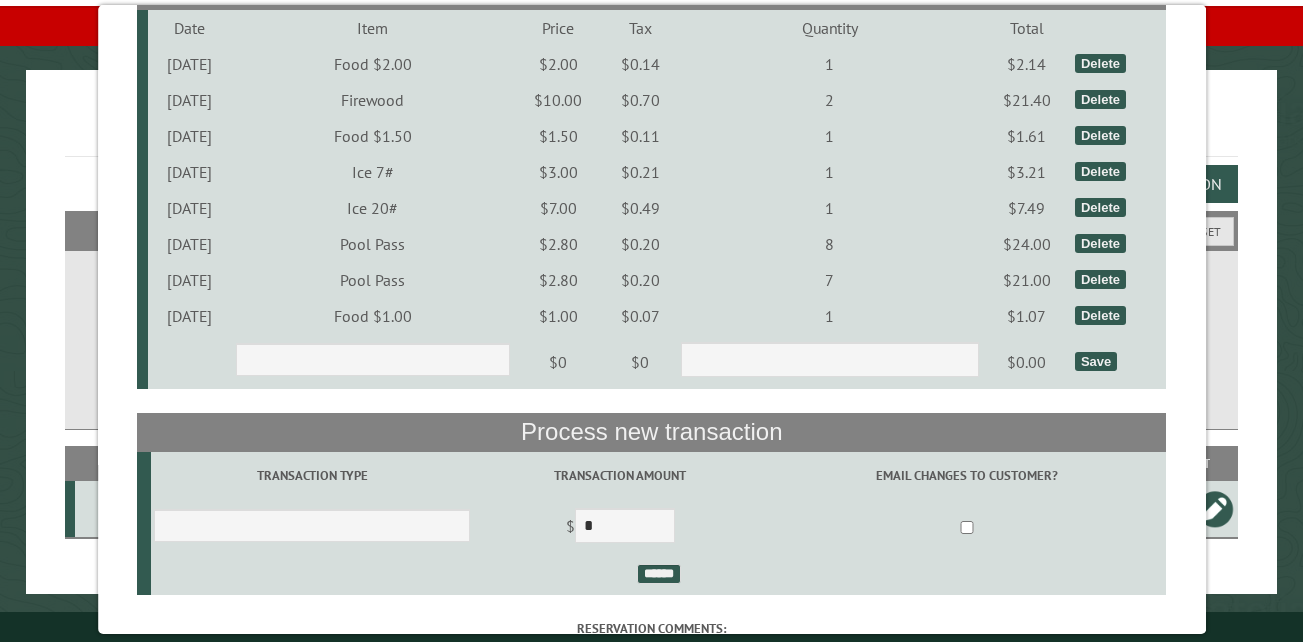 scroll, scrollTop: 700, scrollLeft: 0, axis: vertical 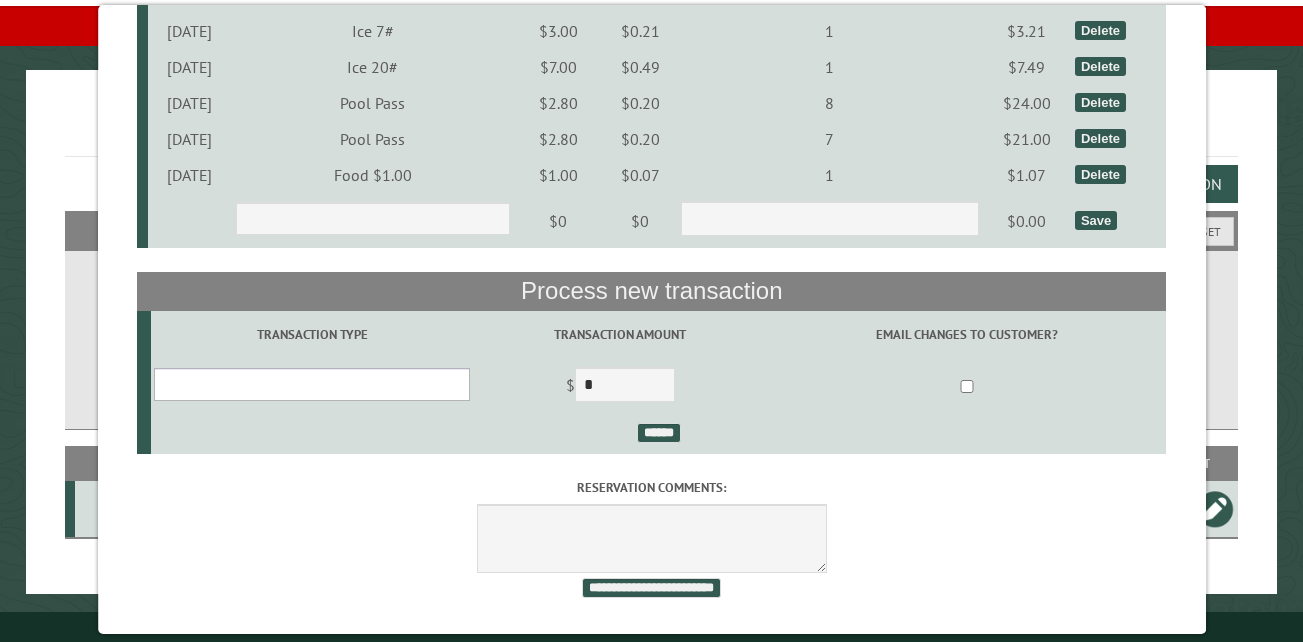 click on "**********" at bounding box center [312, 384] 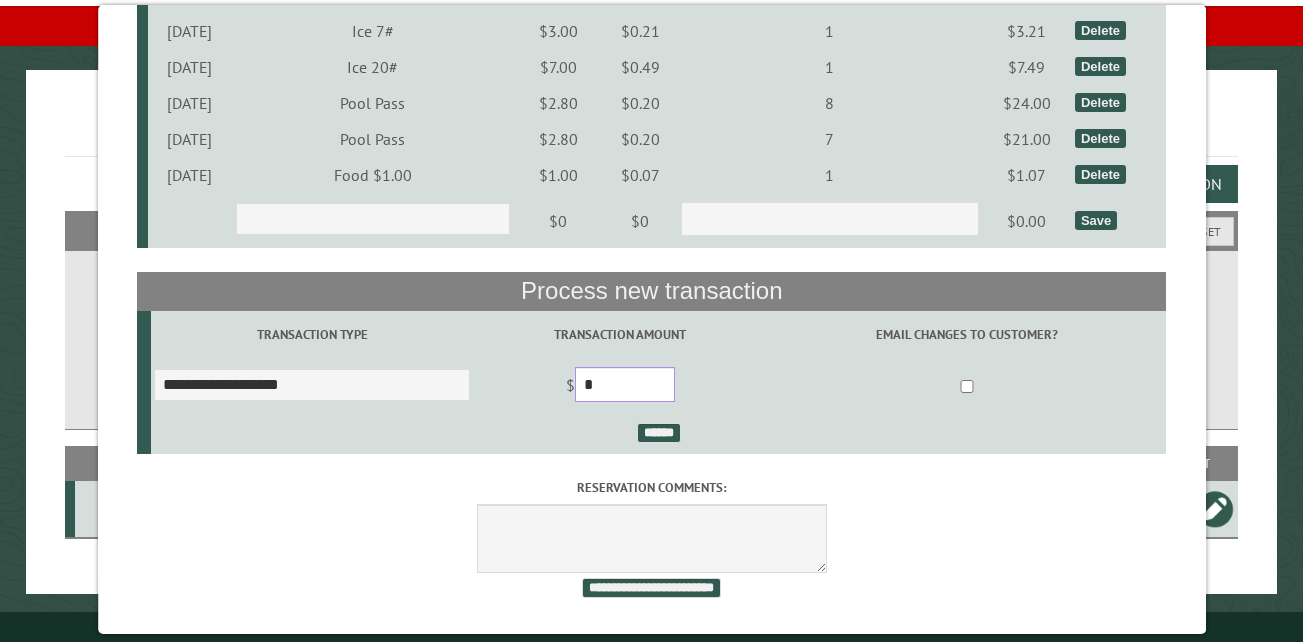 click on "*" at bounding box center [625, 384] 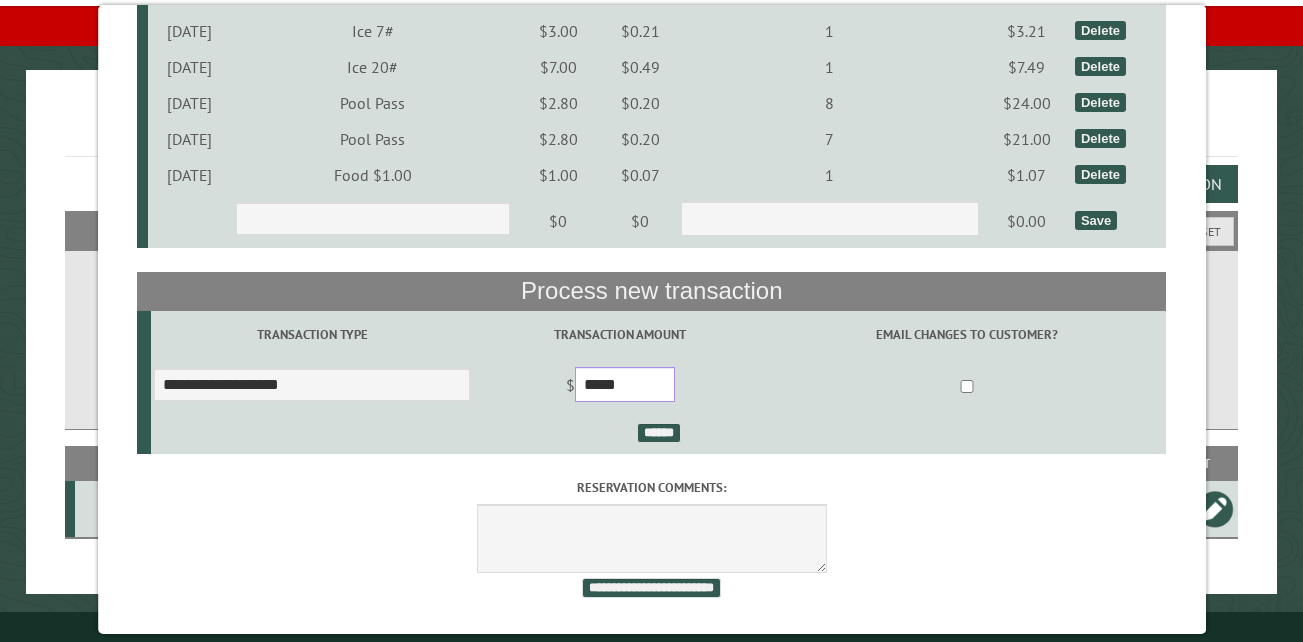 type on "*****" 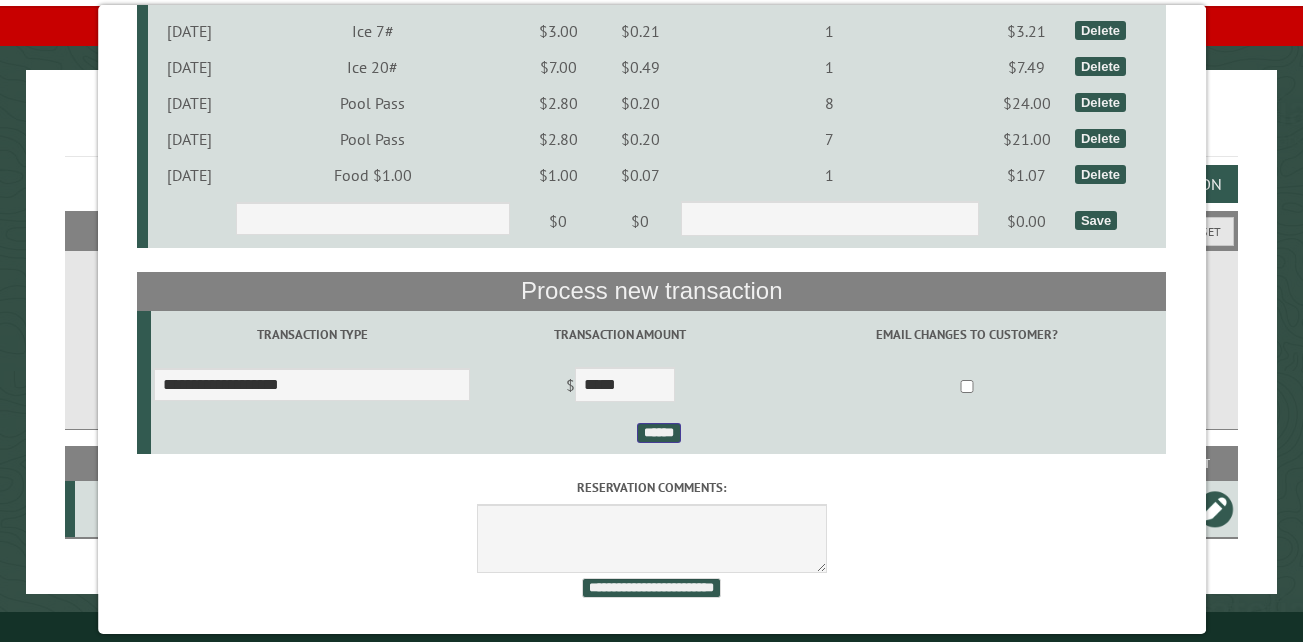 click on "******" at bounding box center [658, 433] 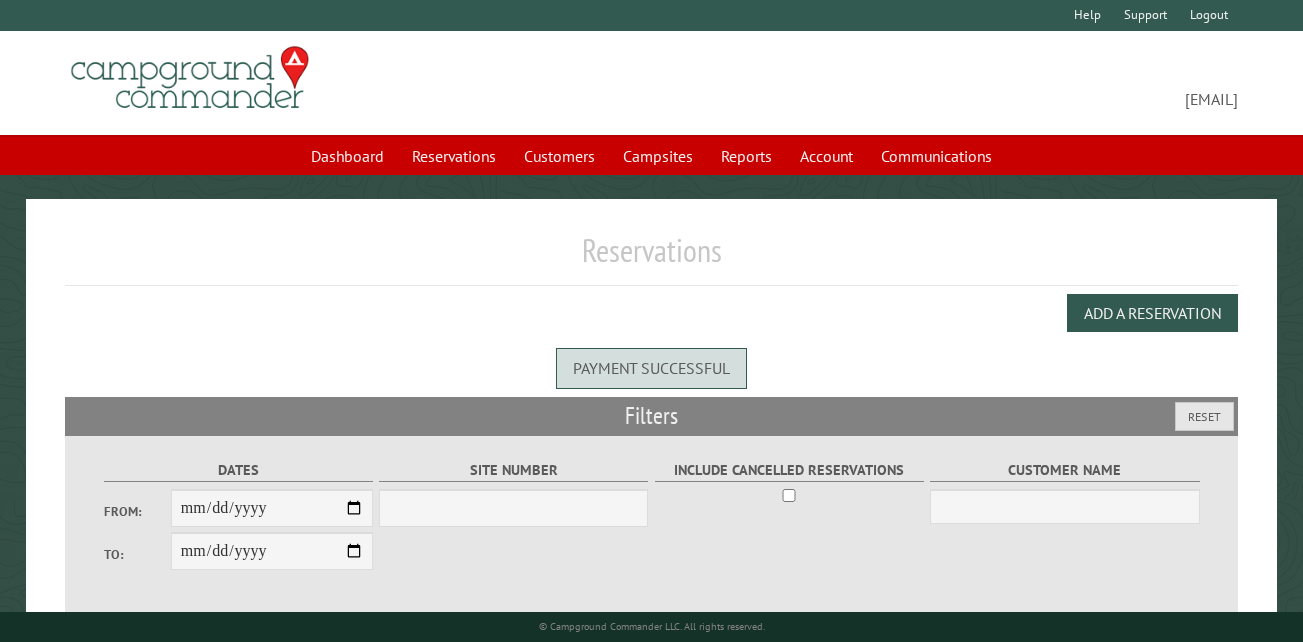 scroll, scrollTop: 0, scrollLeft: 0, axis: both 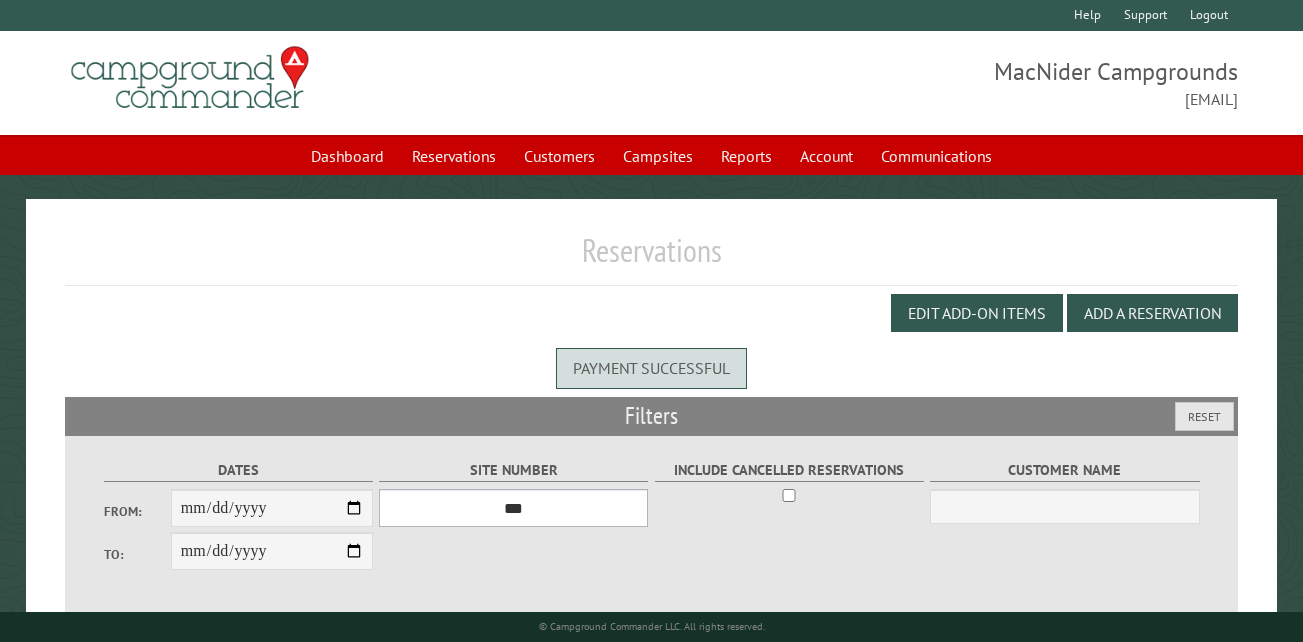 click on "*** ** ** ** ** ** ** ** ** ** *** *** *** *** ** ** ** ** ** ** ** ** ** *** *** ** ** ** ** ** ** ********* ** ** ** ** ** ** ** ** ** *** *** *** *** *** *** ** ** ** ** ** ** ** ** ** *** *** *** *** *** *** ** ** ** ** ** ** ** ** ** ** ** ** ** ** ** ** ** ** ** ** ** ** ** ** *** *** *** *** *** ***" at bounding box center (513, 508) 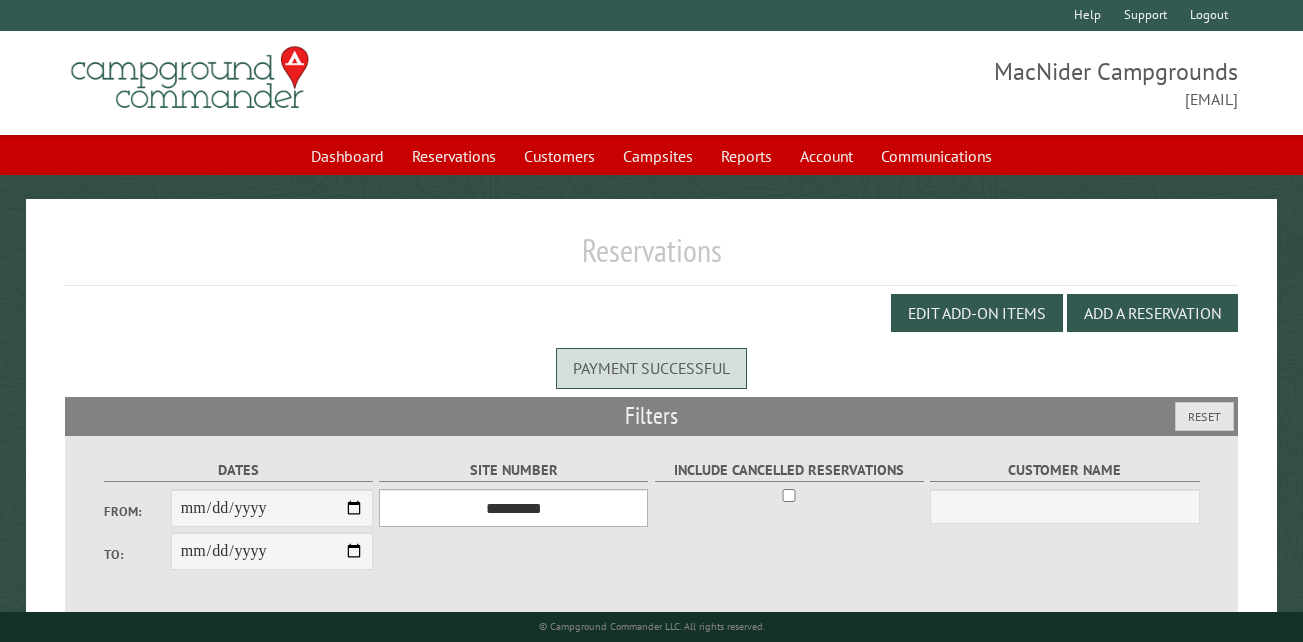 click on "*** ** ** ** ** ** ** ** ** ** *** *** *** *** ** ** ** ** ** ** ** ** ** *** *** ** ** ** ** ** ** ********* ** ** ** ** ** ** ** ** ** *** *** *** *** *** *** ** ** ** ** ** ** ** ** ** *** *** *** *** *** *** ** ** ** ** ** ** ** ** ** ** ** ** ** ** ** ** ** ** ** ** ** ** ** ** *** *** *** *** *** ***" at bounding box center [513, 508] 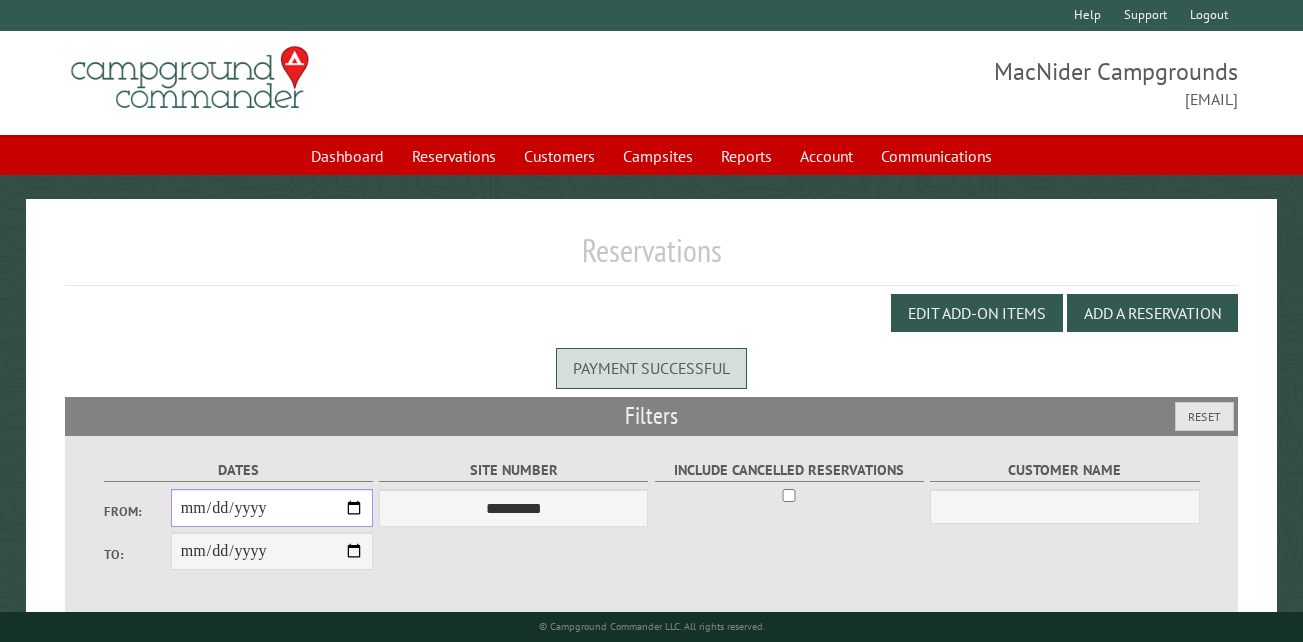 click on "From:" at bounding box center (272, 508) 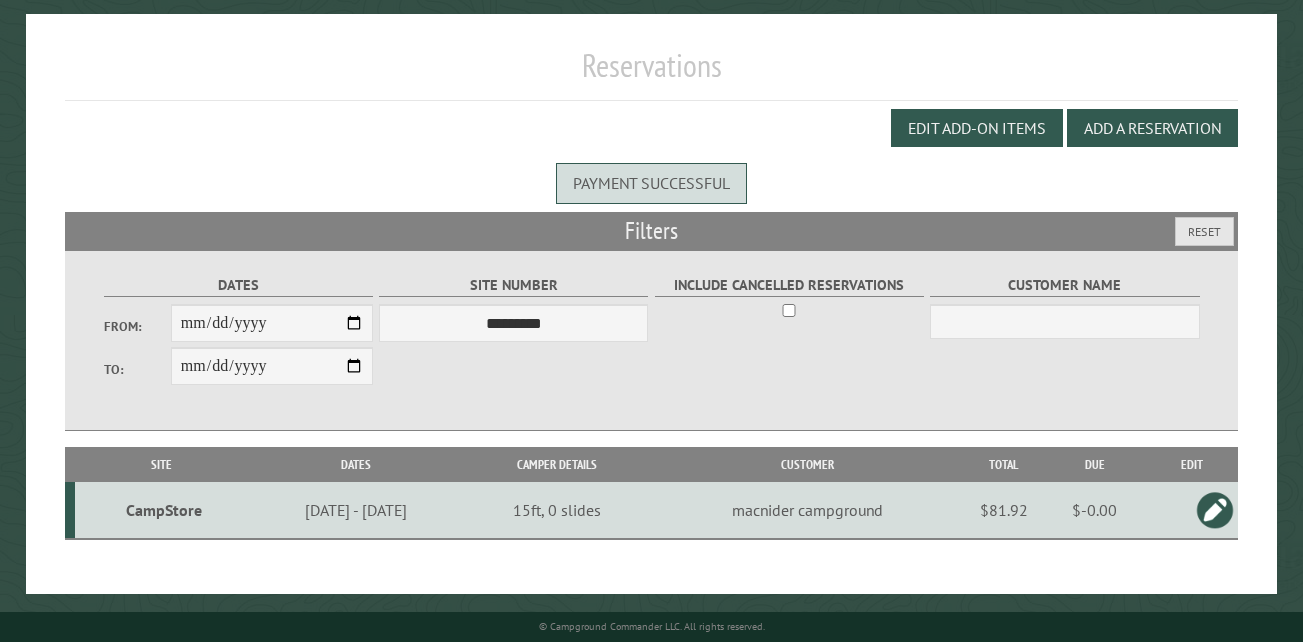 click on "CampStore" at bounding box center (164, 510) 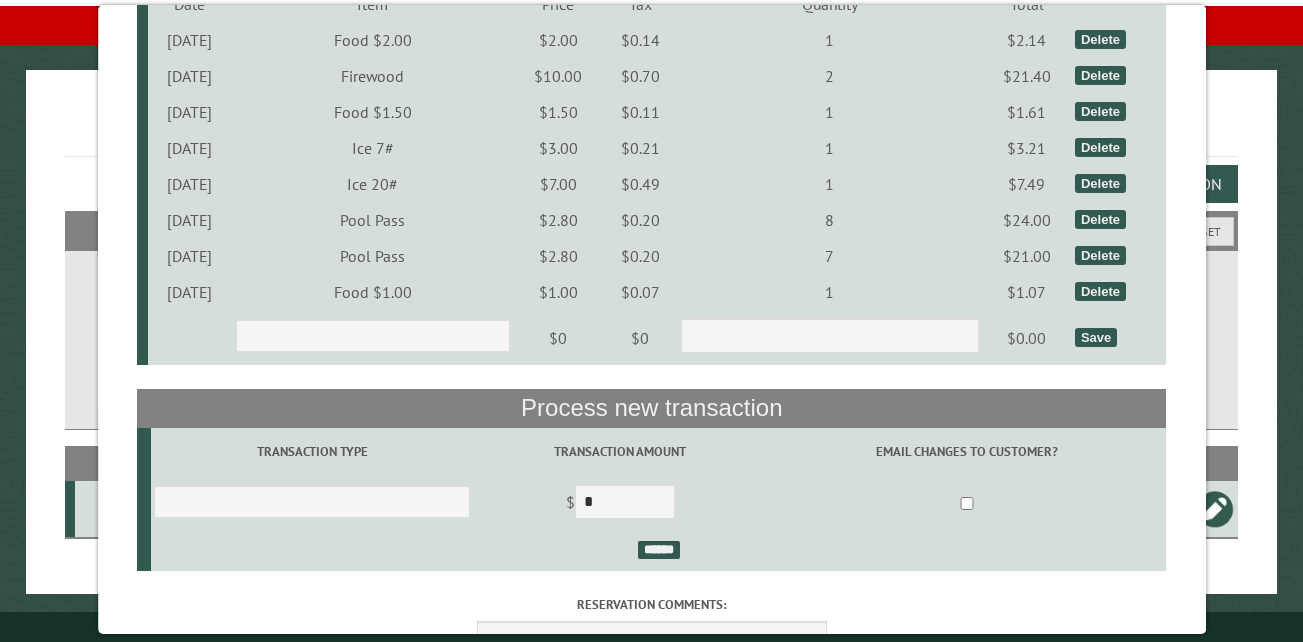 scroll, scrollTop: 700, scrollLeft: 0, axis: vertical 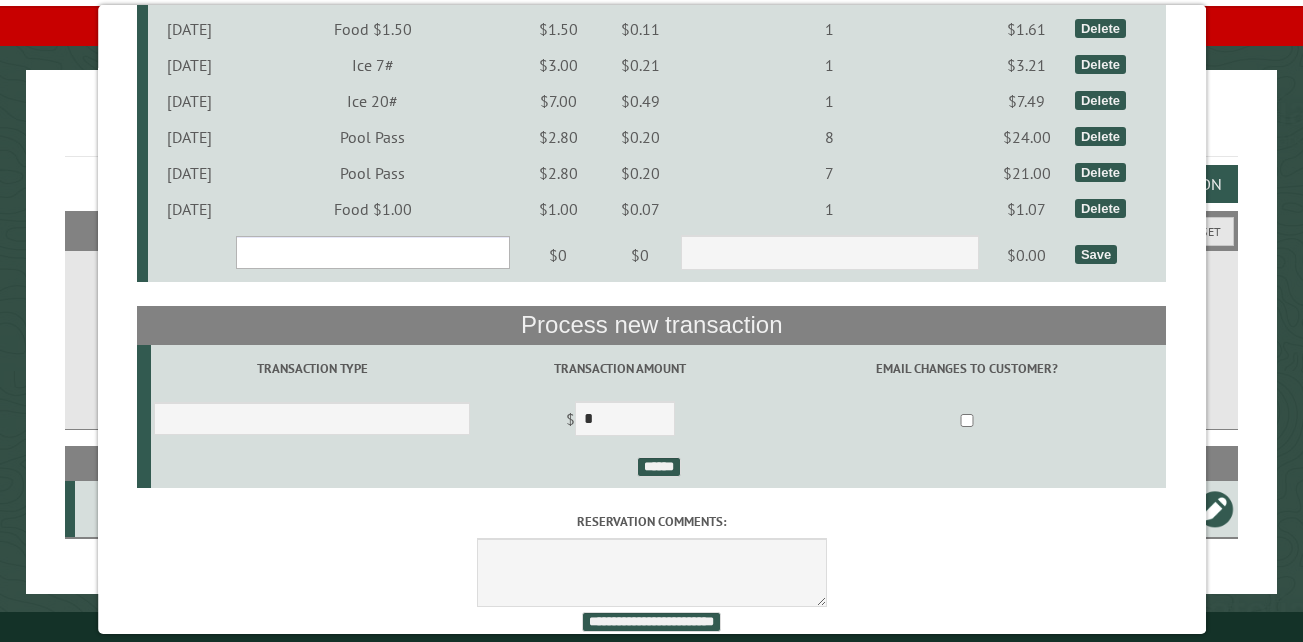 click on "**********" at bounding box center [372, 252] 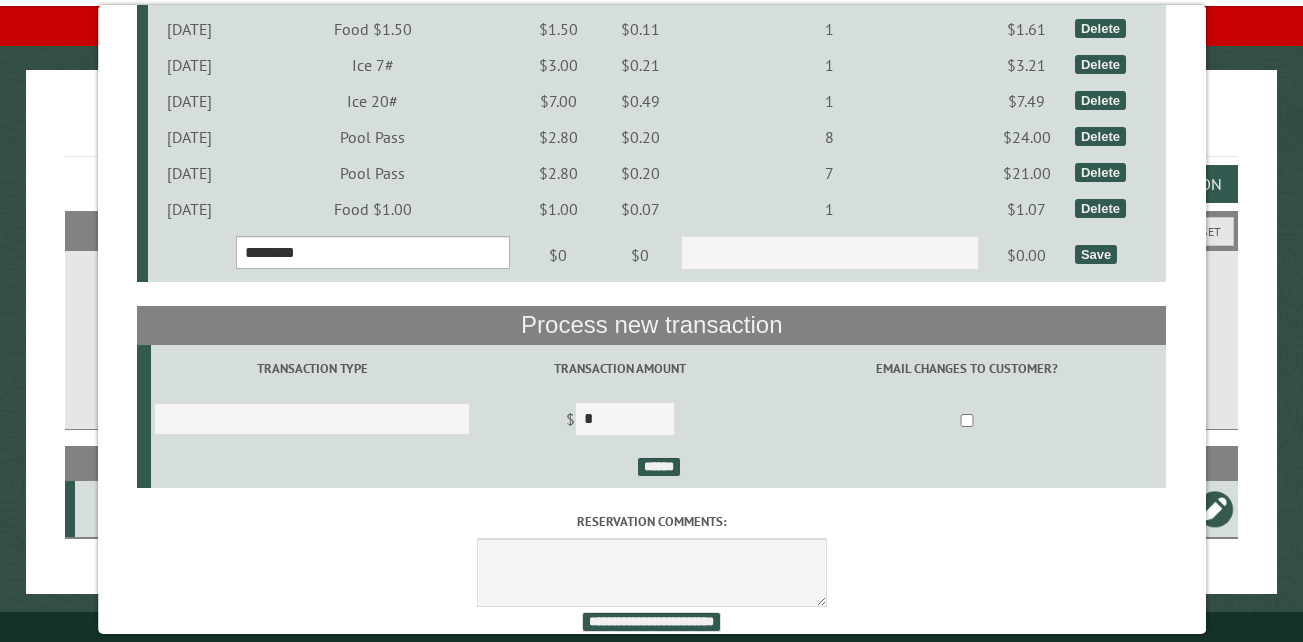 click on "**********" at bounding box center (372, 252) 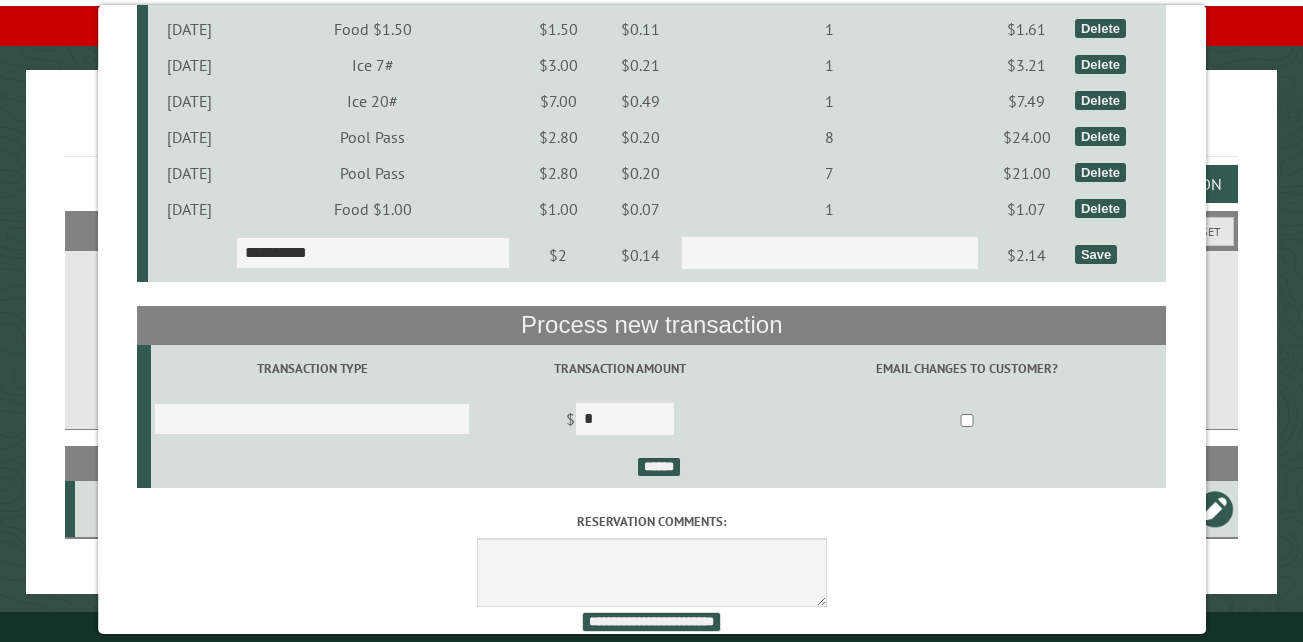click on "Save" at bounding box center (1096, 254) 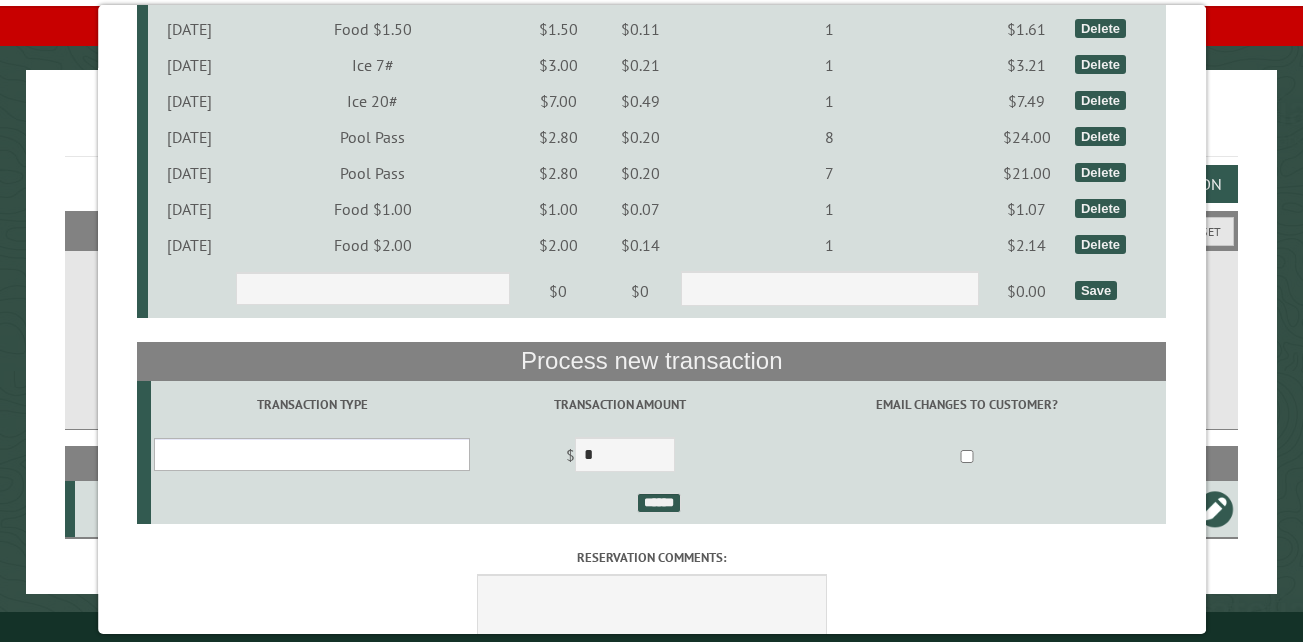 click on "**********" at bounding box center [312, 454] 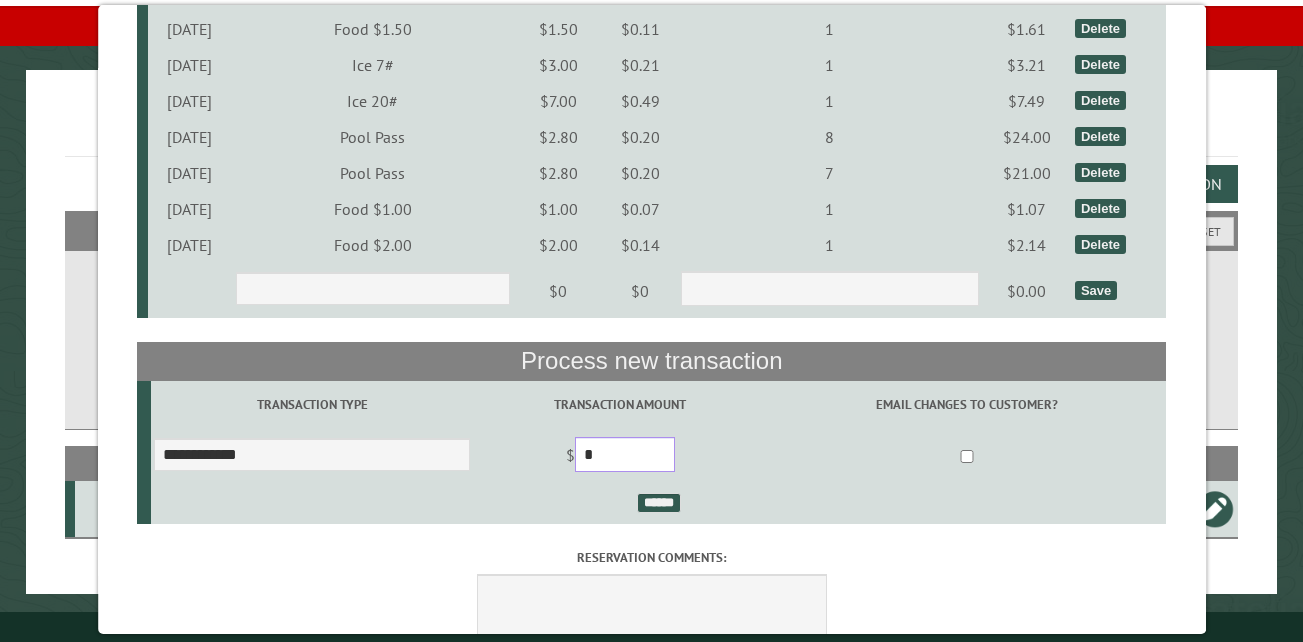 drag, startPoint x: 632, startPoint y: 463, endPoint x: 598, endPoint y: 453, distance: 35.44009 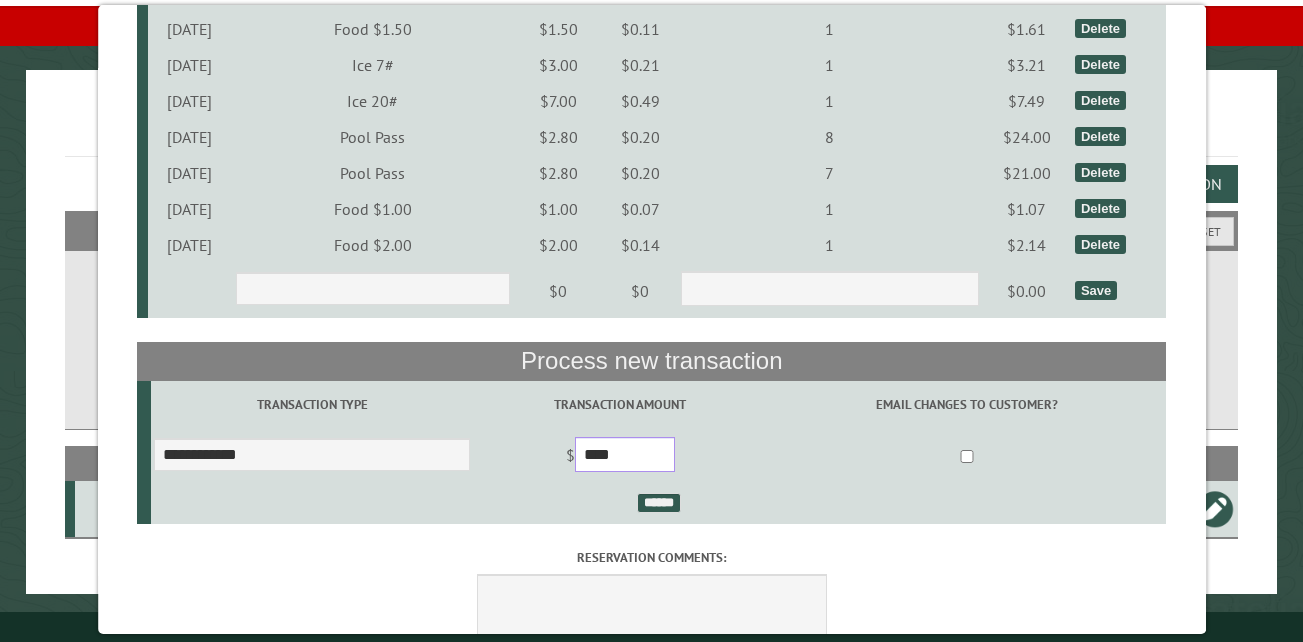 type on "****" 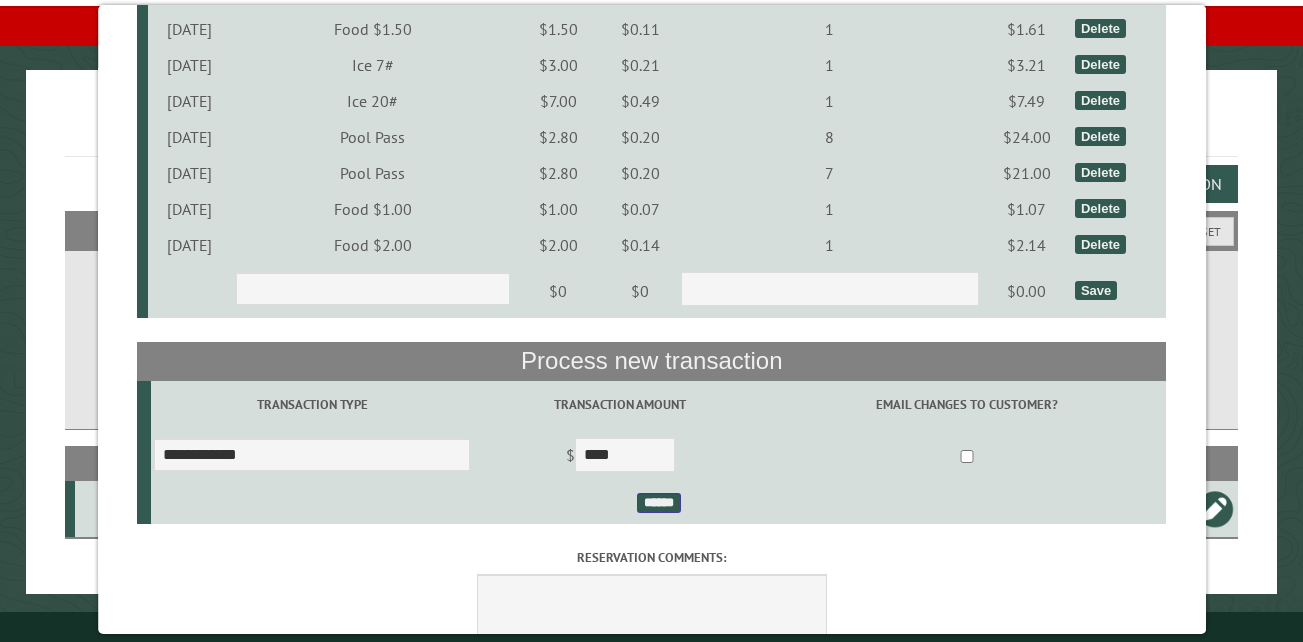 click on "******" at bounding box center [658, 503] 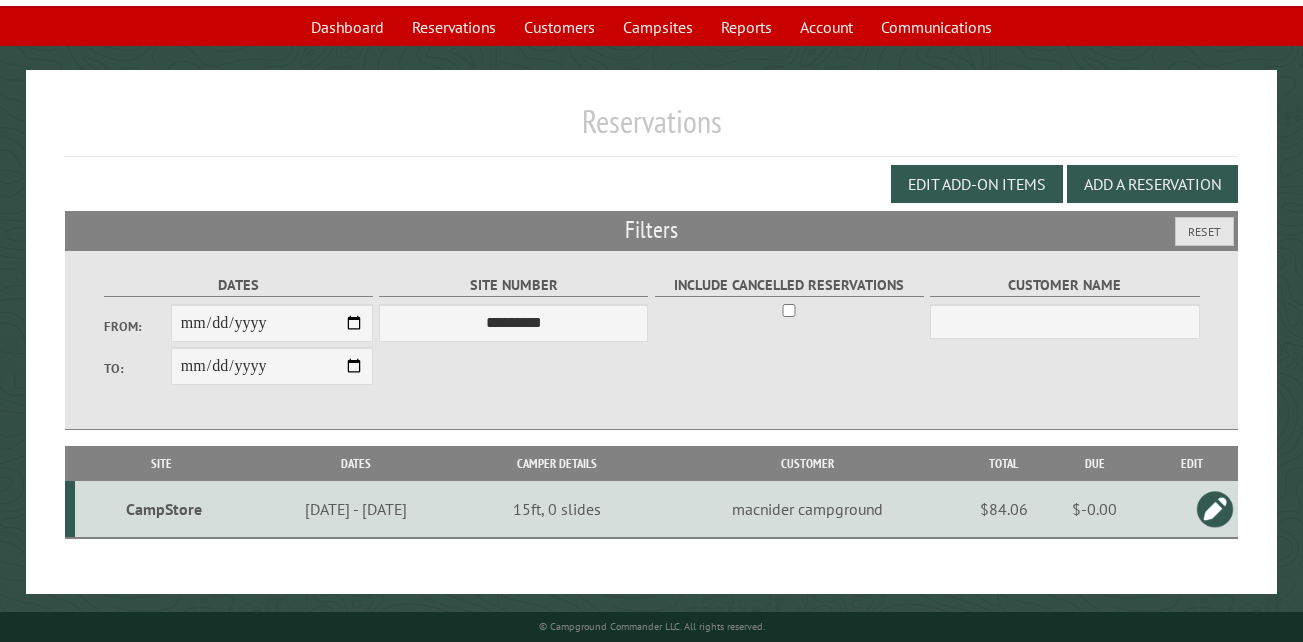 click on "CampStore" at bounding box center (164, 509) 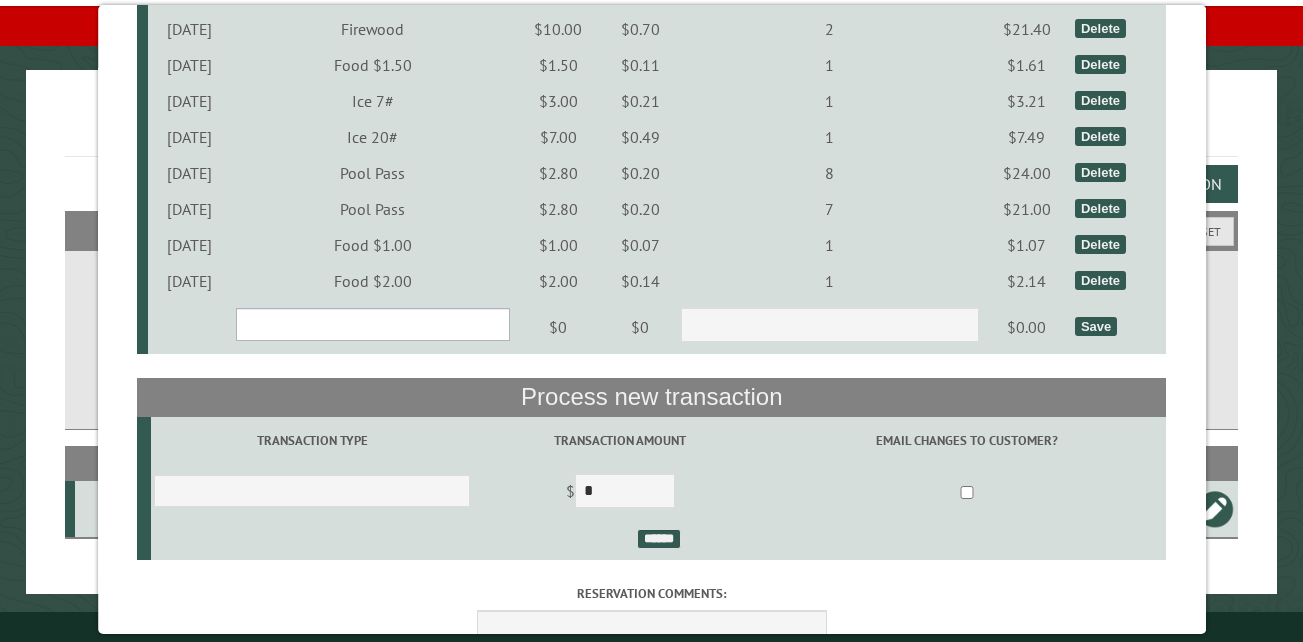 click on "**********" at bounding box center (372, 324) 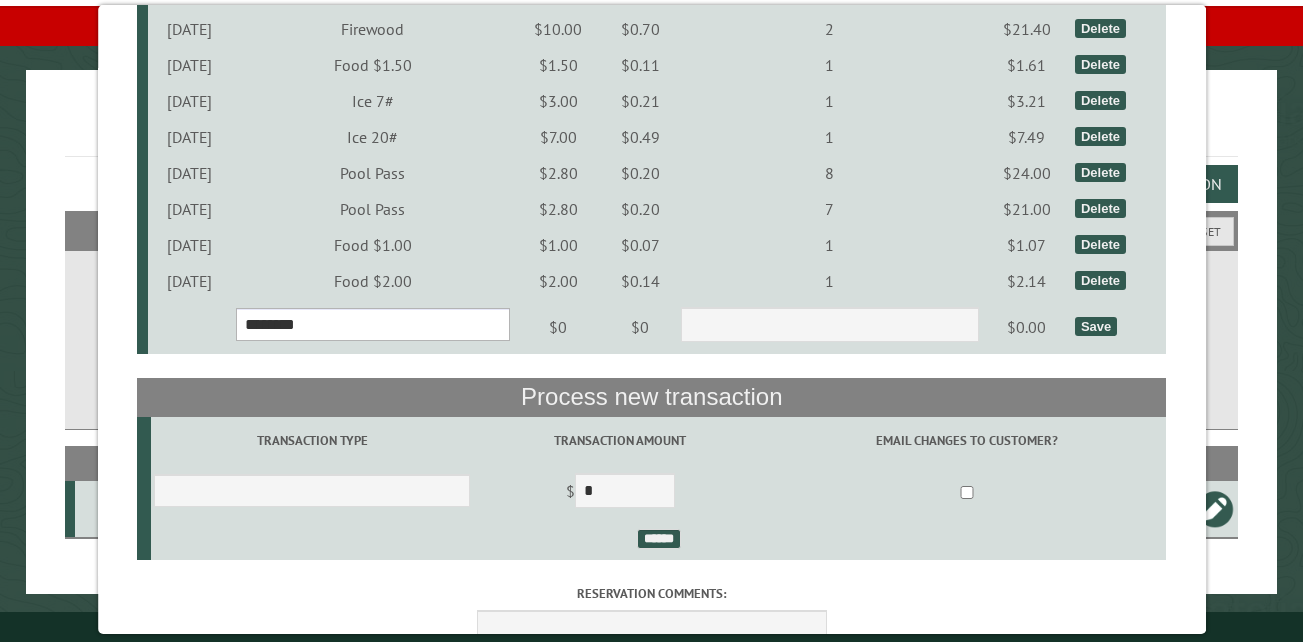 click on "**********" at bounding box center (372, 324) 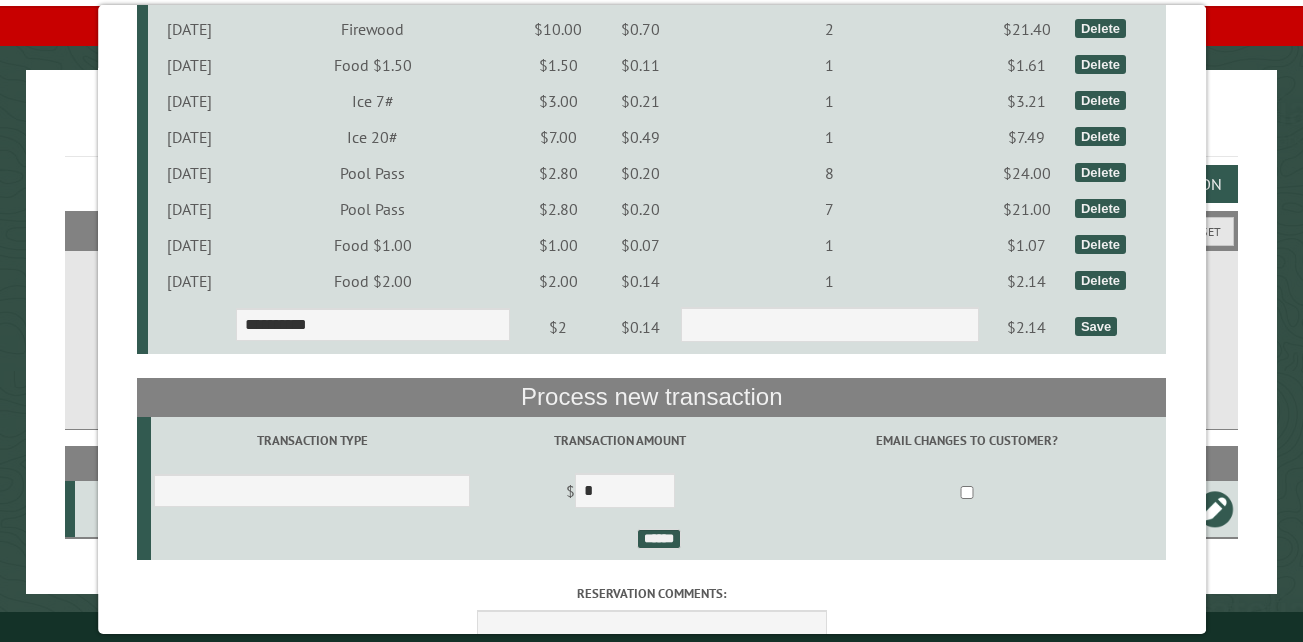 click on "Save" at bounding box center [1096, 326] 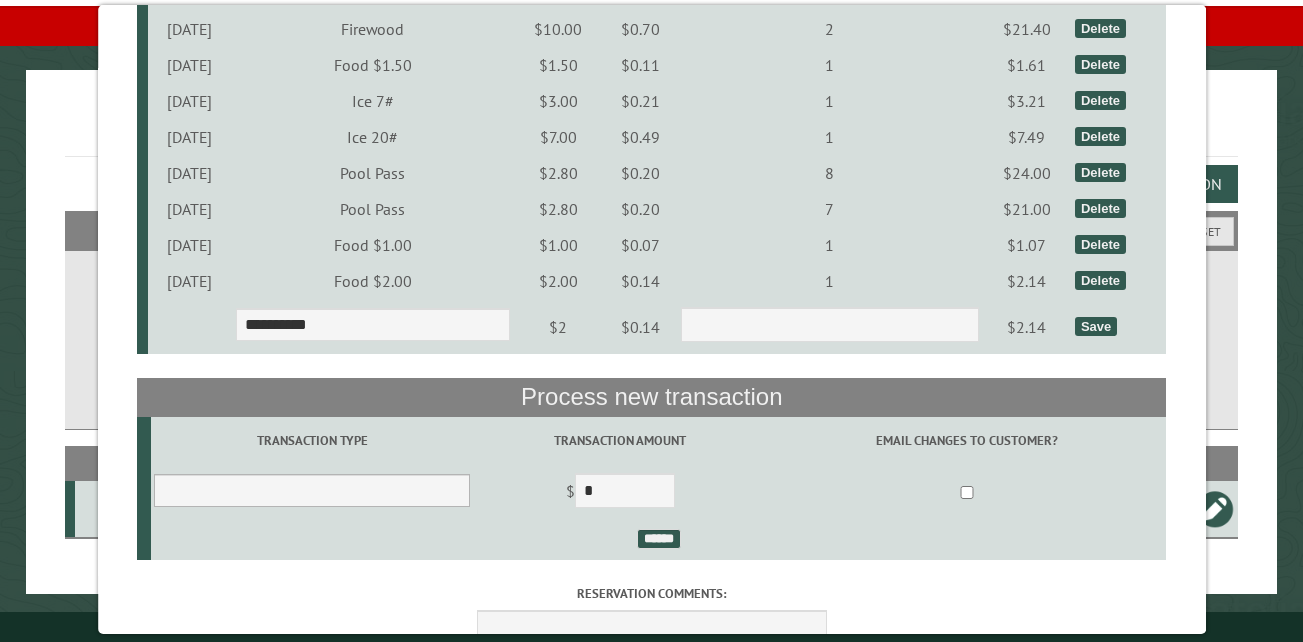 select on "*" 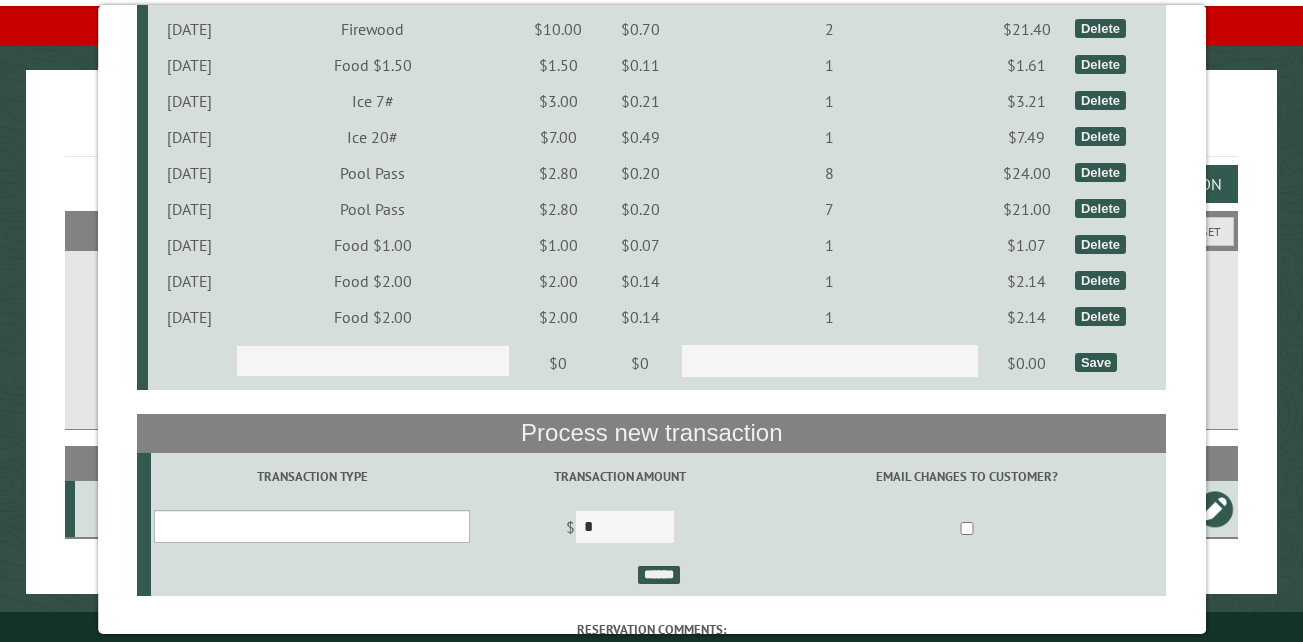click on "**********" at bounding box center [312, 526] 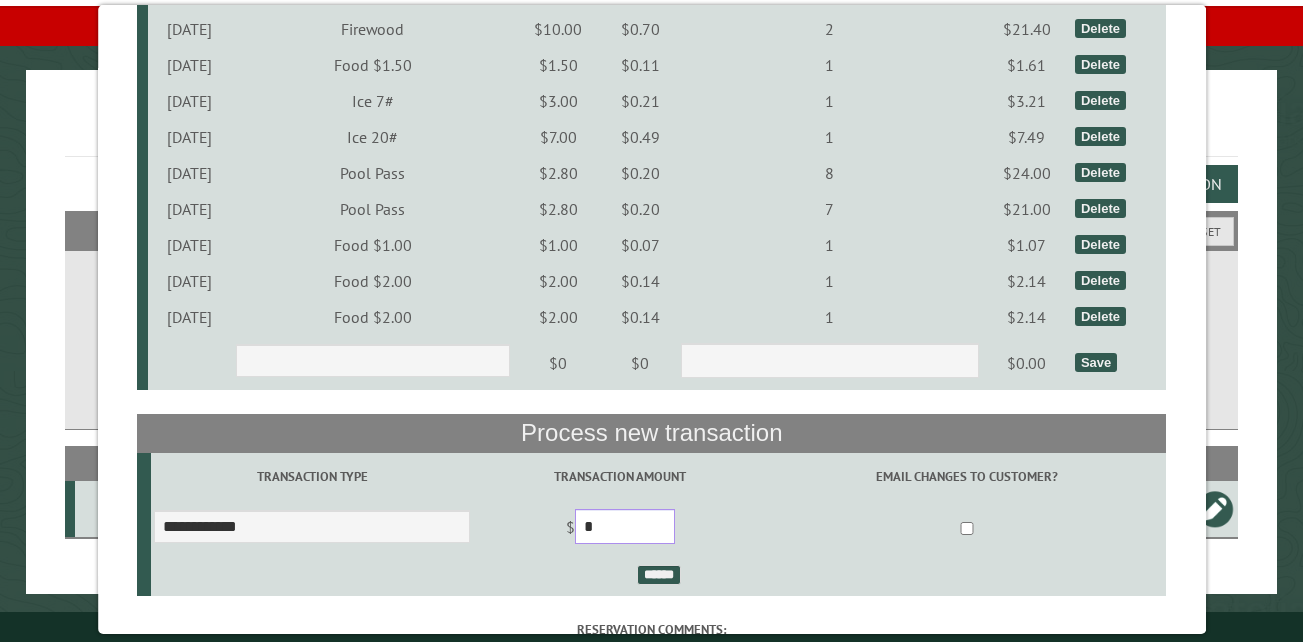 drag, startPoint x: 617, startPoint y: 536, endPoint x: 556, endPoint y: 524, distance: 62.169125 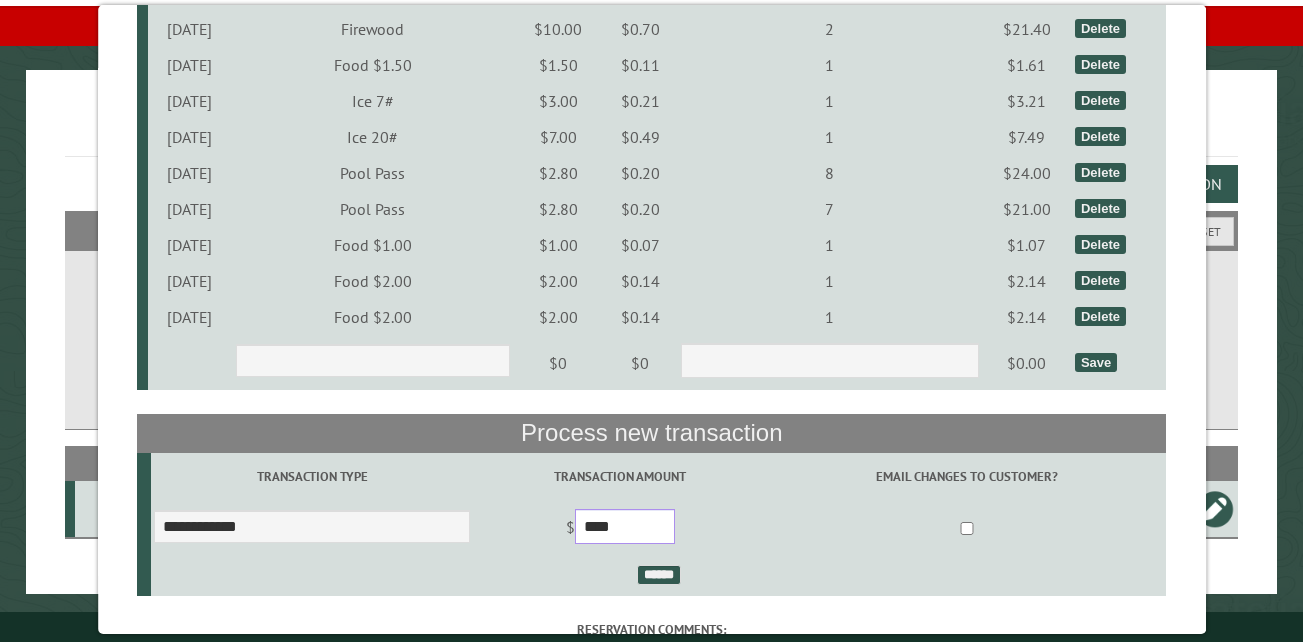 type on "****" 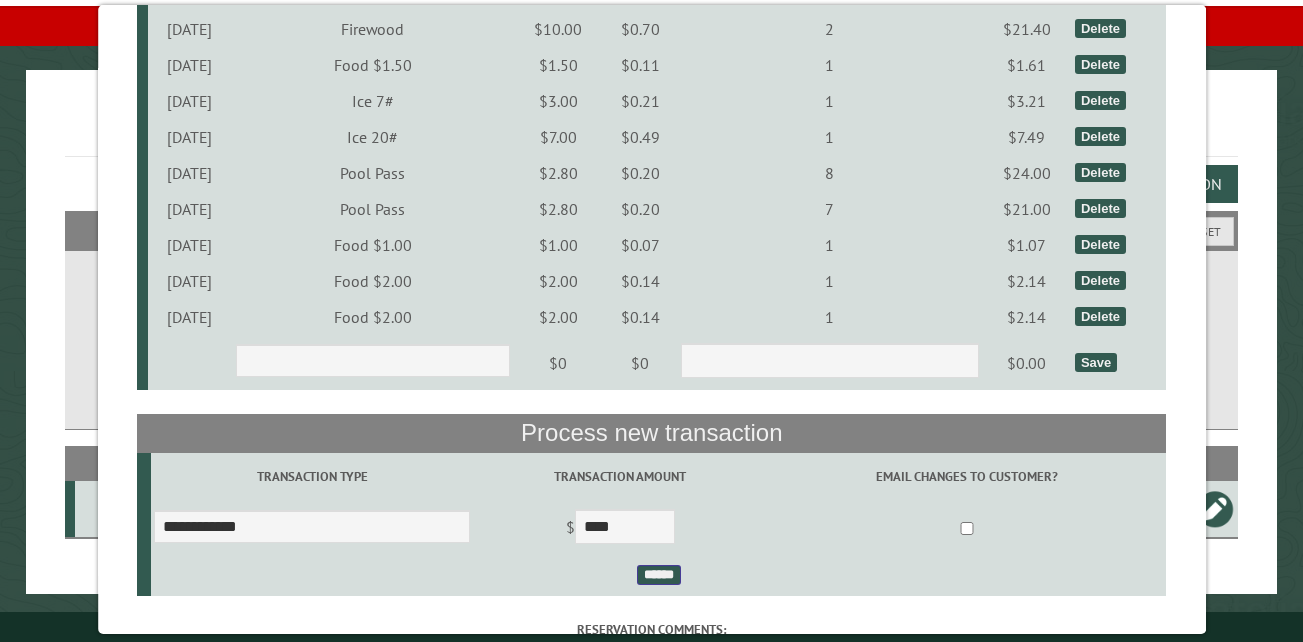 click on "******" at bounding box center (658, 575) 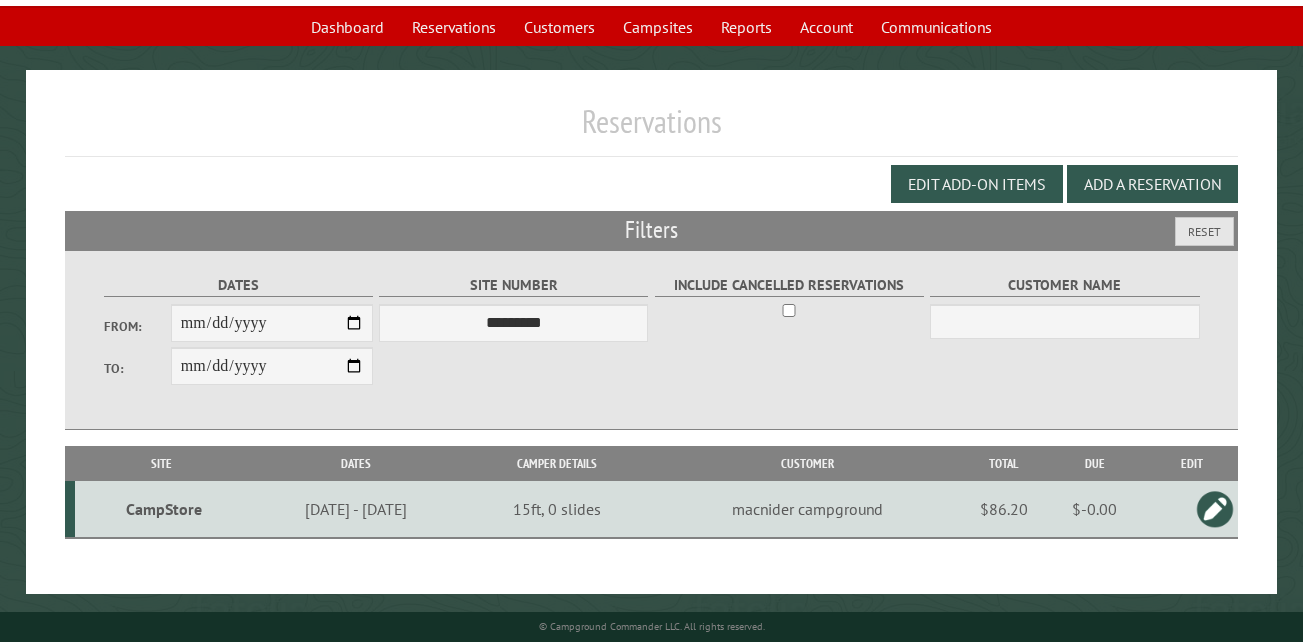 click on "CampStore" at bounding box center (164, 509) 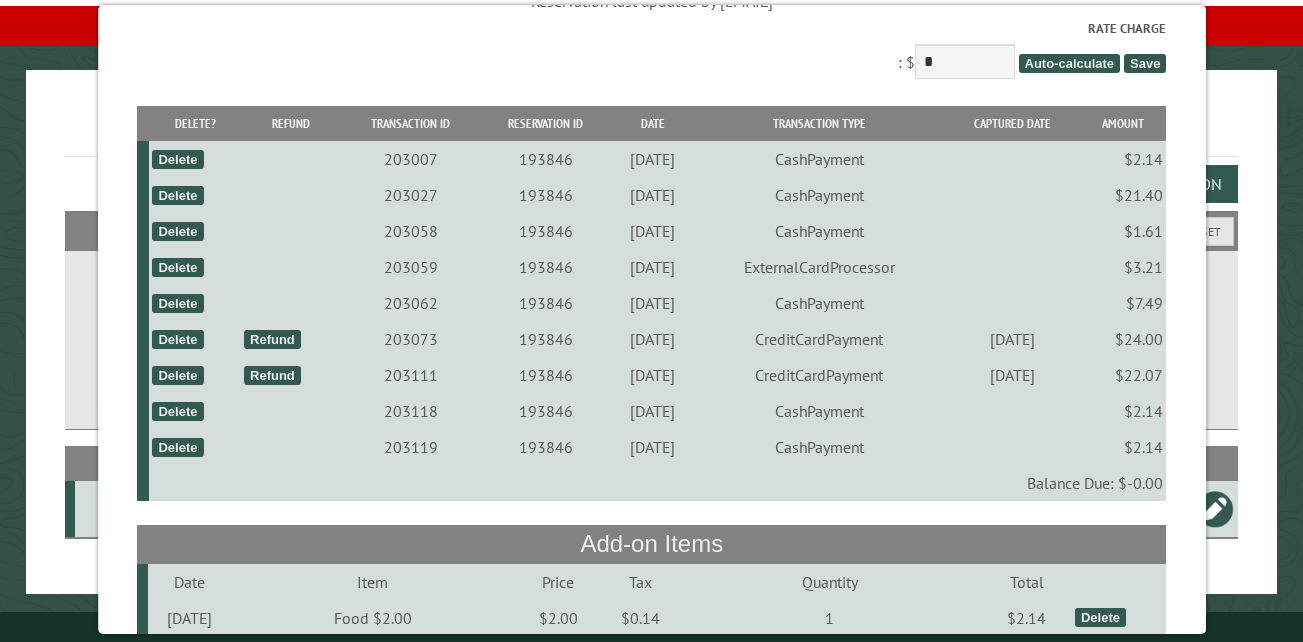 scroll, scrollTop: 98, scrollLeft: 0, axis: vertical 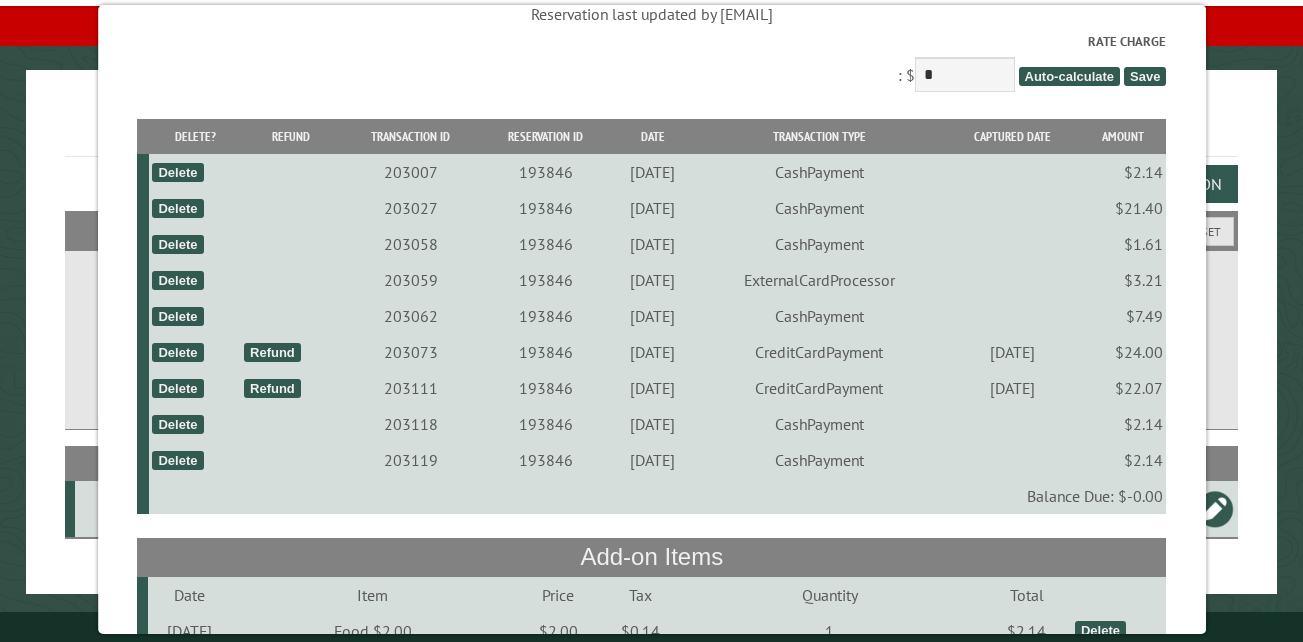 click on "Delete" at bounding box center (177, 280) 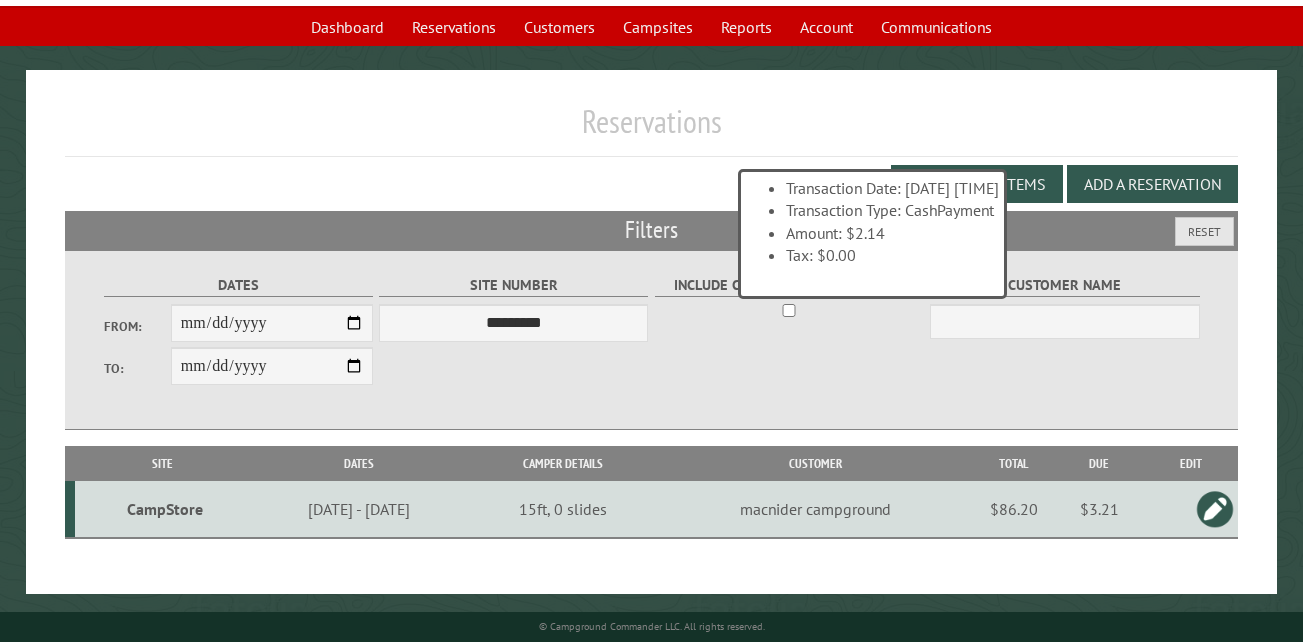 click on "CampStore" at bounding box center [165, 509] 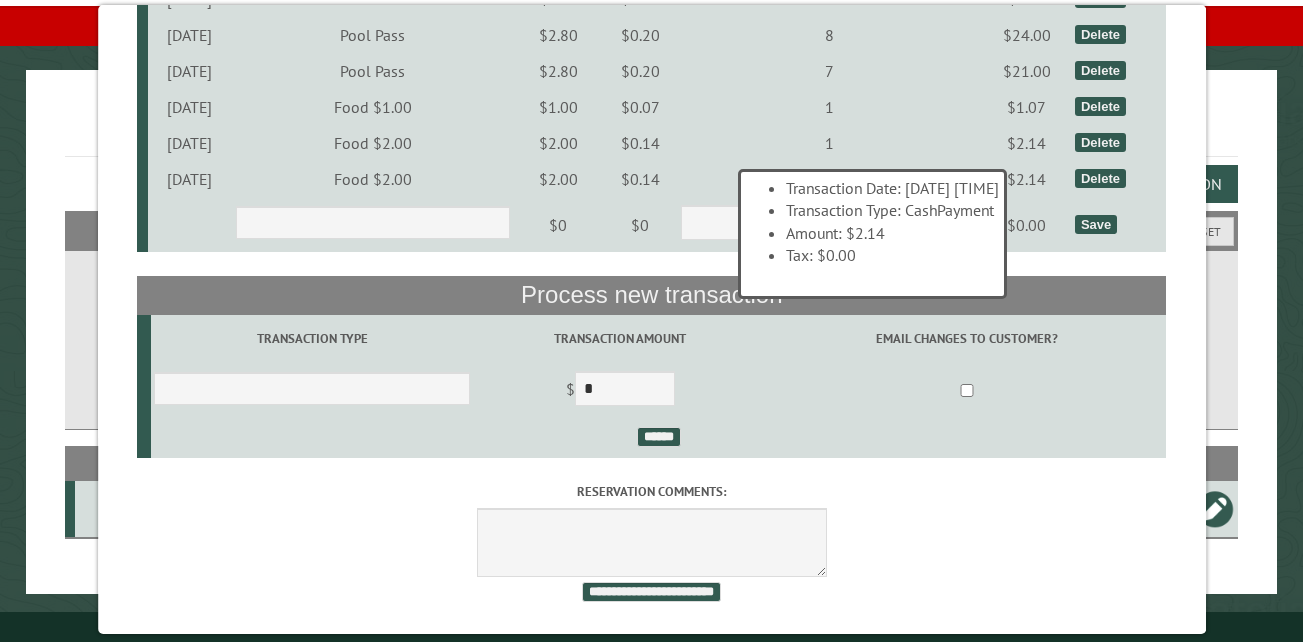 scroll, scrollTop: 862, scrollLeft: 0, axis: vertical 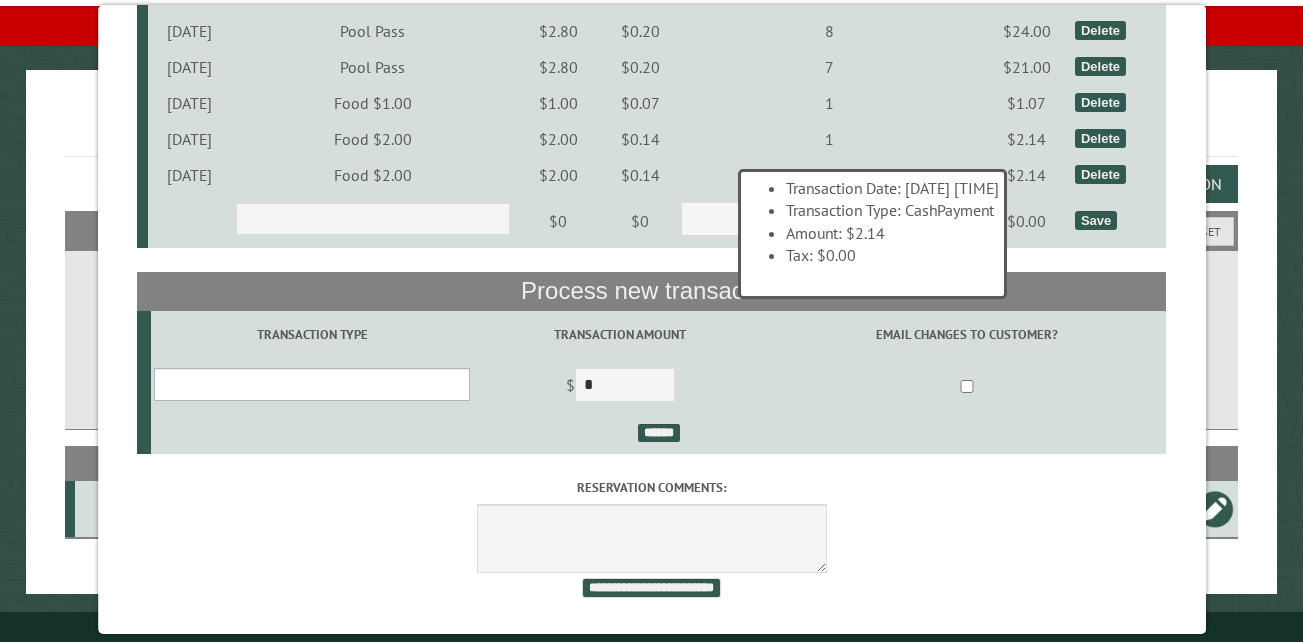 click on "**********" at bounding box center [312, 384] 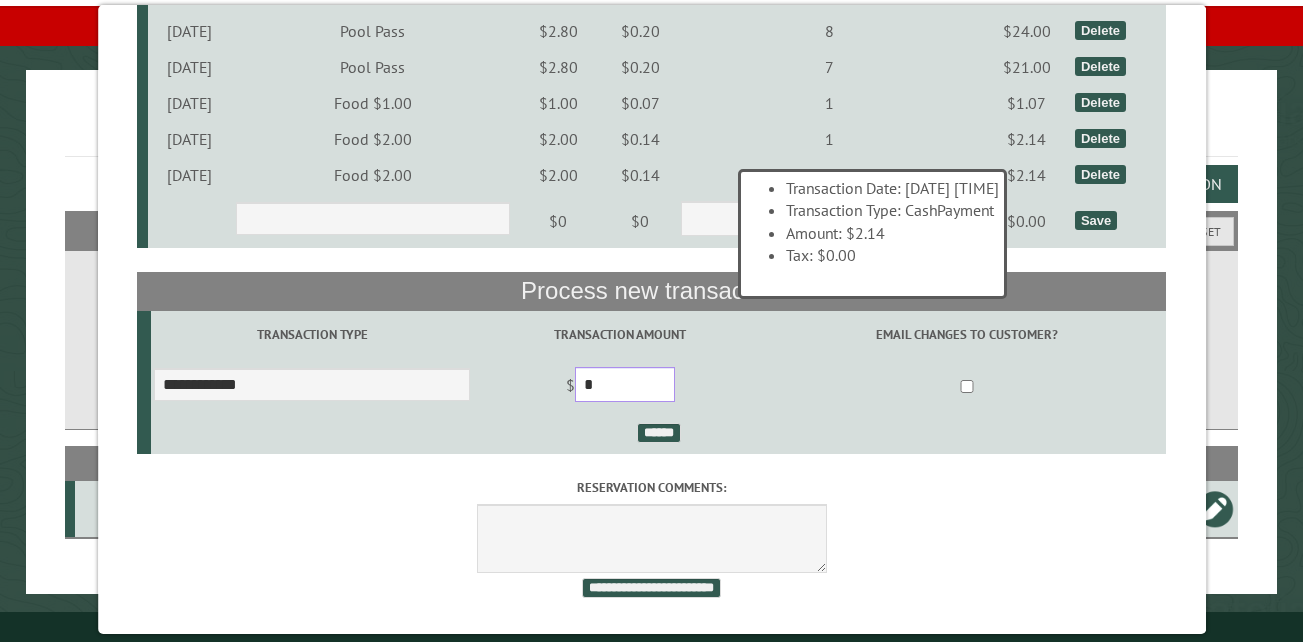 drag, startPoint x: 636, startPoint y: 377, endPoint x: 589, endPoint y: 370, distance: 47.518417 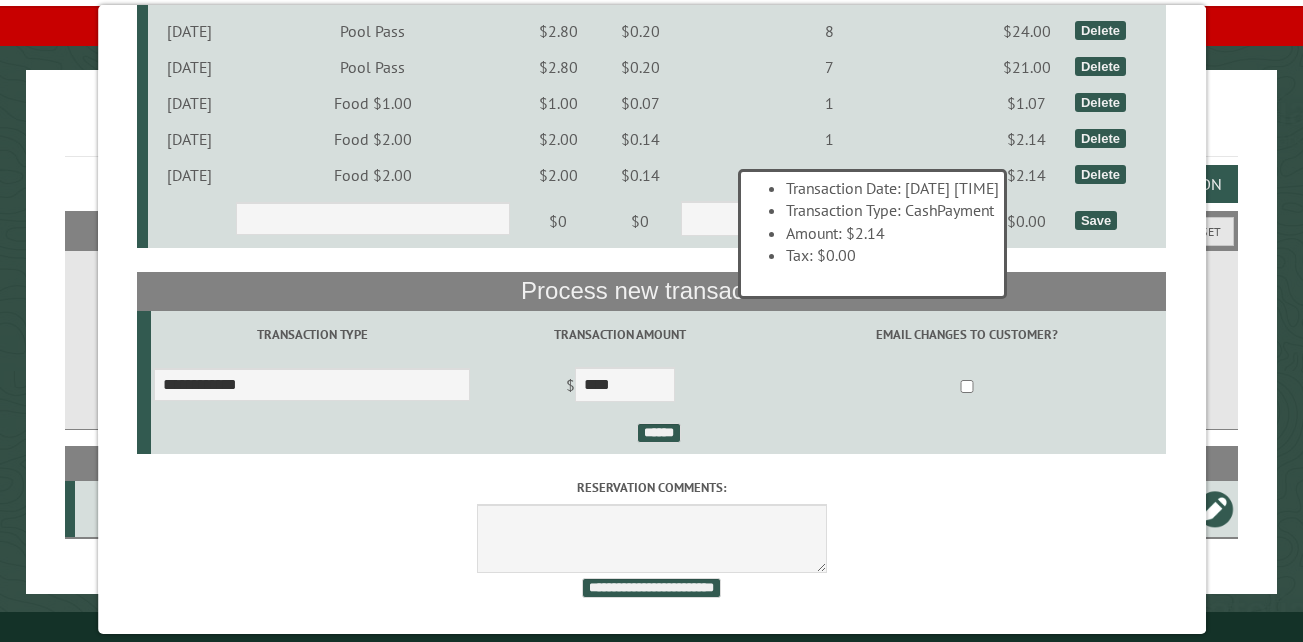 click on "******" at bounding box center (658, 435) 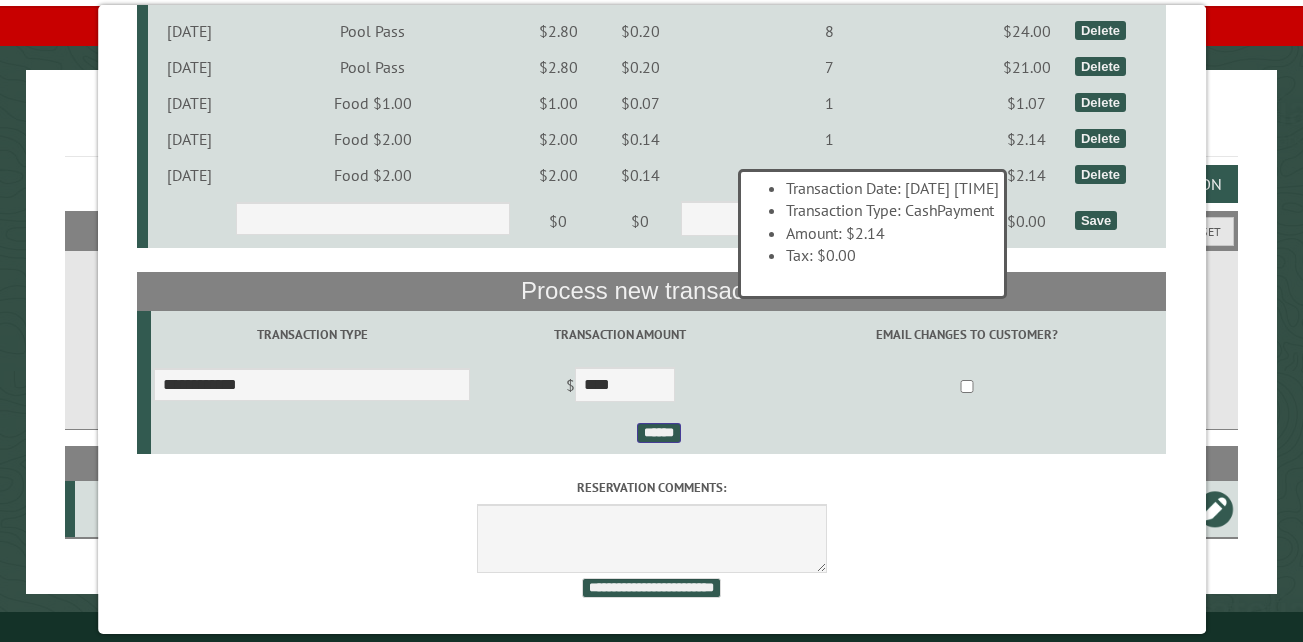 click on "******" at bounding box center [658, 433] 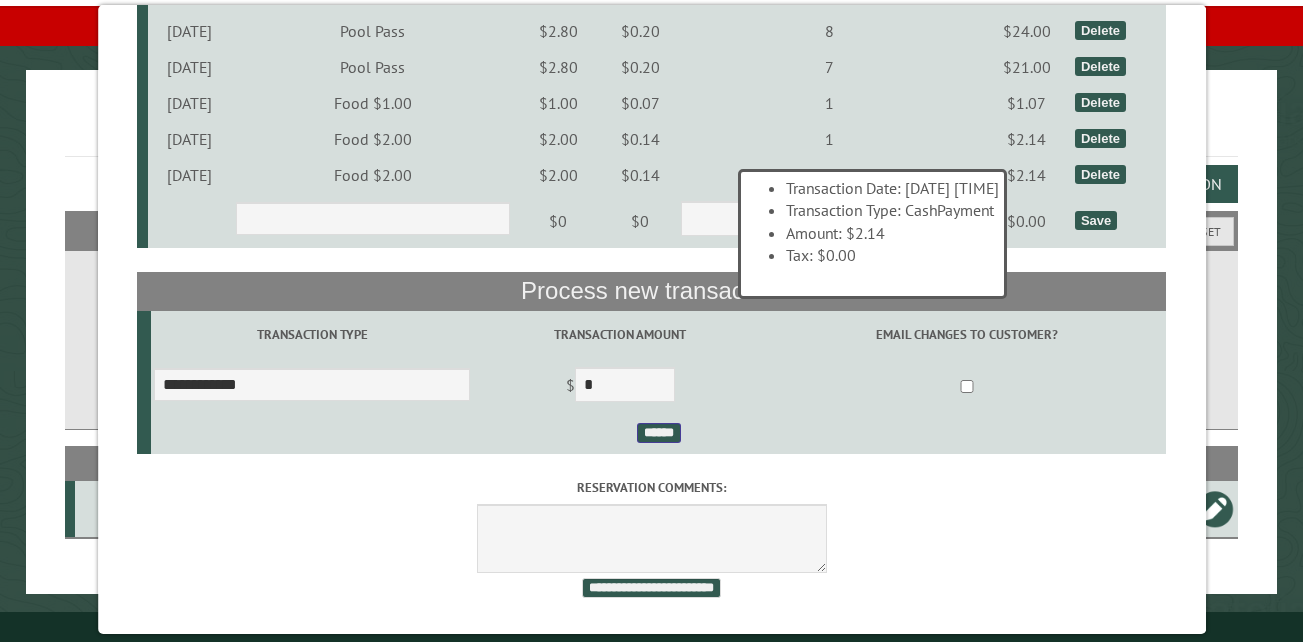 select on "*" 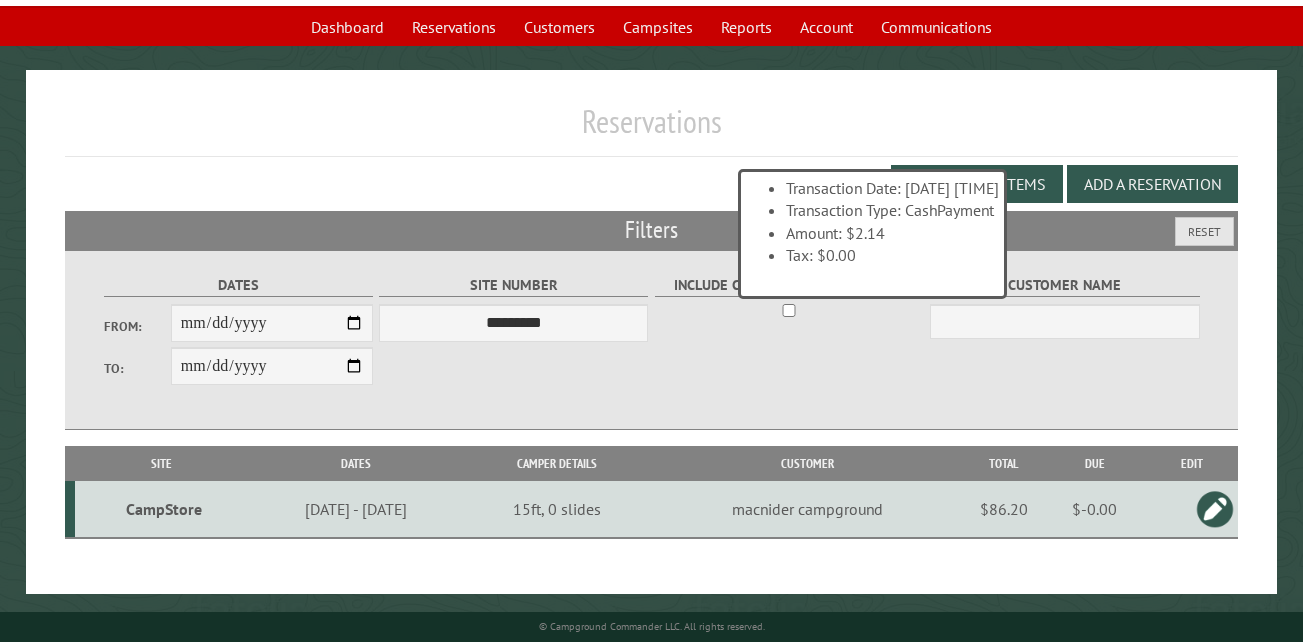 click on "CampStore" at bounding box center [164, 509] 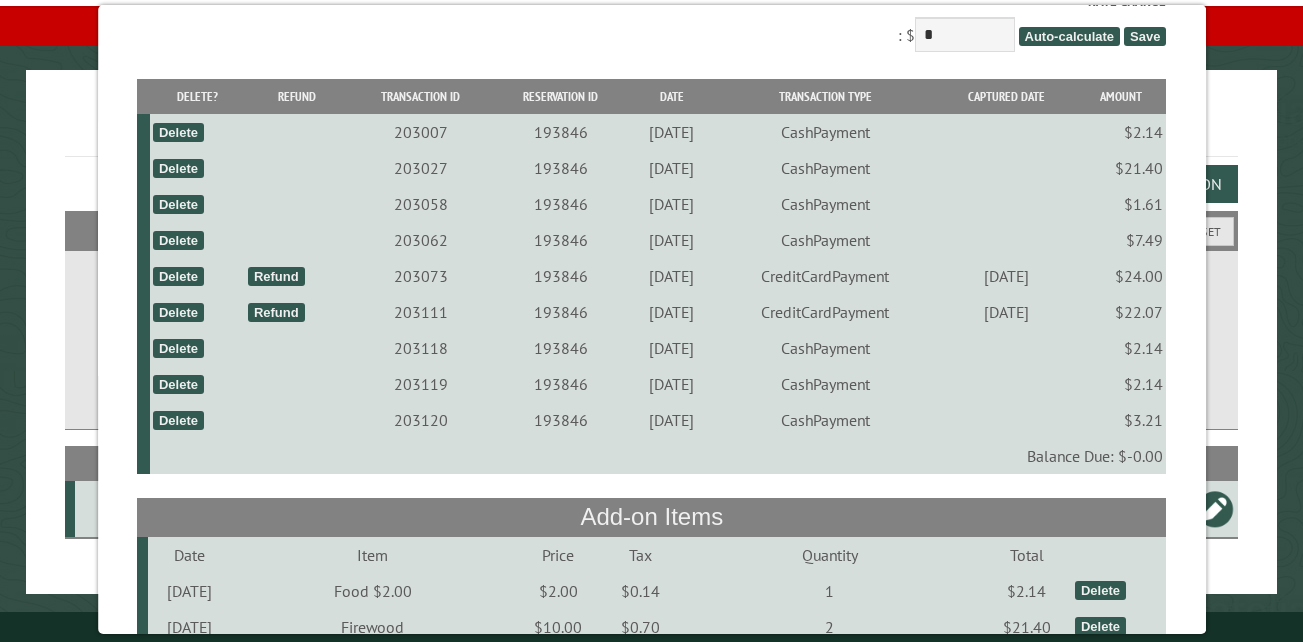 scroll, scrollTop: 0, scrollLeft: 0, axis: both 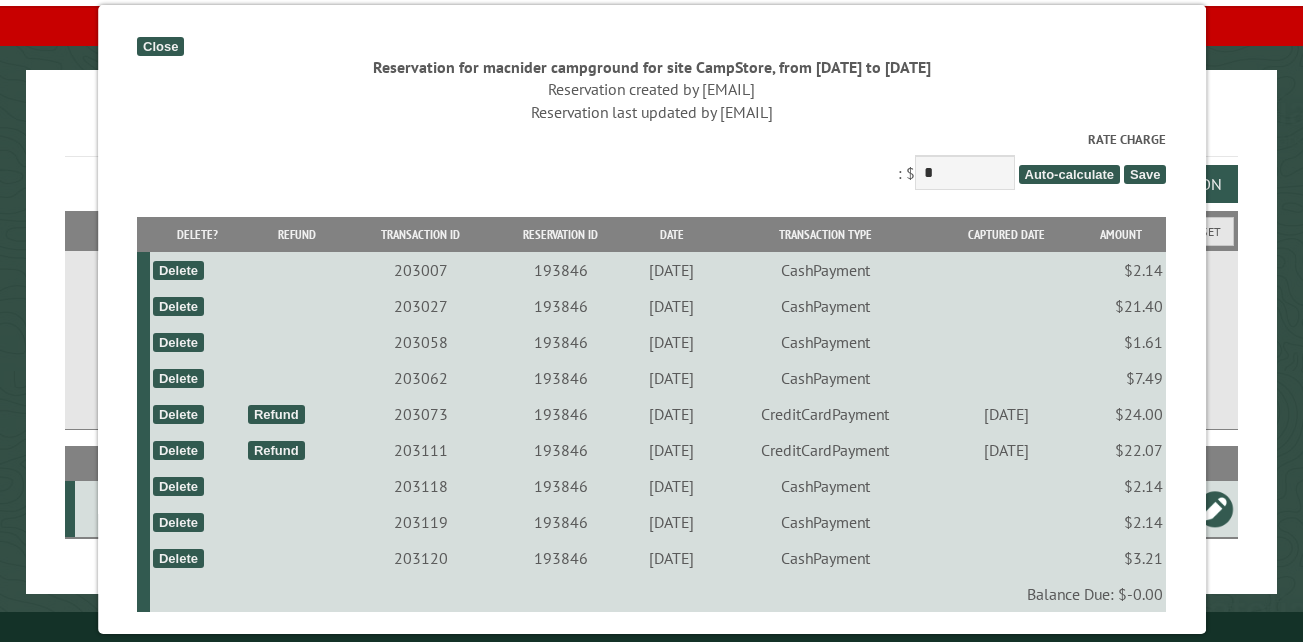 click on "Close" at bounding box center (160, 46) 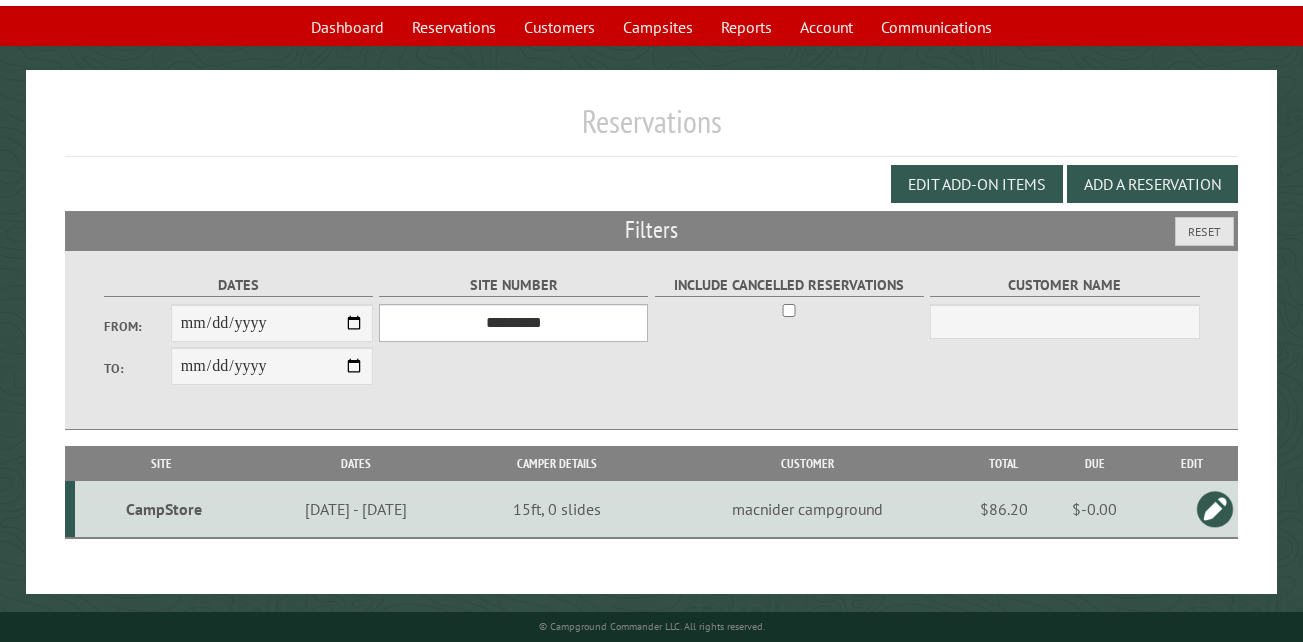 click on "*** ** ** ** ** ** ** ** ** ** *** *** *** *** ** ** ** ** ** ** ** ** ** *** *** ** ** ** ** ** ** ********* ** ** ** ** ** ** ** ** ** *** *** *** *** *** *** ** ** ** ** ** ** ** ** ** *** *** *** *** *** *** ** ** ** ** ** ** ** ** ** ** ** ** ** ** ** ** ** ** ** ** ** ** ** ** *** *** *** *** *** ***" at bounding box center [513, 323] 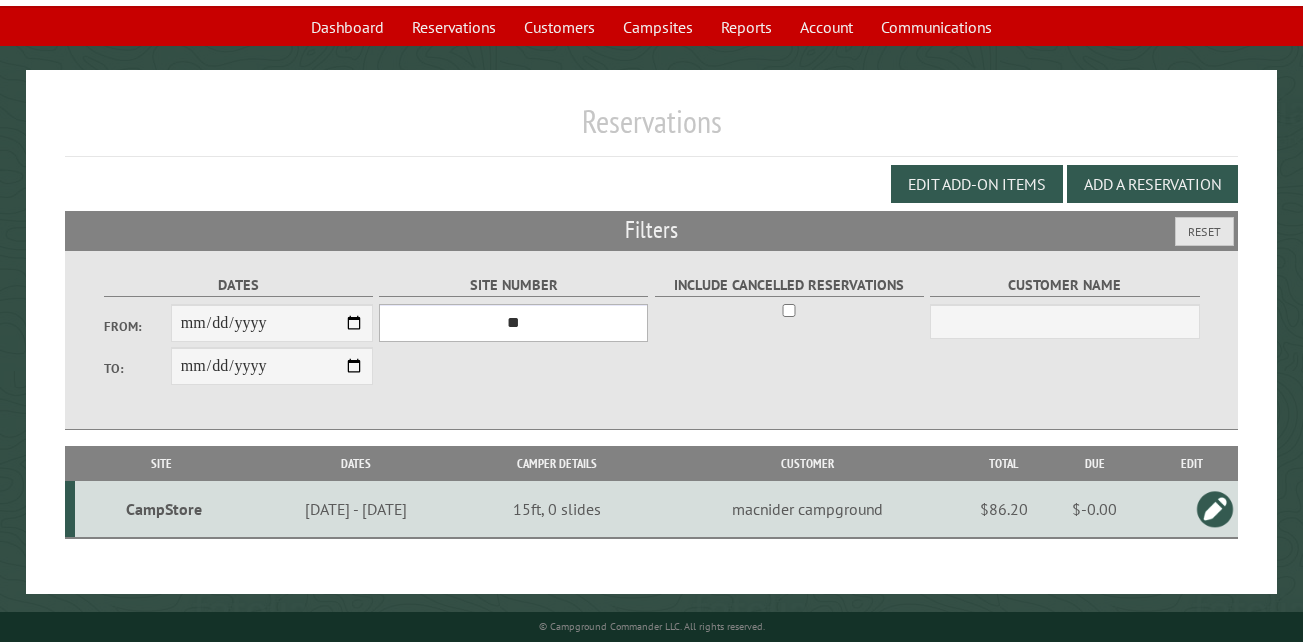 click on "*** ** ** ** ** ** ** ** ** ** *** *** *** *** ** ** ** ** ** ** ** ** ** *** *** ** ** ** ** ** ** ********* ** ** ** ** ** ** ** ** ** *** *** *** *** *** *** ** ** ** ** ** ** ** ** ** *** *** *** *** *** *** ** ** ** ** ** ** ** ** ** ** ** ** ** ** ** ** ** ** ** ** ** ** ** ** *** *** *** *** *** ***" at bounding box center [513, 323] 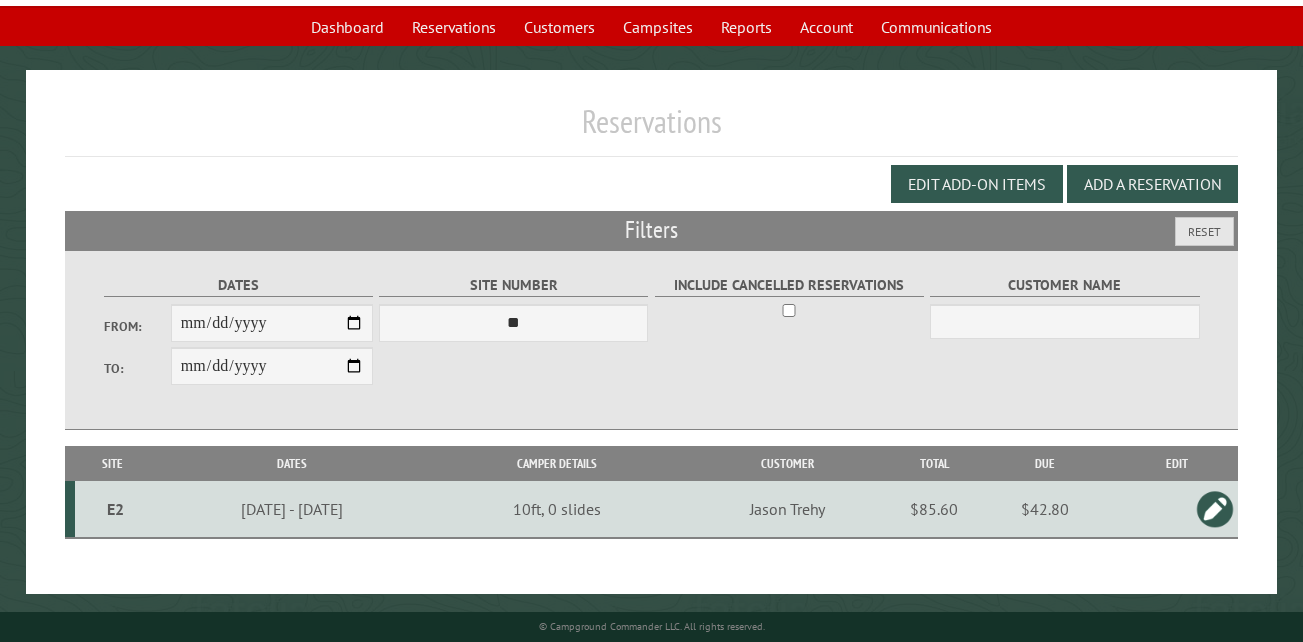 click on "E2" at bounding box center (115, 509) 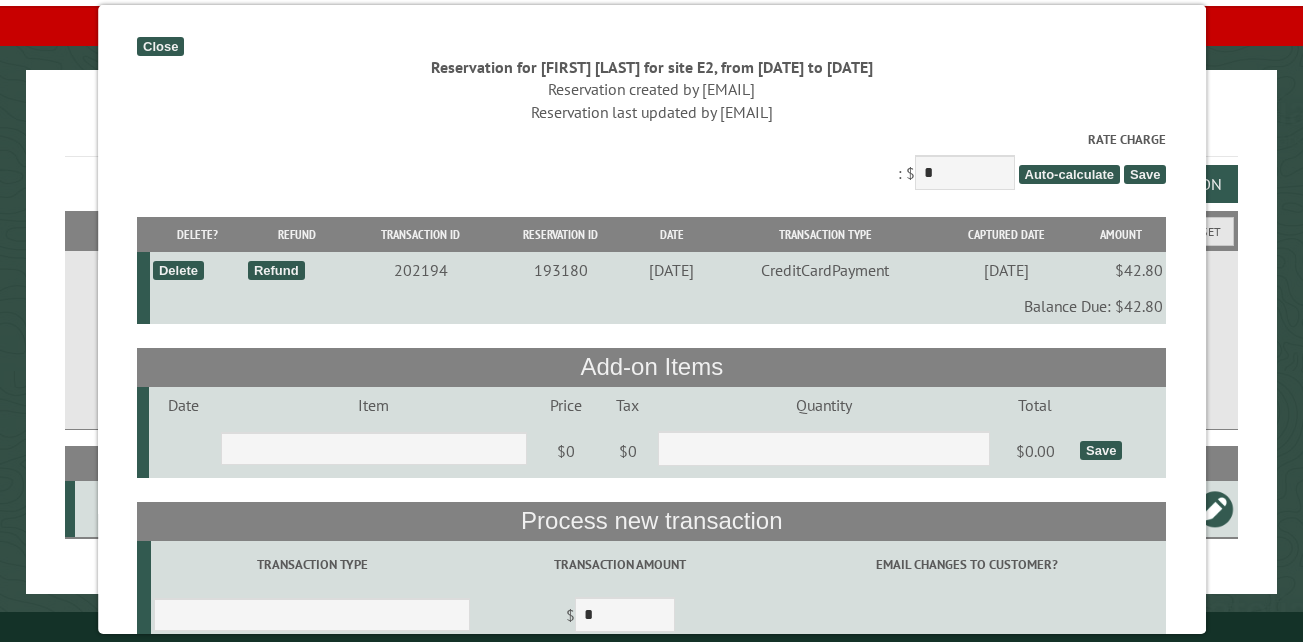 type on "****" 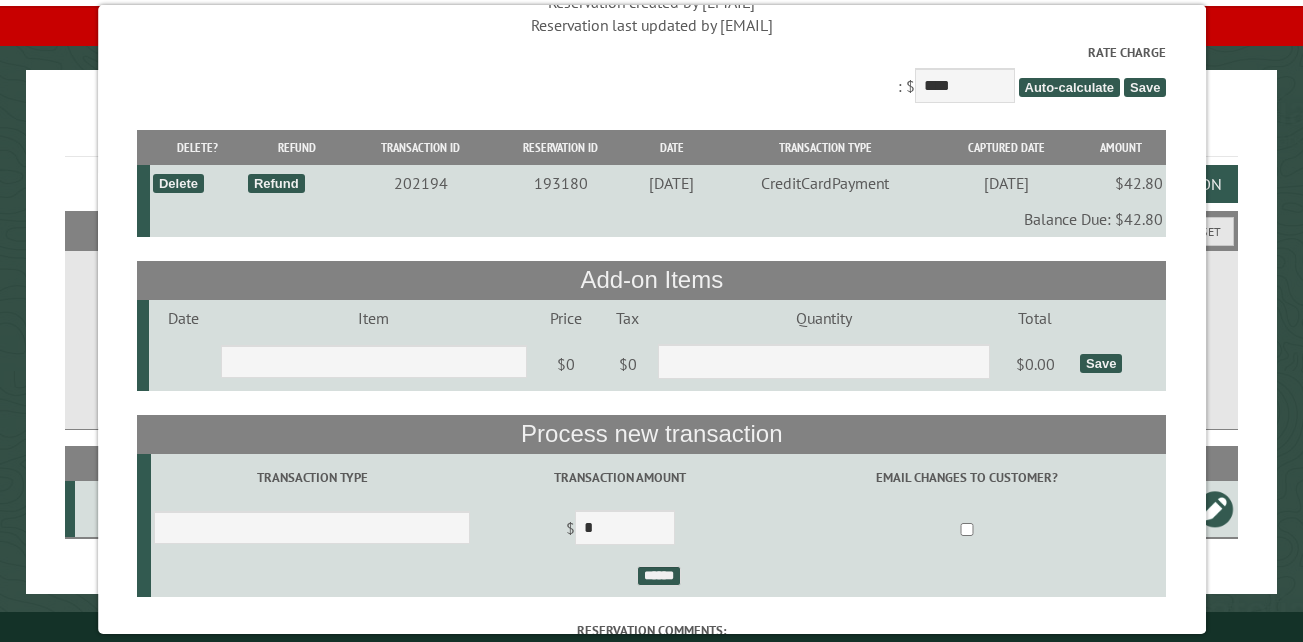 scroll, scrollTop: 200, scrollLeft: 0, axis: vertical 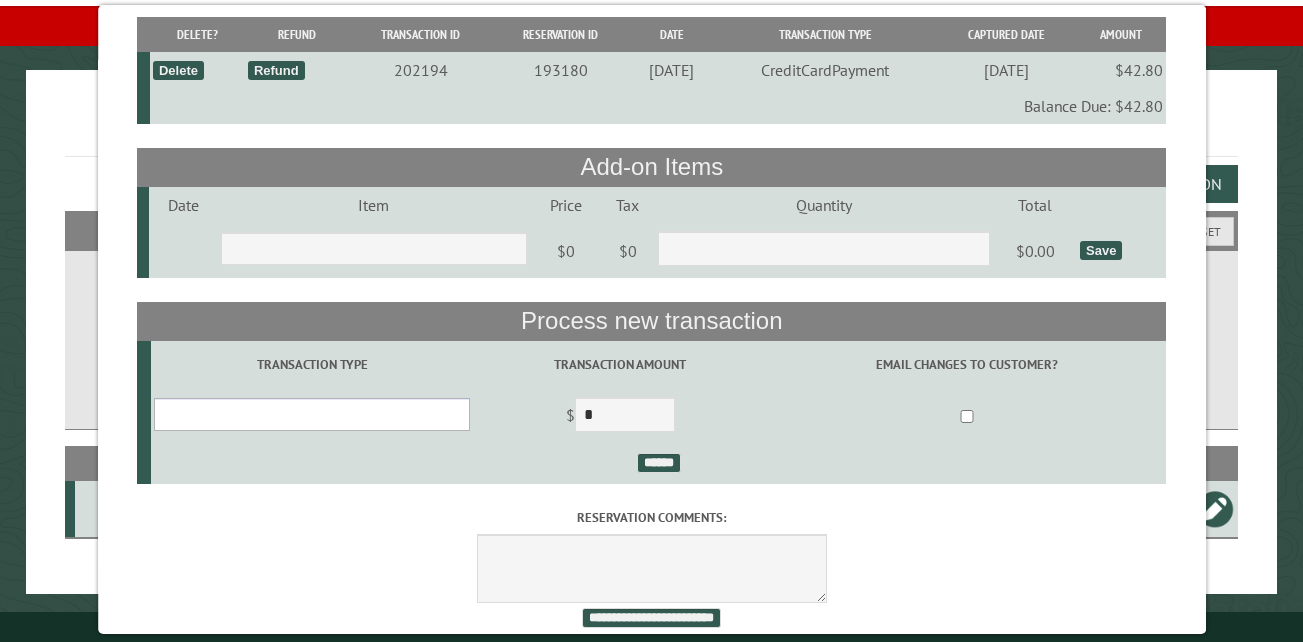click on "**********" at bounding box center [312, 414] 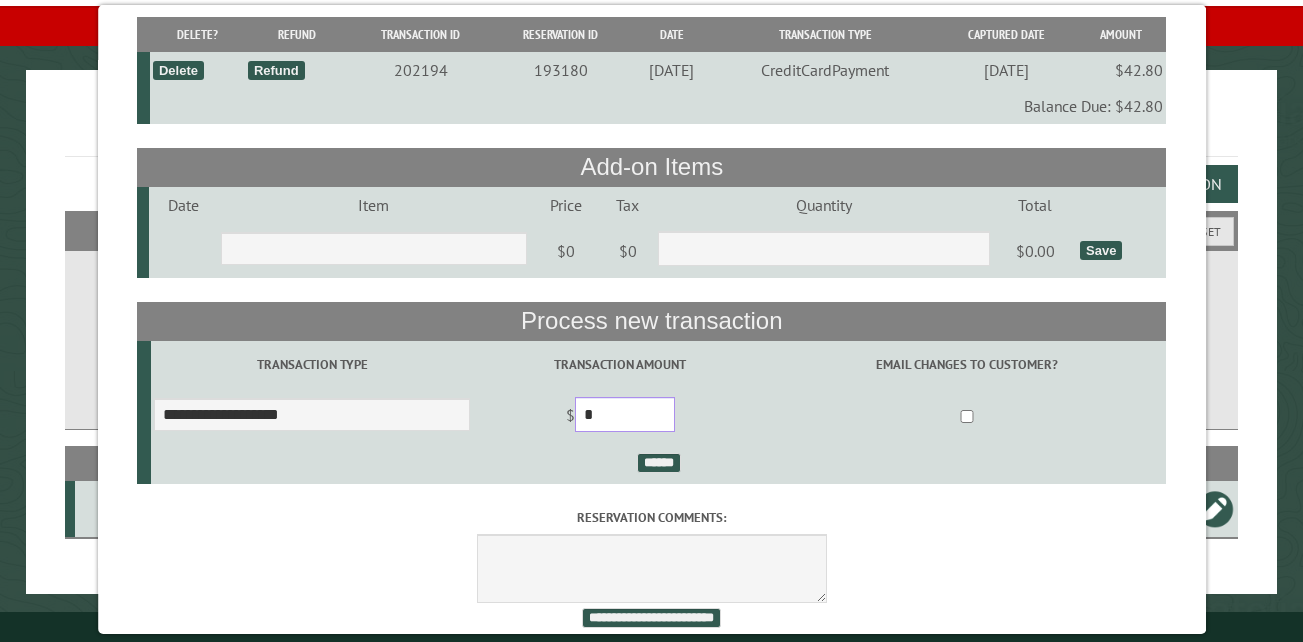 drag, startPoint x: 637, startPoint y: 427, endPoint x: 586, endPoint y: 419, distance: 51.62364 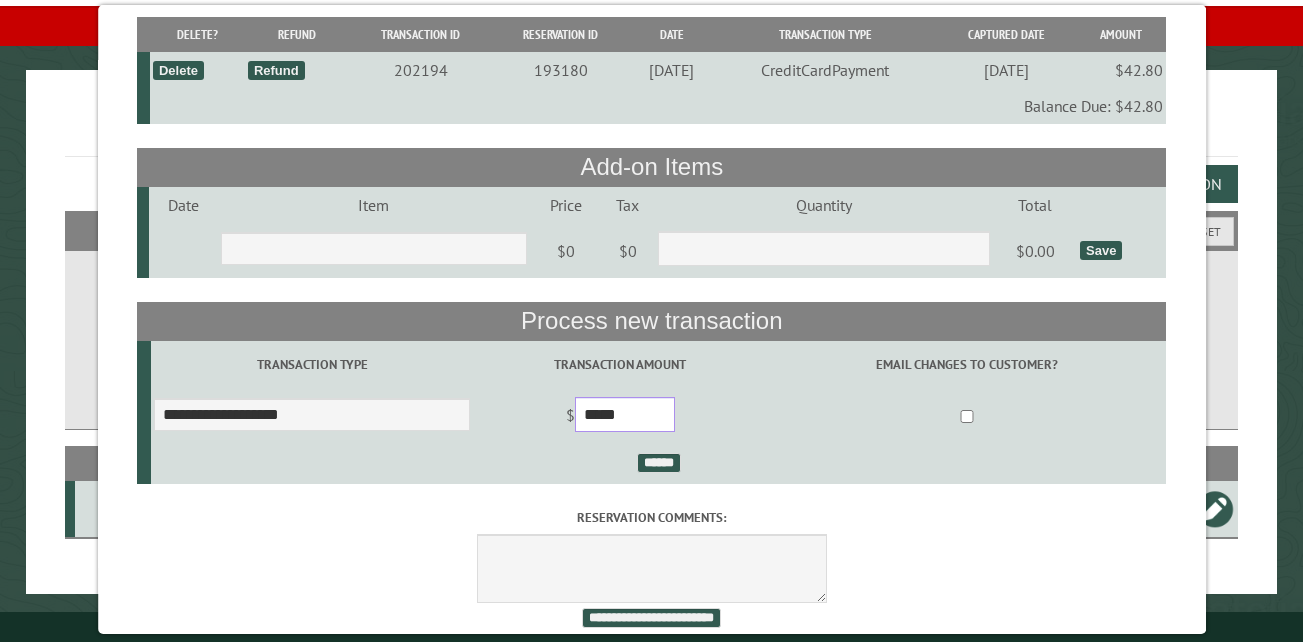 type on "*****" 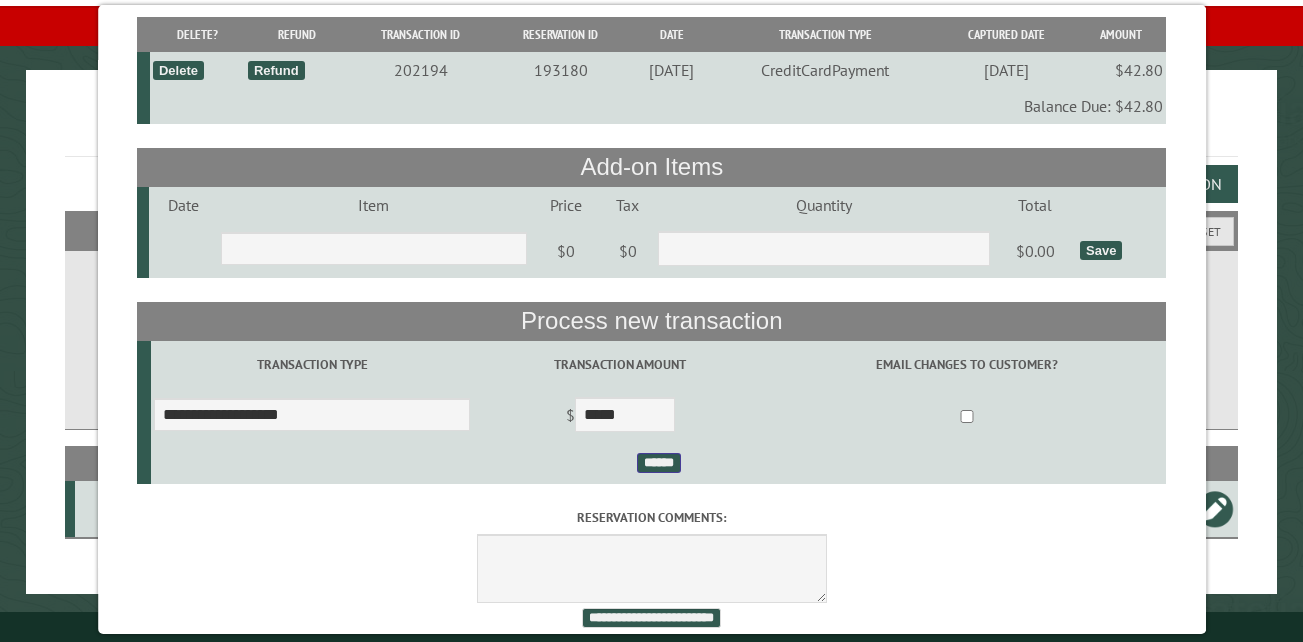 click on "******" at bounding box center (658, 463) 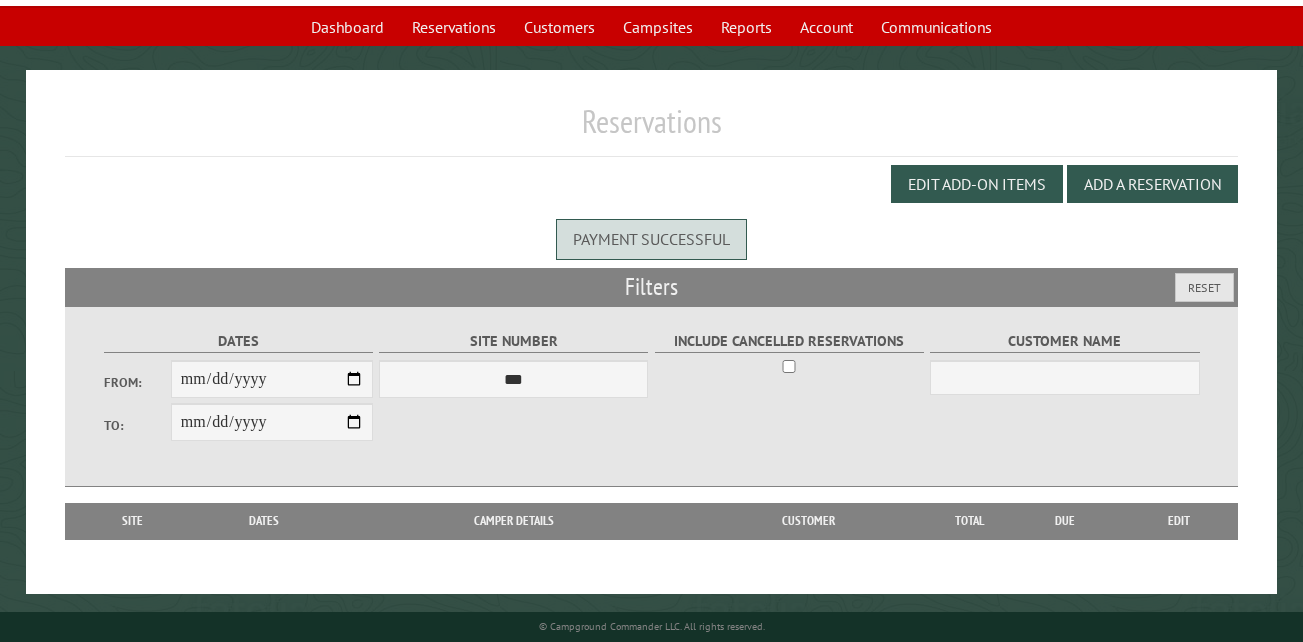 scroll, scrollTop: 133, scrollLeft: 0, axis: vertical 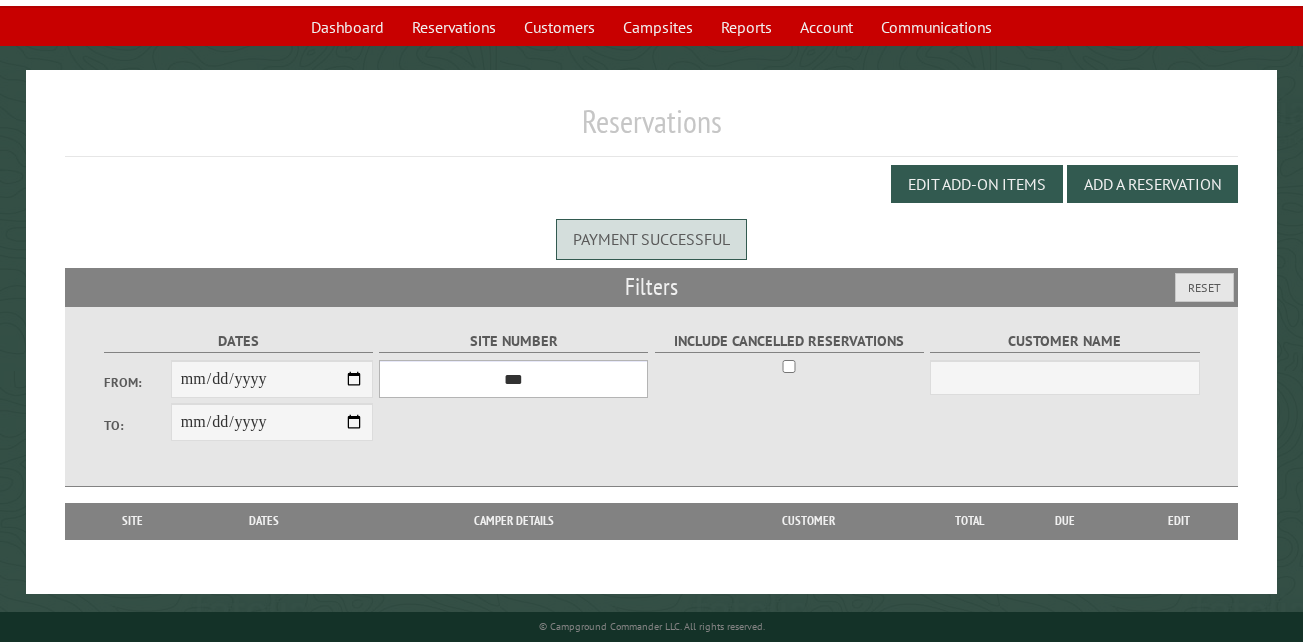 click on "*** ** ** ** ** ** ** ** ** ** *** *** *** *** ** ** ** ** ** ** ** ** ** *** *** ** ** ** ** ** ** ********* ** ** ** ** ** ** ** ** ** *** *** *** *** *** *** ** ** ** ** ** ** ** ** ** *** *** *** *** *** *** ** ** ** ** ** ** ** ** ** ** ** ** ** ** ** ** ** ** ** ** ** ** ** ** *** *** *** *** *** ***" at bounding box center (513, 379) 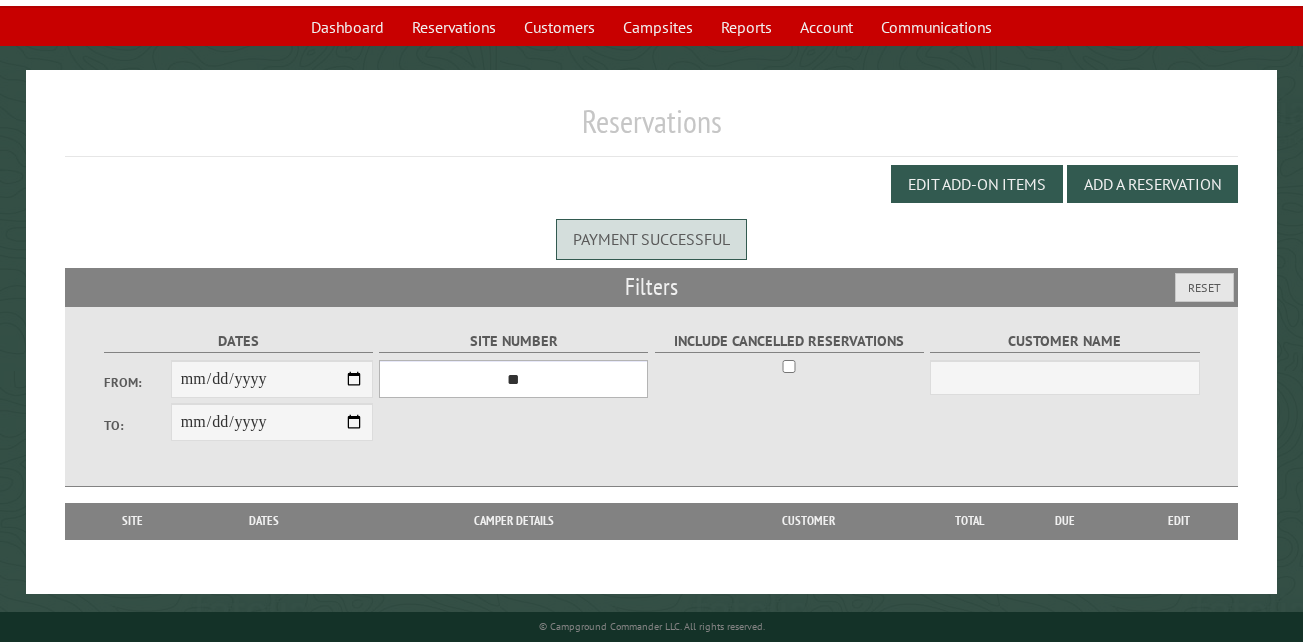 click on "*** ** ** ** ** ** ** ** ** ** *** *** *** *** ** ** ** ** ** ** ** ** ** *** *** ** ** ** ** ** ** ********* ** ** ** ** ** ** ** ** ** *** *** *** *** *** *** ** ** ** ** ** ** ** ** ** *** *** *** *** *** *** ** ** ** ** ** ** ** ** ** ** ** ** ** ** ** ** ** ** ** ** ** ** ** ** *** *** *** *** *** ***" at bounding box center [513, 379] 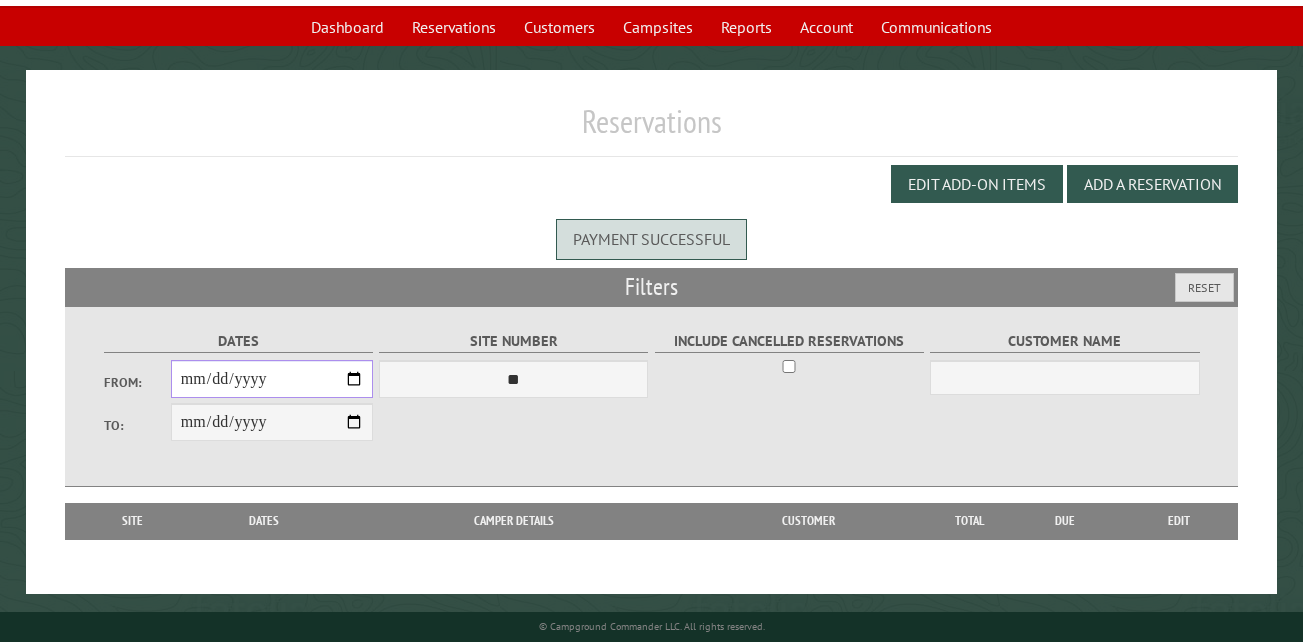 click on "From:" at bounding box center [272, 379] 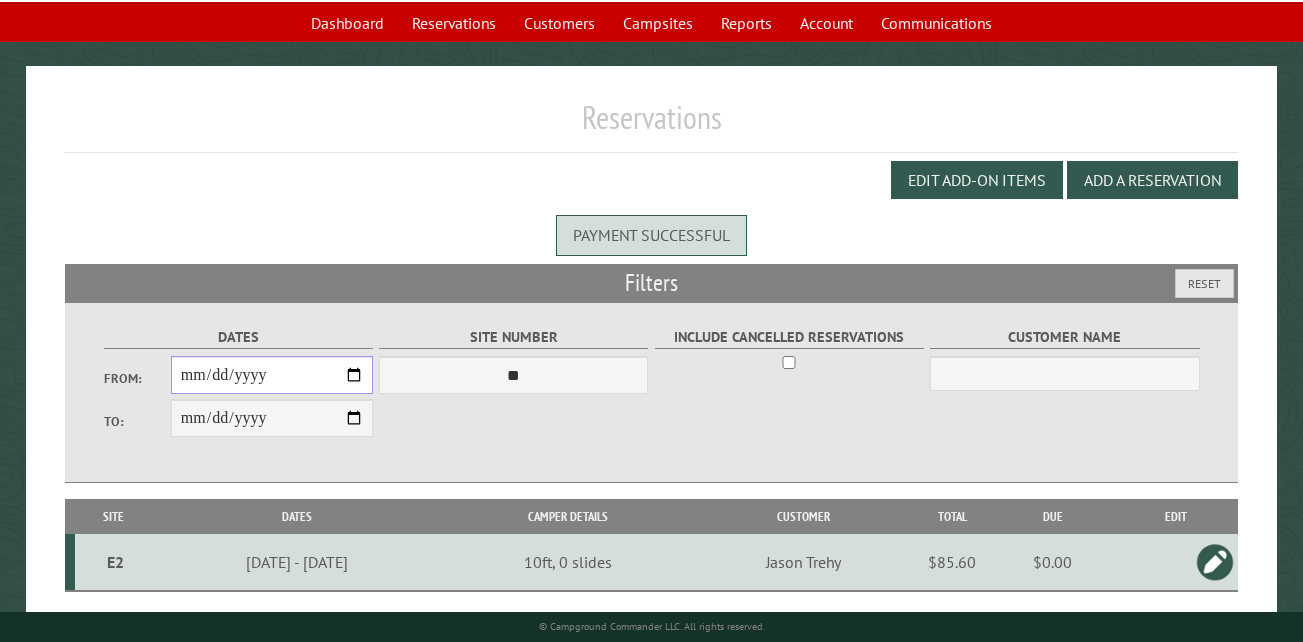 scroll, scrollTop: 189, scrollLeft: 0, axis: vertical 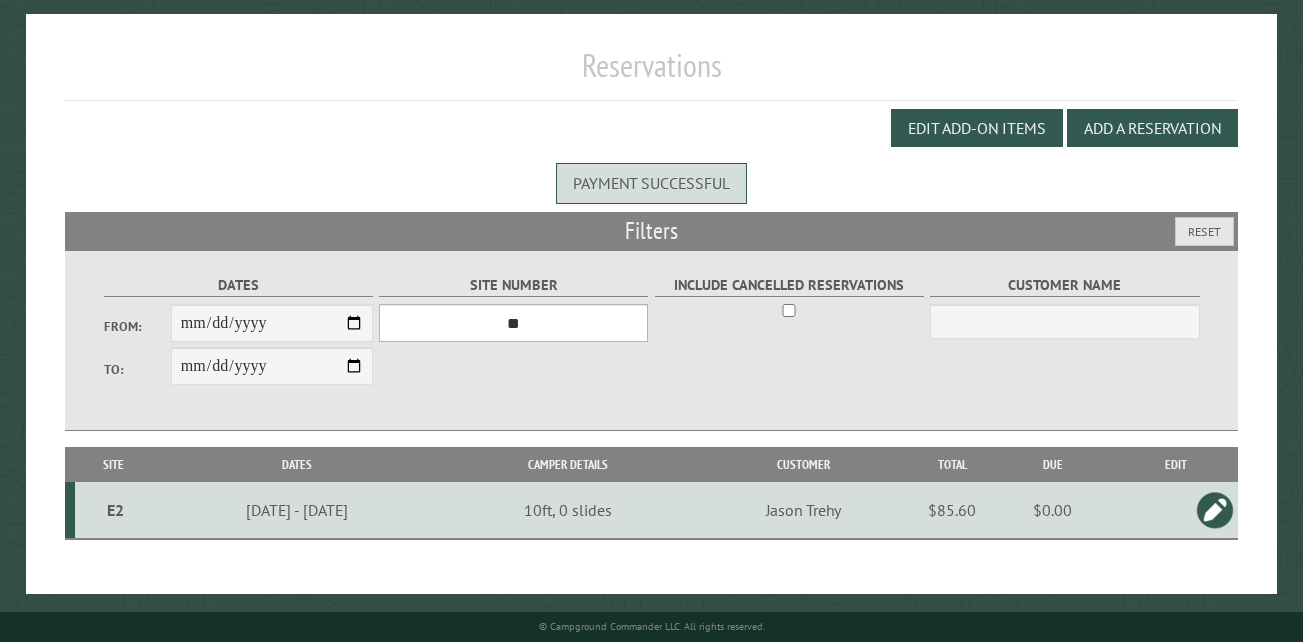 click on "*** ** ** ** ** ** ** ** ** ** *** *** *** *** ** ** ** ** ** ** ** ** ** *** *** ** ** ** ** ** ** ********* ** ** ** ** ** ** ** ** ** *** *** *** *** *** *** ** ** ** ** ** ** ** ** ** *** *** *** *** *** *** ** ** ** ** ** ** ** ** ** ** ** ** ** ** ** ** ** ** ** ** ** ** ** ** *** *** *** *** *** ***" at bounding box center (513, 323) 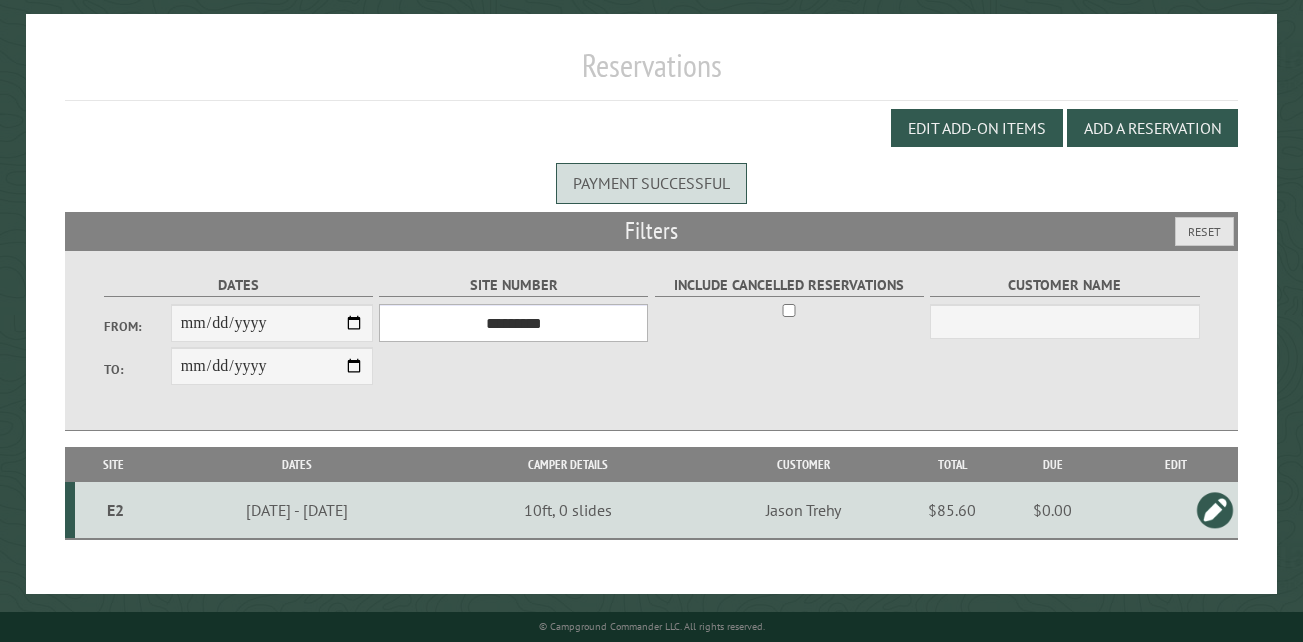 click on "*** ** ** ** ** ** ** ** ** ** *** *** *** *** ** ** ** ** ** ** ** ** ** *** *** ** ** ** ** ** ** ********* ** ** ** ** ** ** ** ** ** *** *** *** *** *** *** ** ** ** ** ** ** ** ** ** *** *** *** *** *** *** ** ** ** ** ** ** ** ** ** ** ** ** ** ** ** ** ** ** ** ** ** ** ** ** *** *** *** *** *** ***" at bounding box center (513, 323) 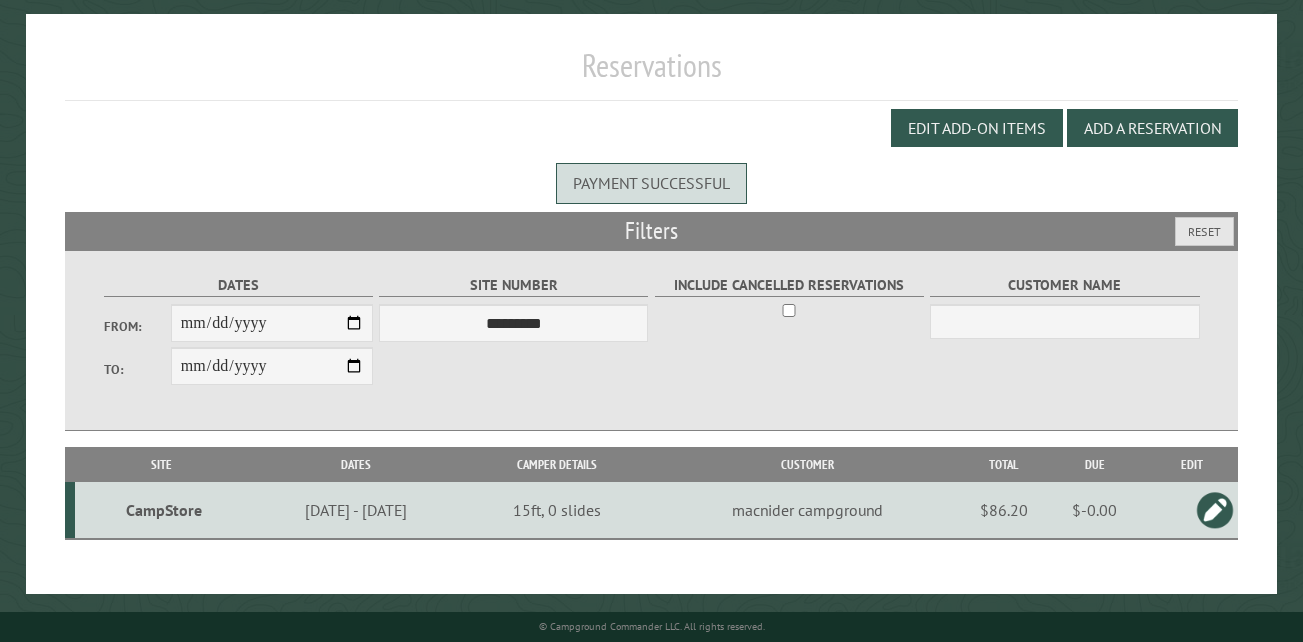 click on "CampStore" at bounding box center [164, 510] 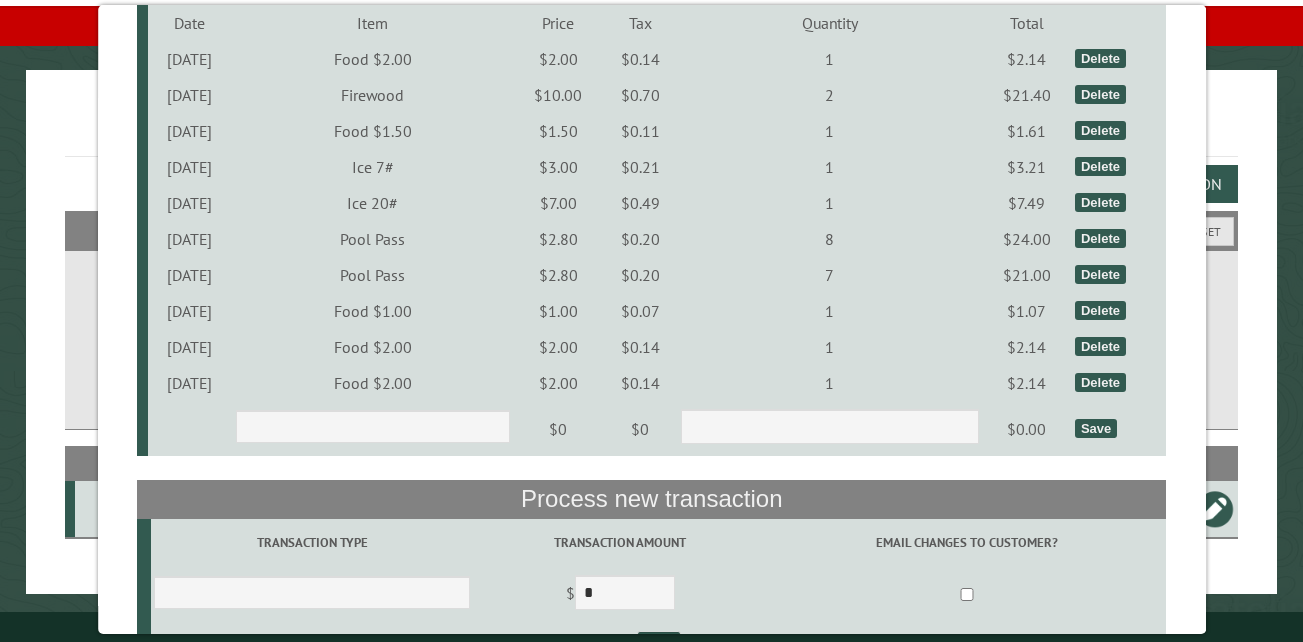 scroll, scrollTop: 700, scrollLeft: 0, axis: vertical 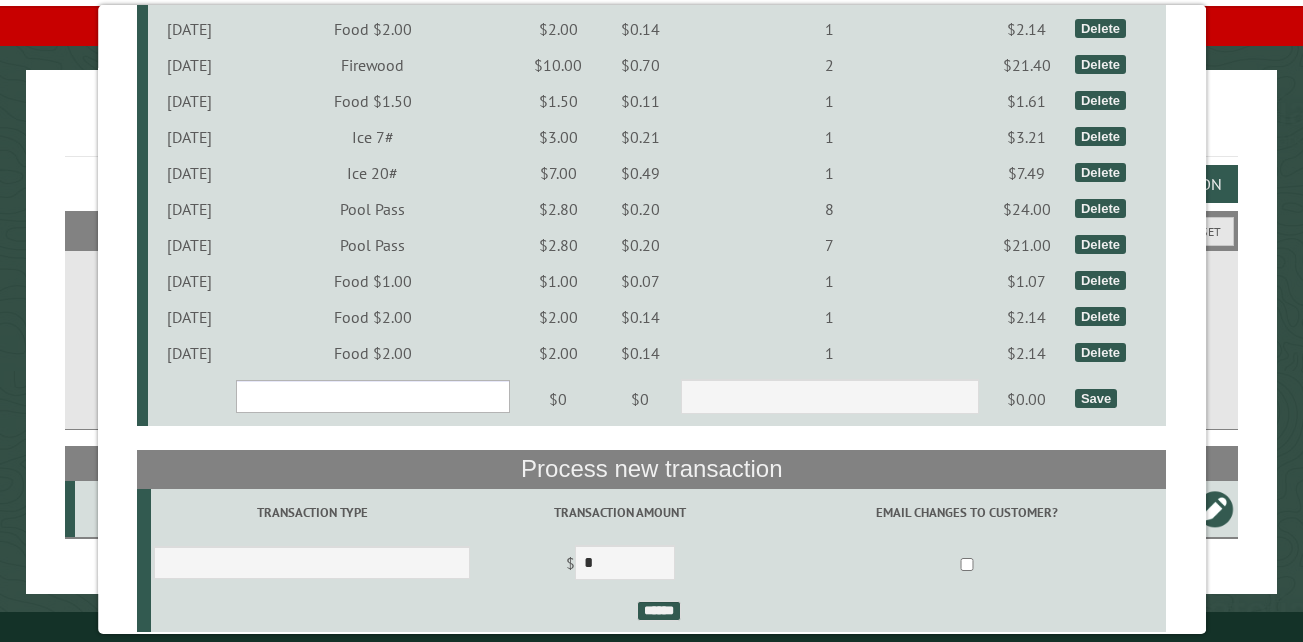 click on "**********" at bounding box center (372, 396) 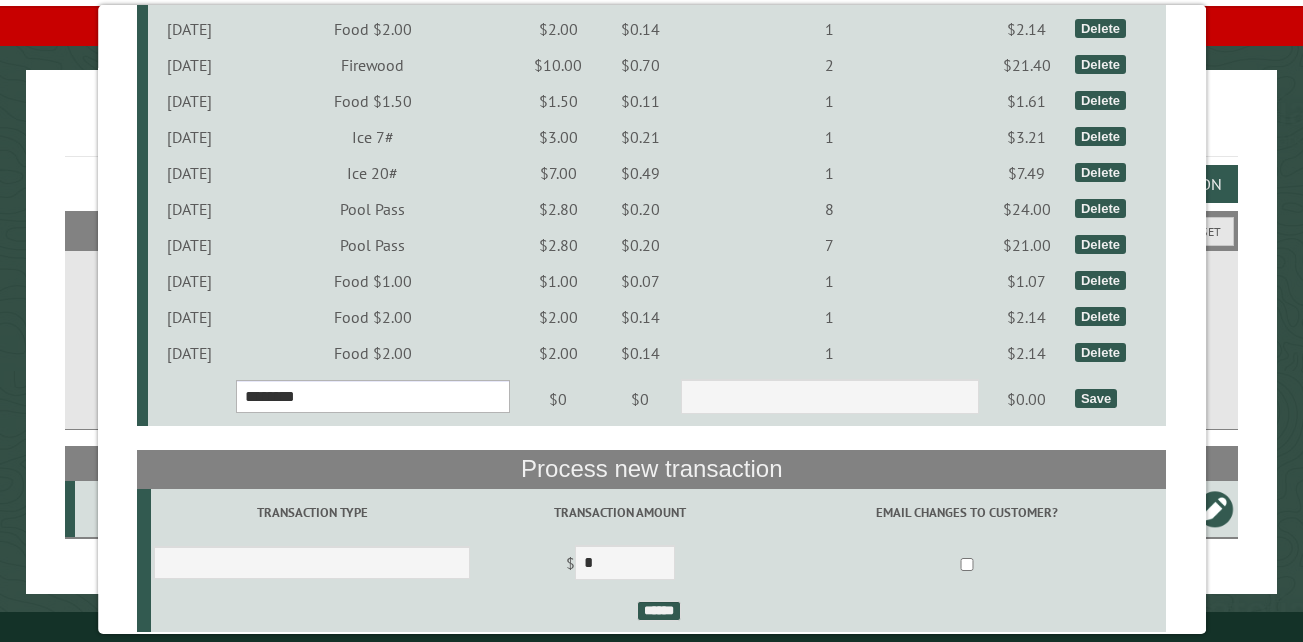 click on "**********" at bounding box center (372, 396) 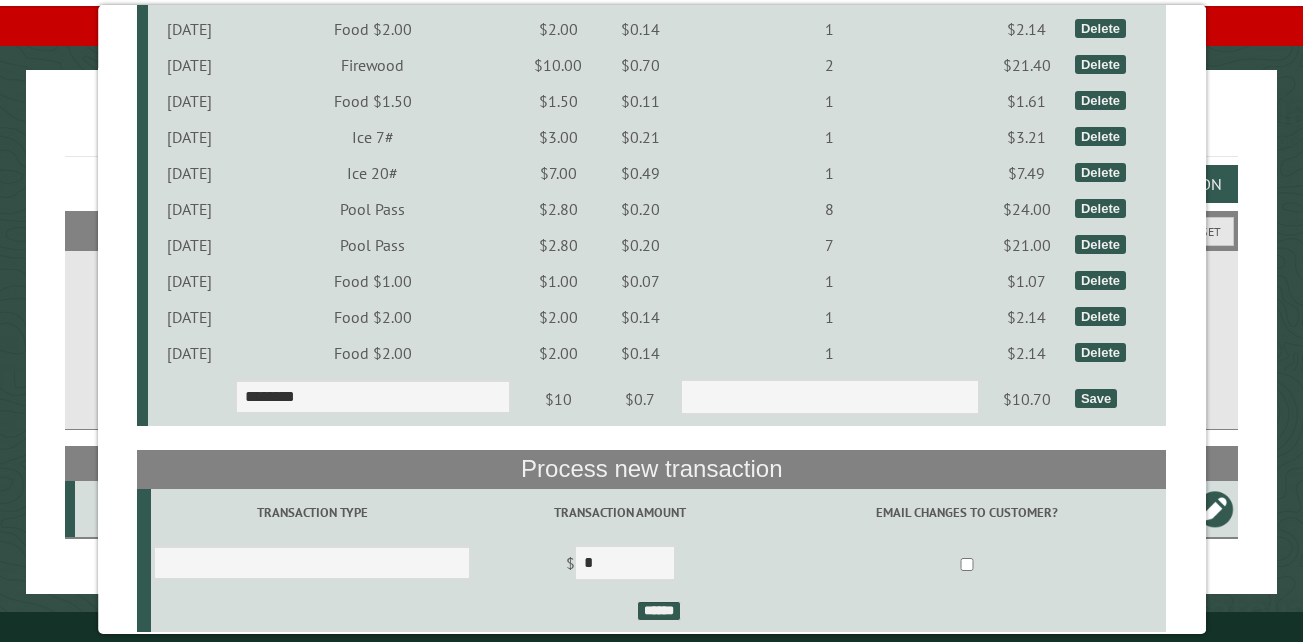 click on "Save" at bounding box center (1096, 398) 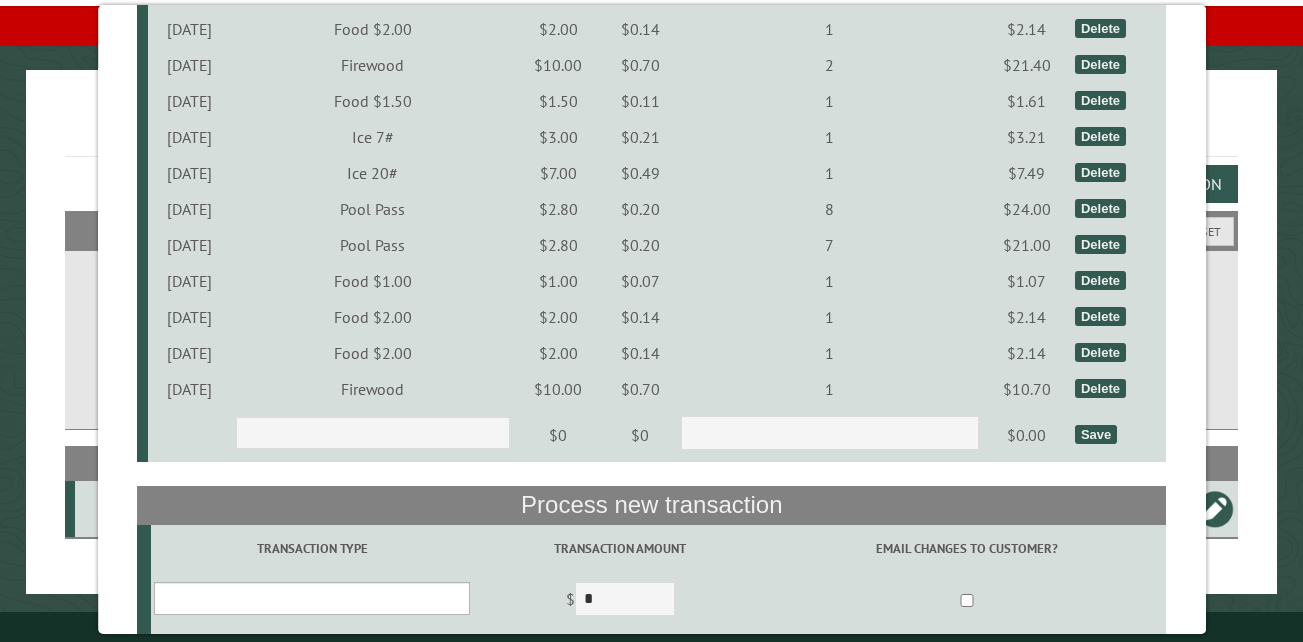 click on "**********" at bounding box center [312, 598] 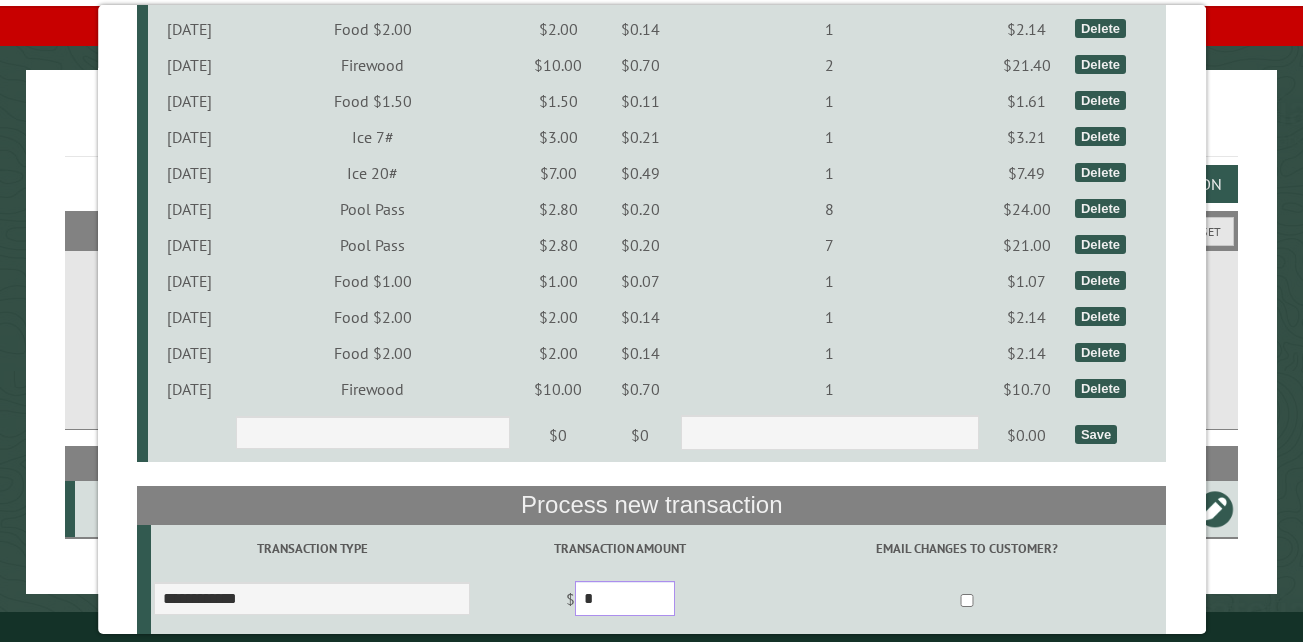 drag, startPoint x: 632, startPoint y: 611, endPoint x: 574, endPoint y: 601, distance: 58.855755 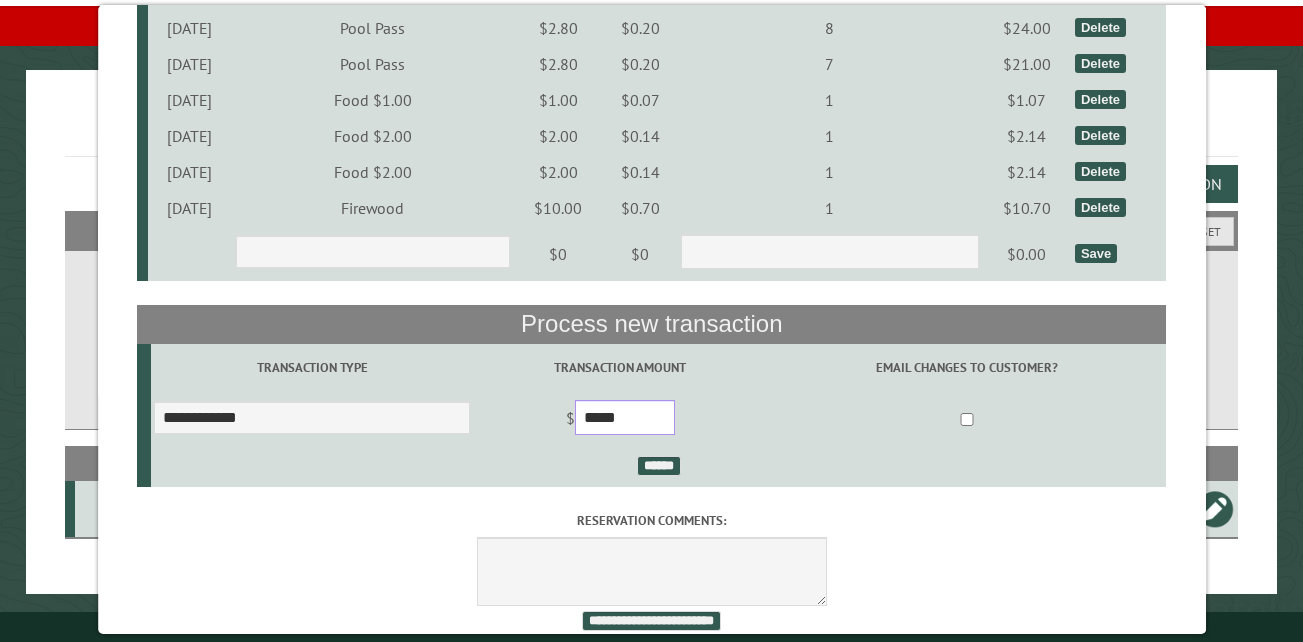scroll, scrollTop: 900, scrollLeft: 0, axis: vertical 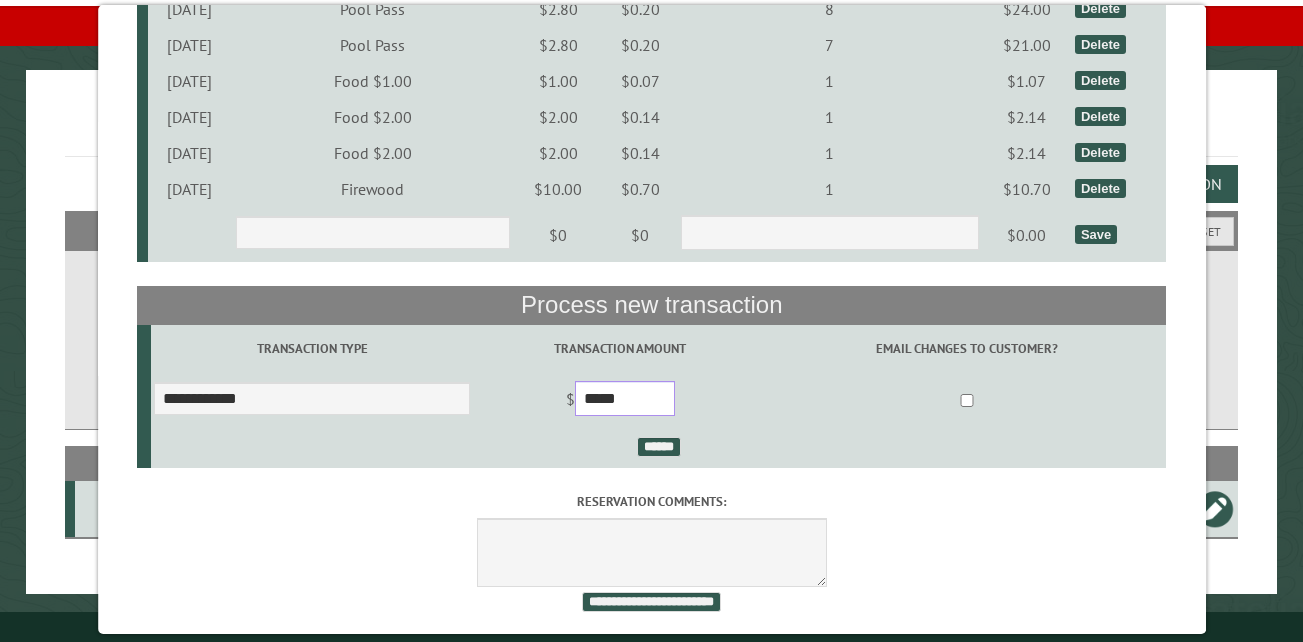 type on "*****" 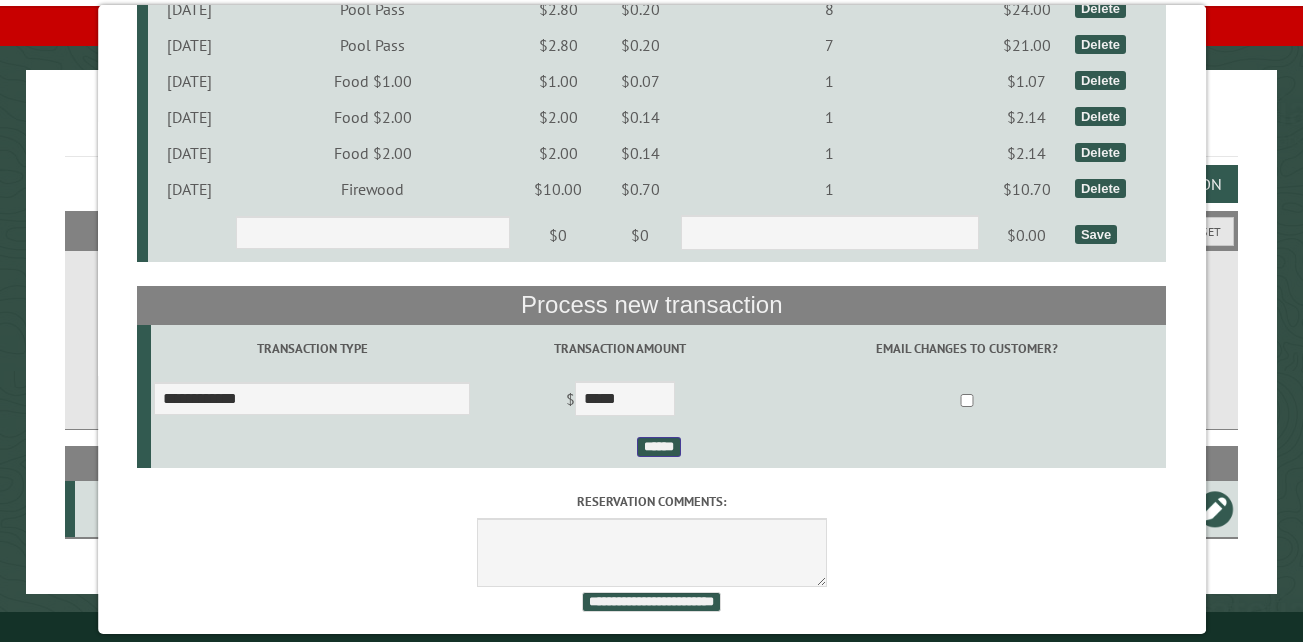 click on "******" at bounding box center [658, 447] 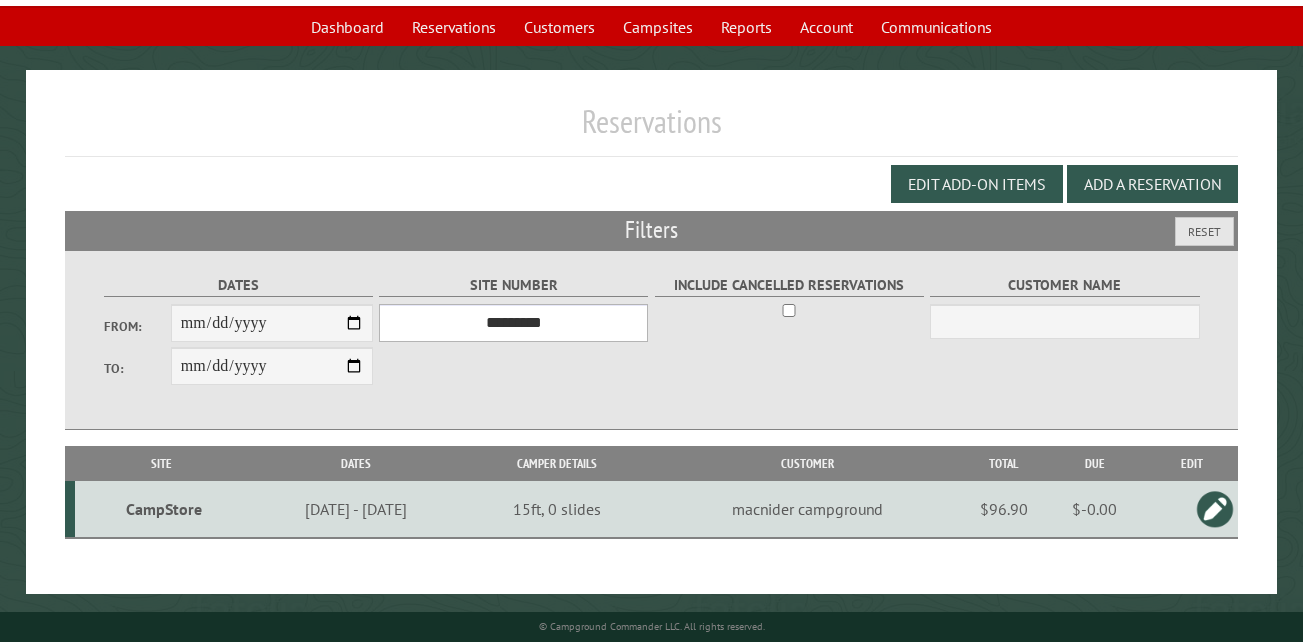 click on "*** ** ** ** ** ** ** ** ** ** *** *** *** *** ** ** ** ** ** ** ** ** ** *** *** ** ** ** ** ** ** ********* ** ** ** ** ** ** ** ** ** *** *** *** *** *** *** ** ** ** ** ** ** ** ** ** *** *** *** *** *** *** ** ** ** ** ** ** ** ** ** ** ** ** ** ** ** ** ** ** ** ** ** ** ** ** *** *** *** *** *** ***" at bounding box center [513, 323] 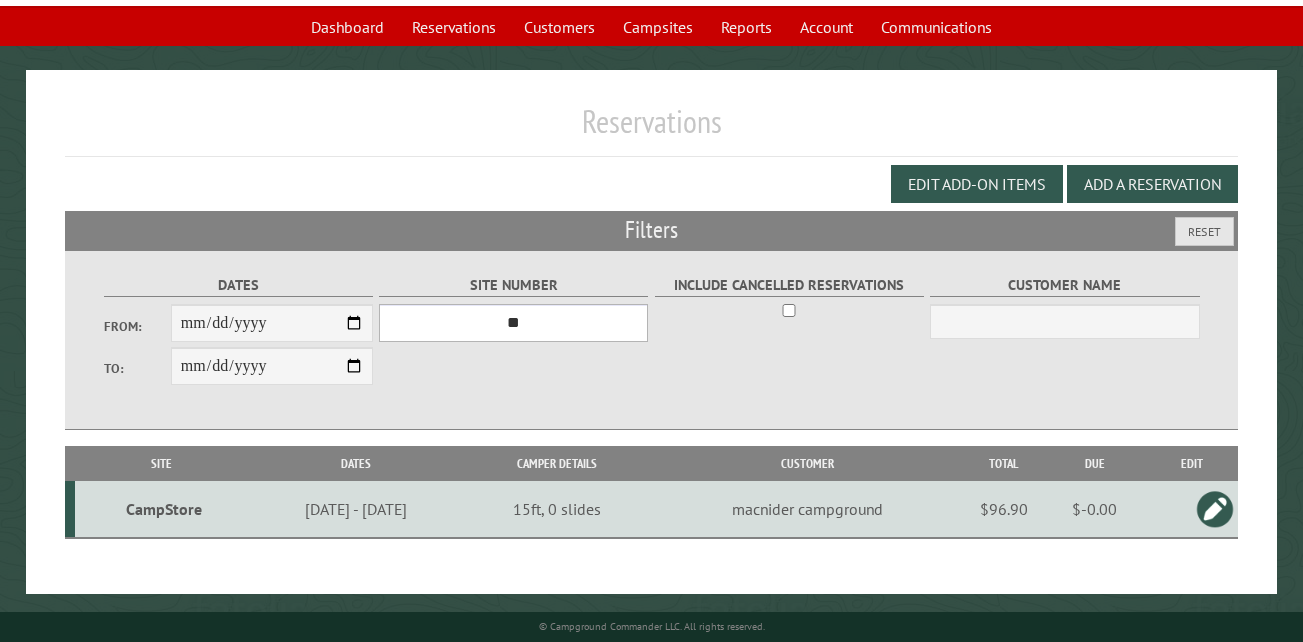 click on "*** ** ** ** ** ** ** ** ** ** *** *** *** *** ** ** ** ** ** ** ** ** ** *** *** ** ** ** ** ** ** ********* ** ** ** ** ** ** ** ** ** *** *** *** *** *** *** ** ** ** ** ** ** ** ** ** *** *** *** *** *** *** ** ** ** ** ** ** ** ** ** ** ** ** ** ** ** ** ** ** ** ** ** ** ** ** *** *** *** *** *** ***" at bounding box center (513, 323) 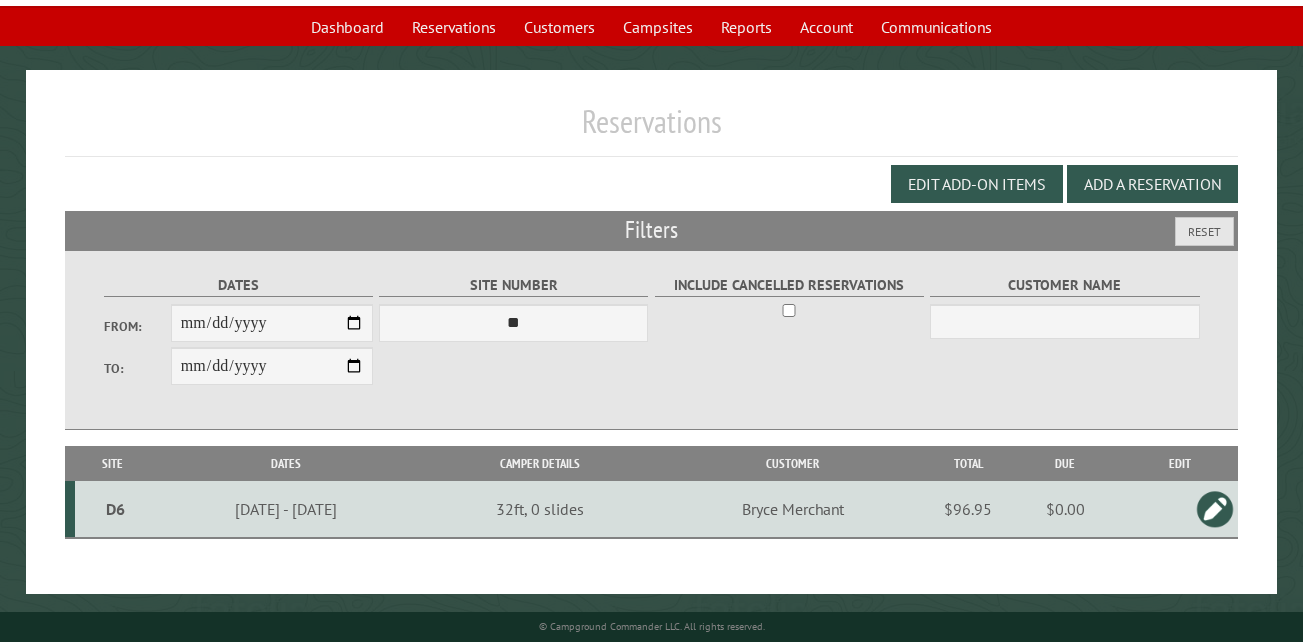 click on "D6" at bounding box center (115, 509) 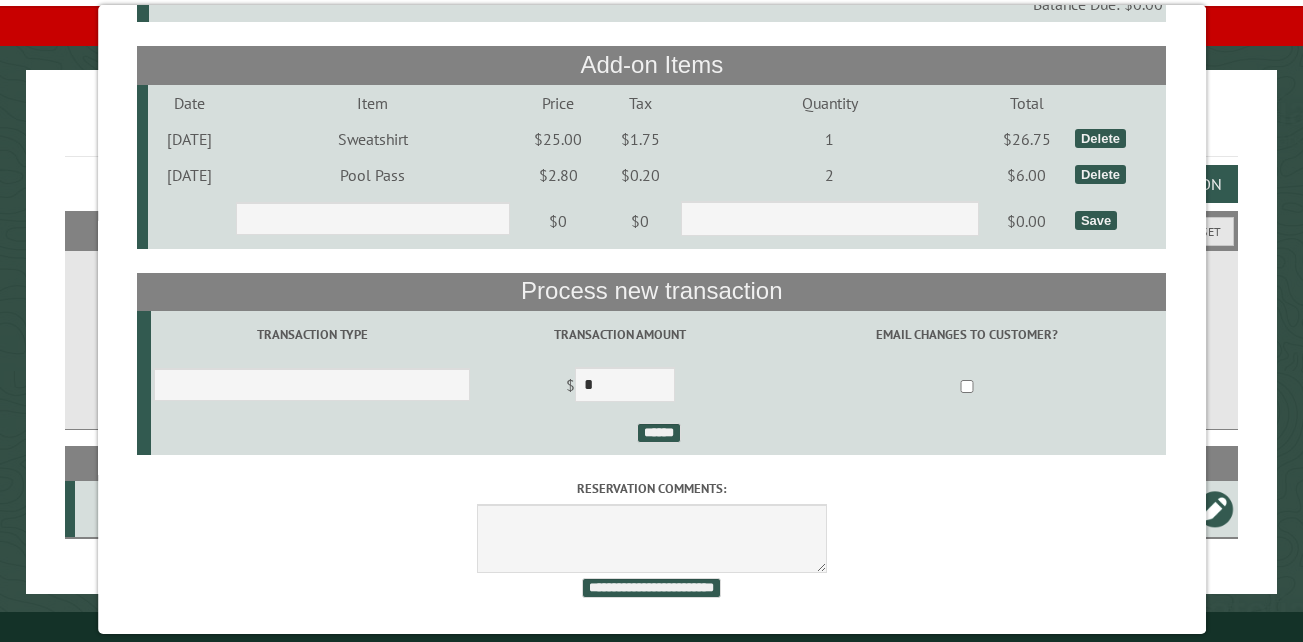 scroll, scrollTop: 313, scrollLeft: 0, axis: vertical 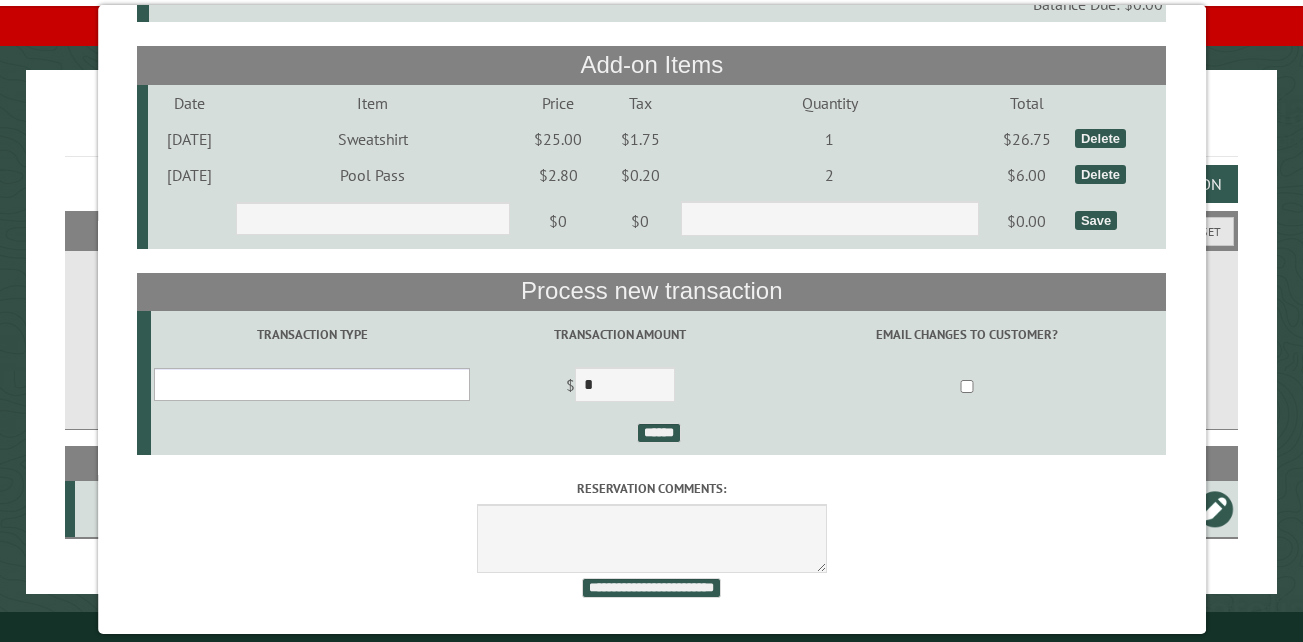 click on "**********" at bounding box center [312, 384] 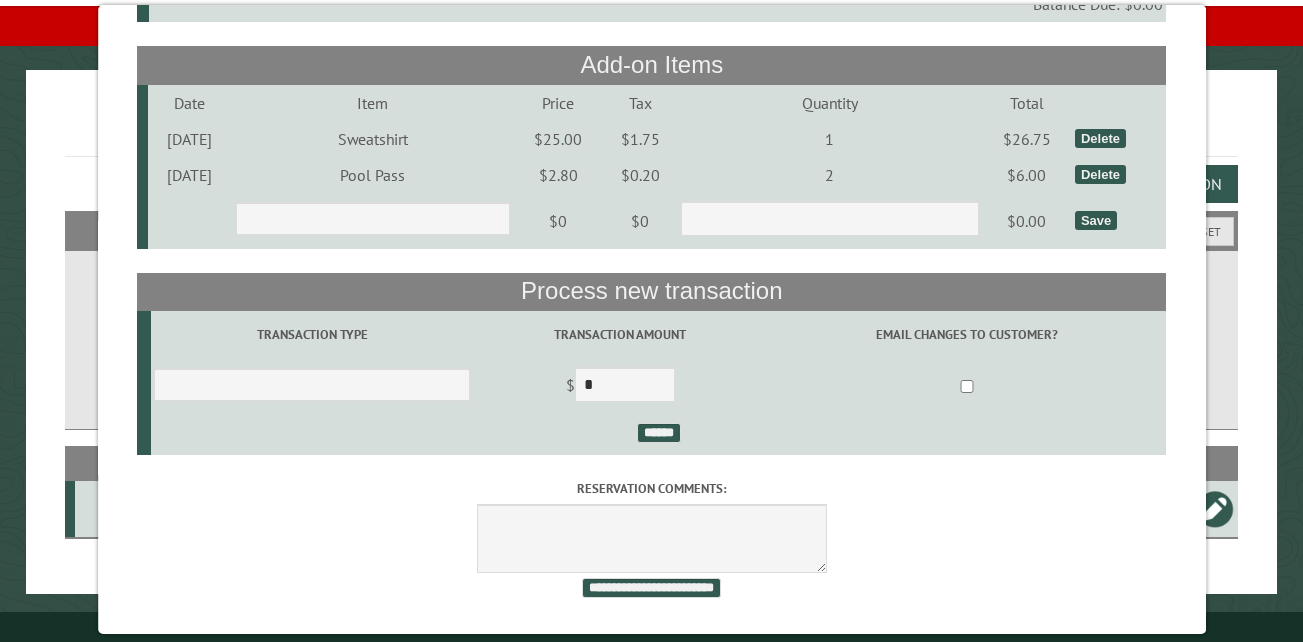 click at bounding box center [966, 387] 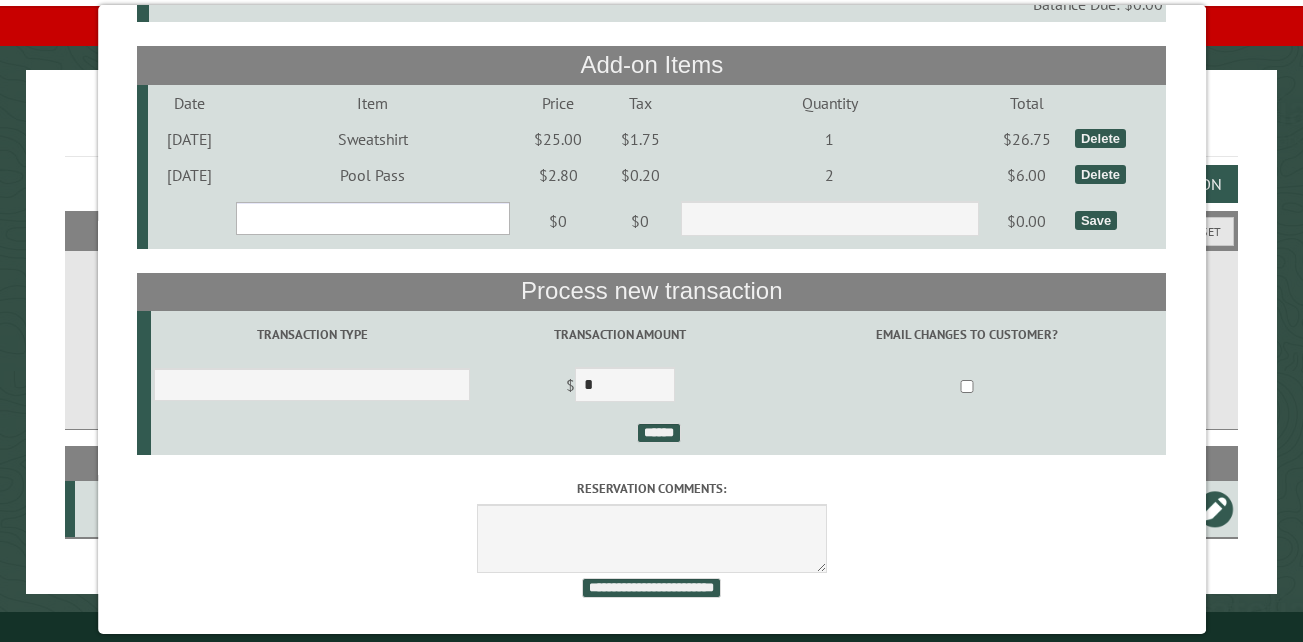 click on "**********" at bounding box center [372, 218] 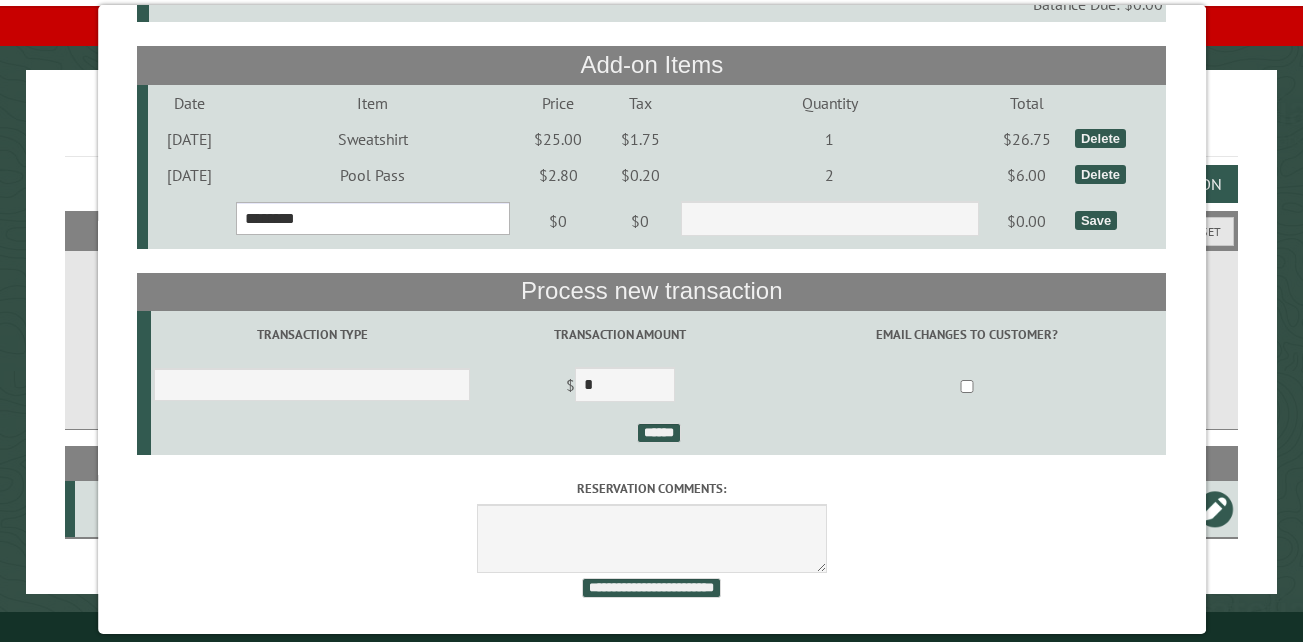 click on "**********" at bounding box center [372, 218] 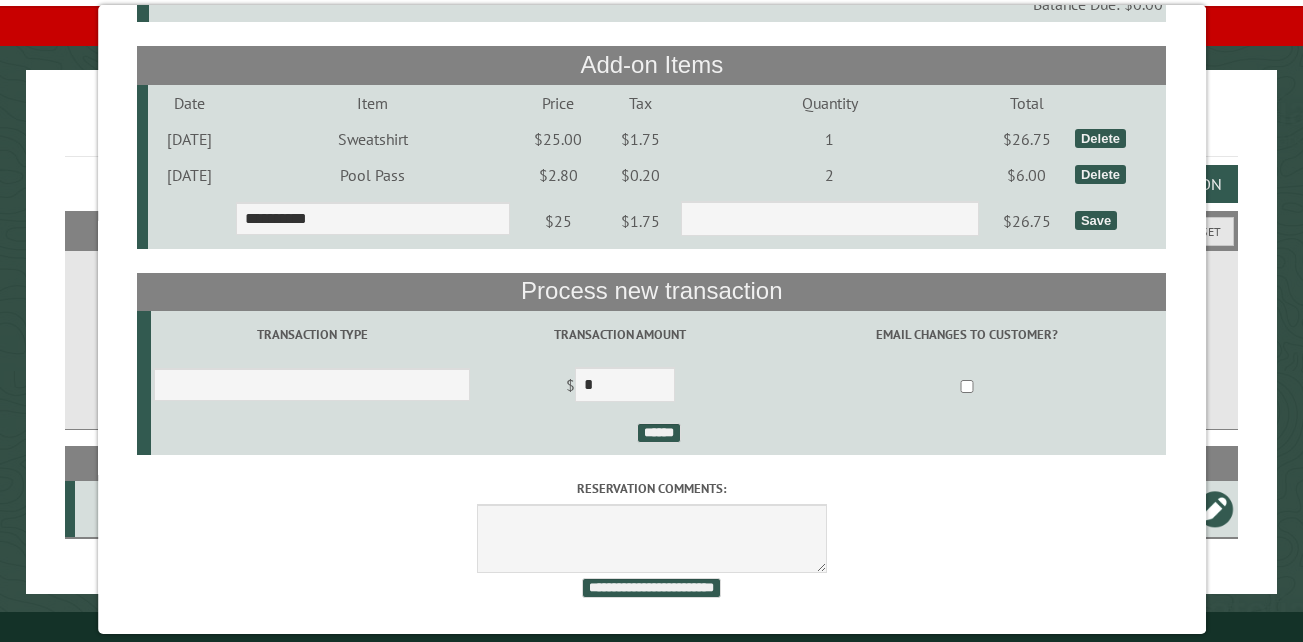 click on "Save" at bounding box center [1096, 220] 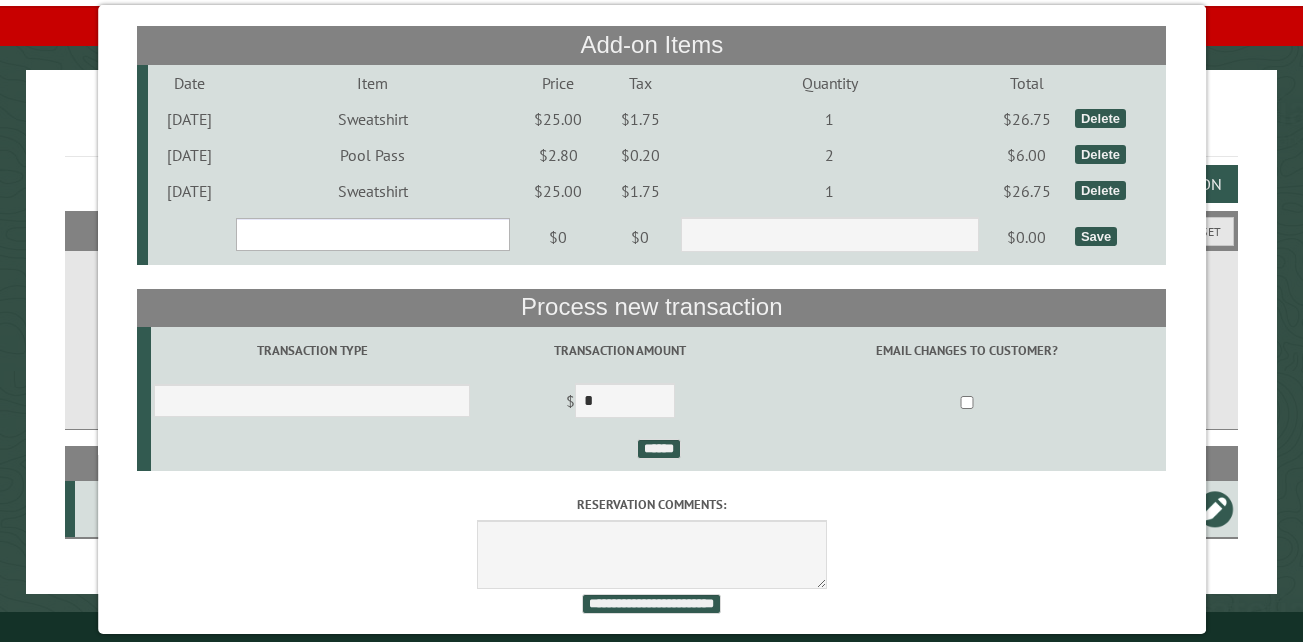 click on "**********" at bounding box center (372, 234) 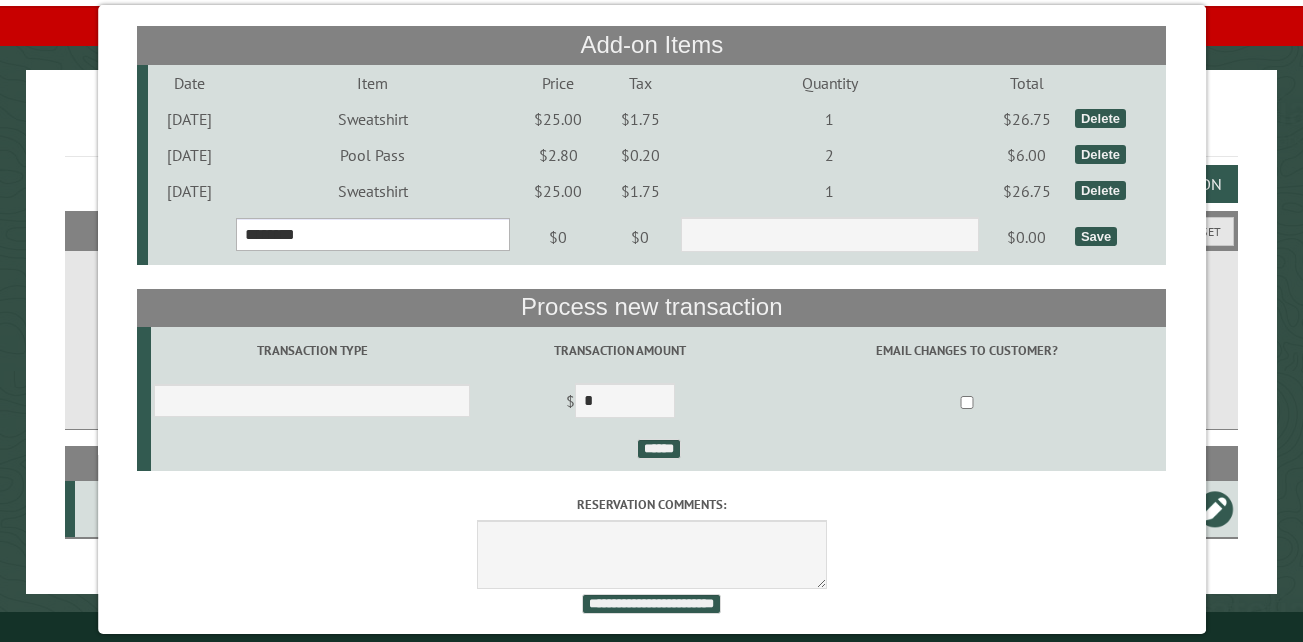click on "**********" at bounding box center (372, 234) 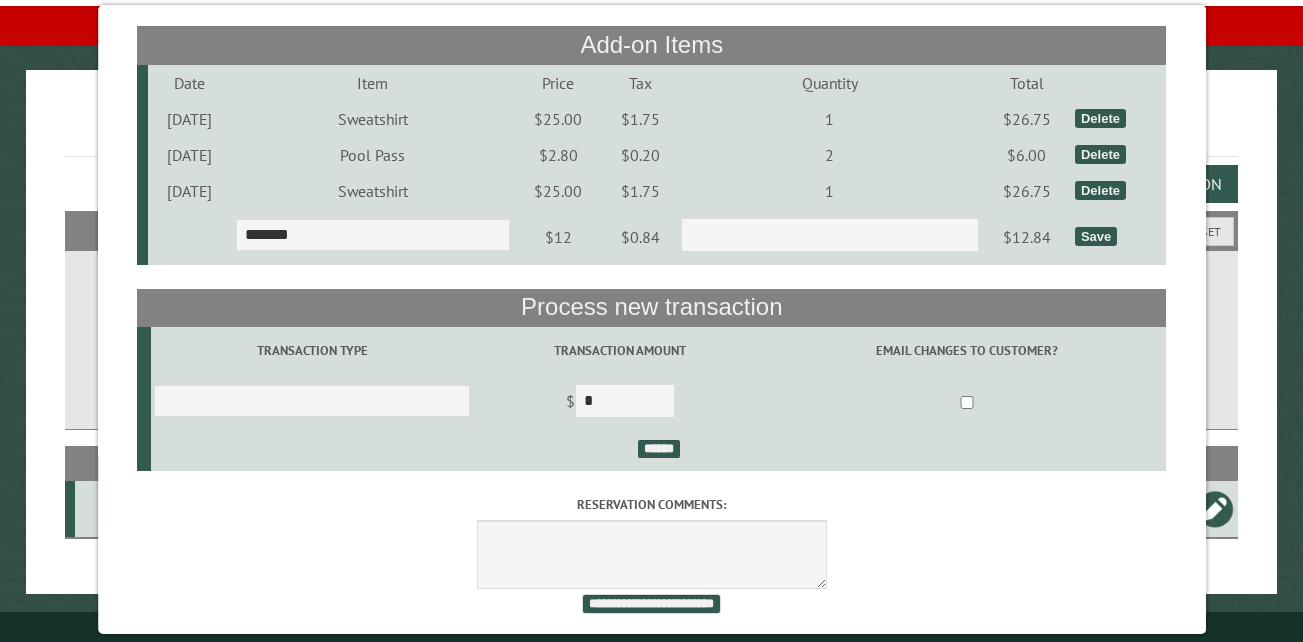 click on "Save" at bounding box center [1096, 236] 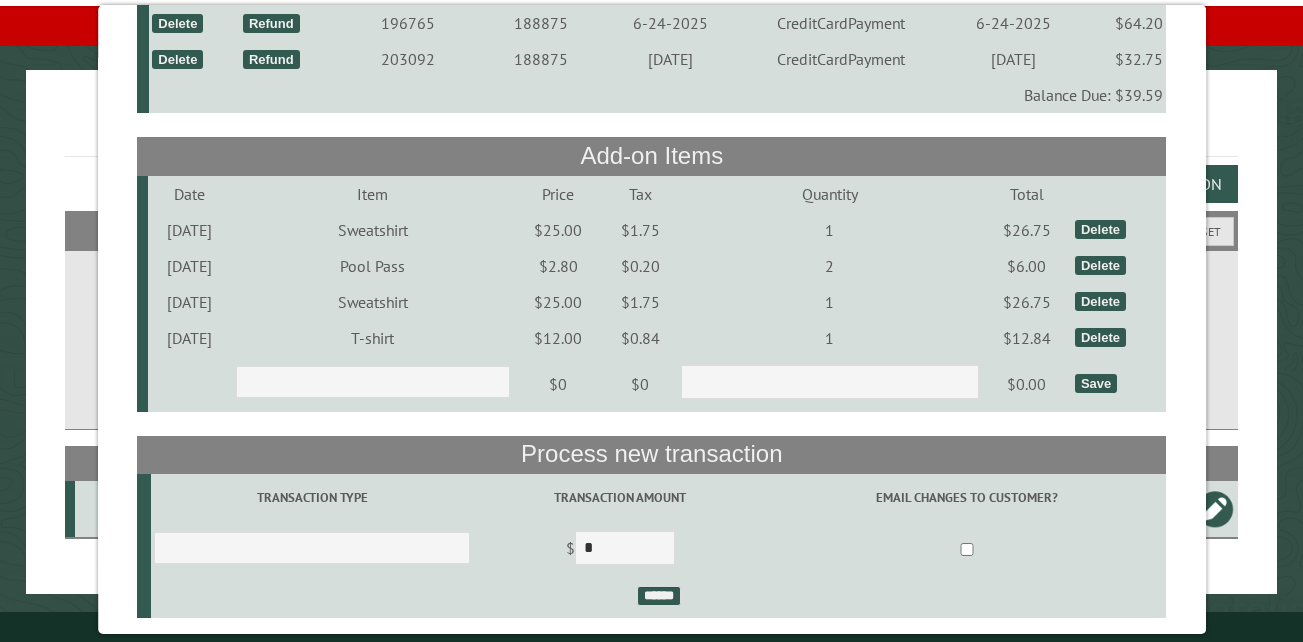 scroll, scrollTop: 213, scrollLeft: 0, axis: vertical 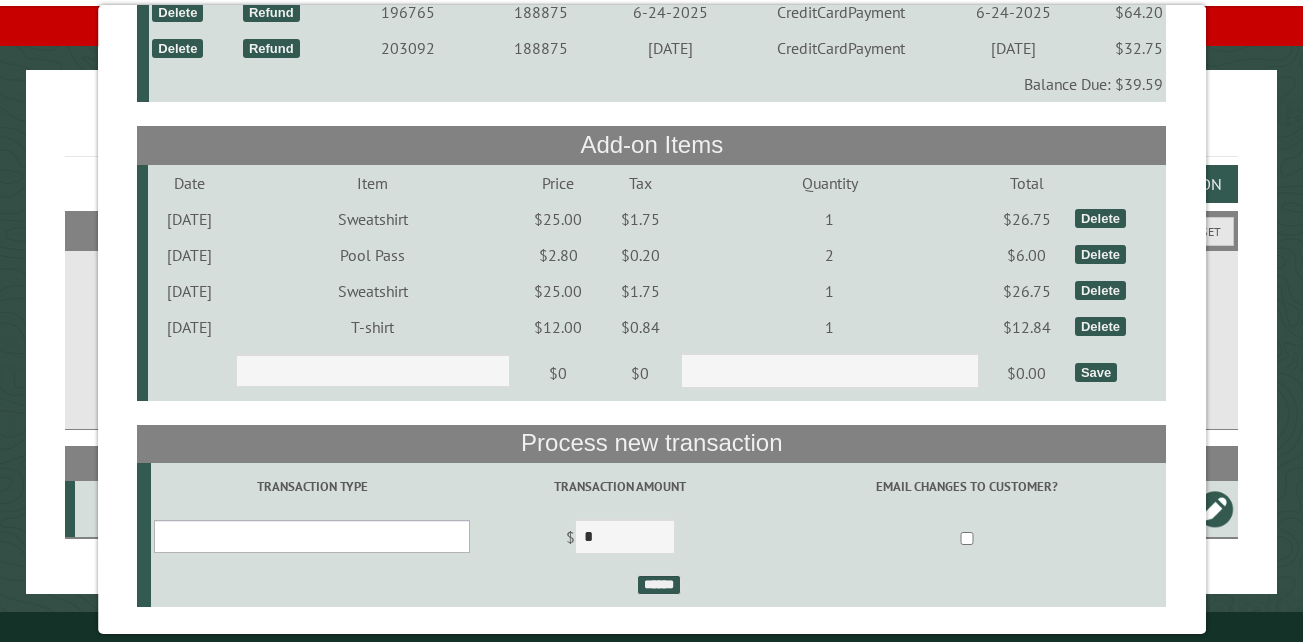 click on "**********" at bounding box center [312, 536] 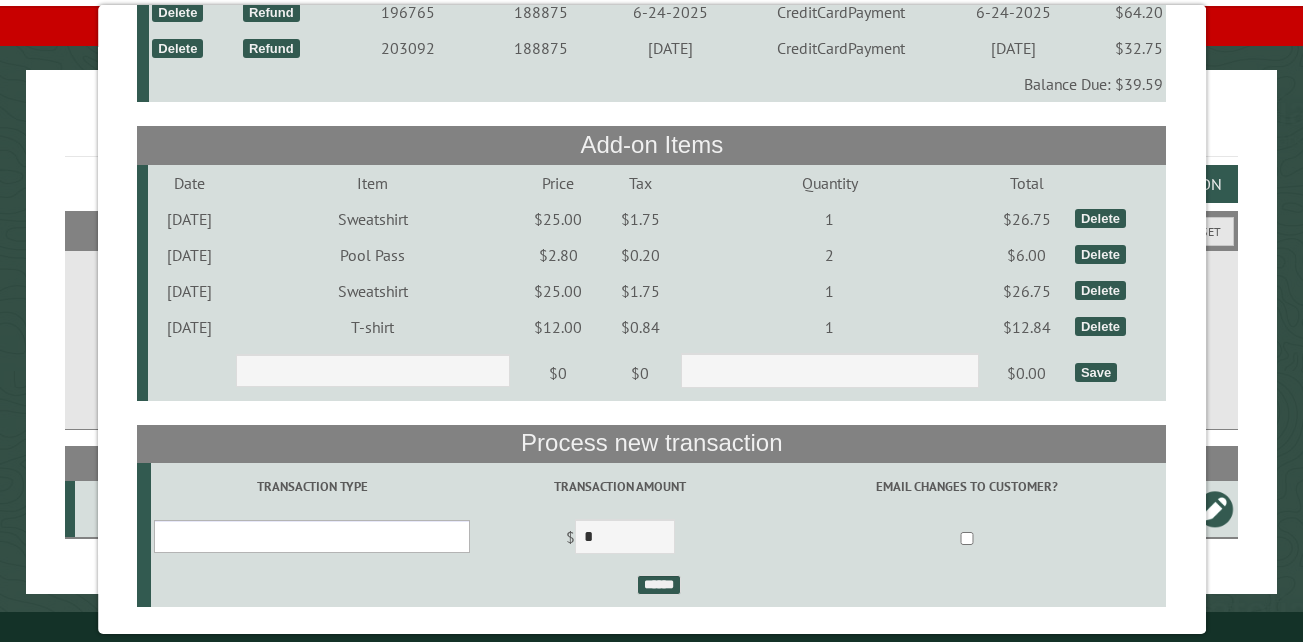 select on "*" 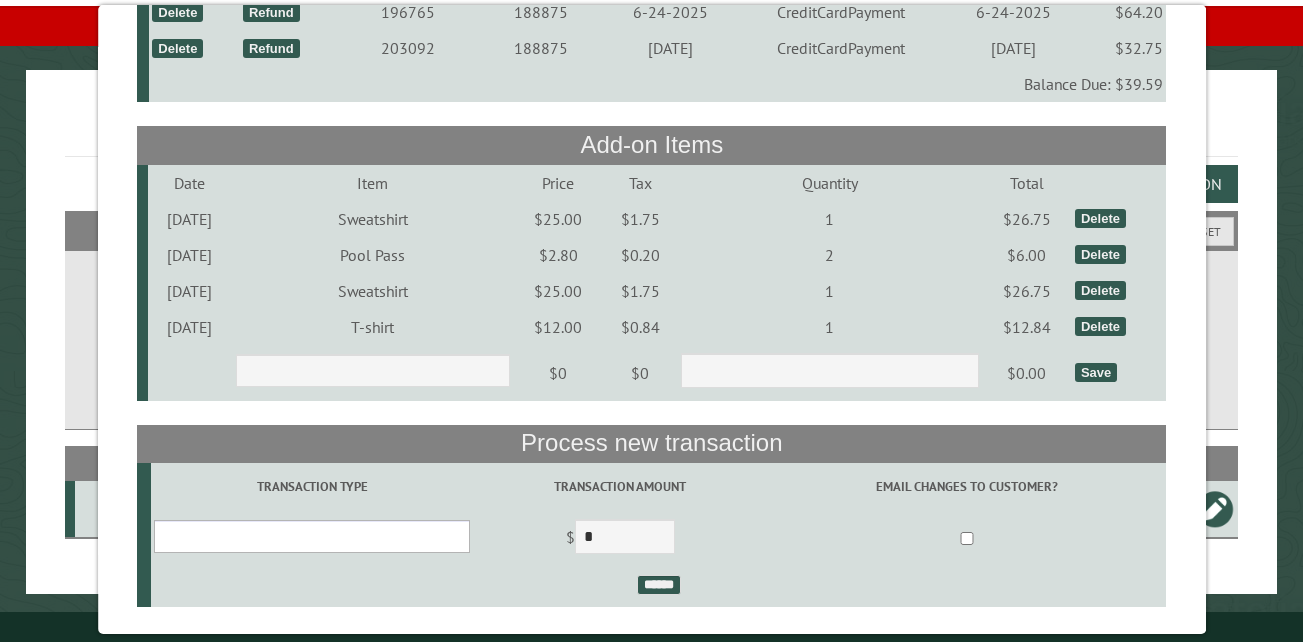 click on "**********" at bounding box center (312, 536) 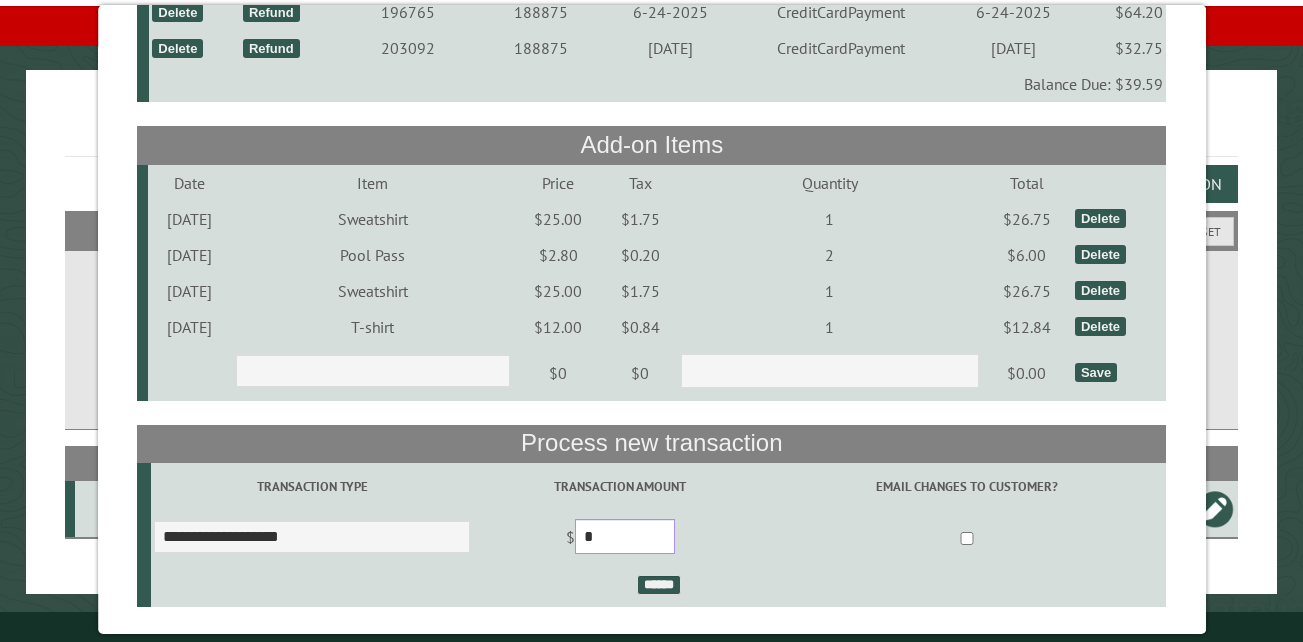 click on "*" at bounding box center (625, 536) 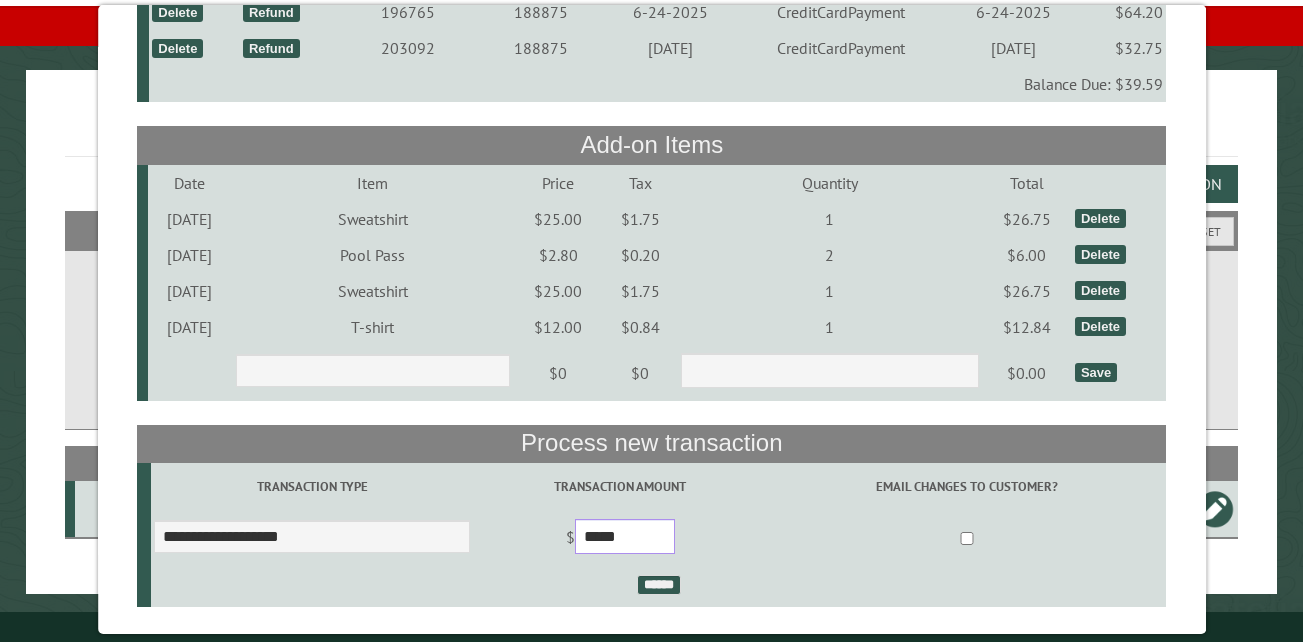 type on "*****" 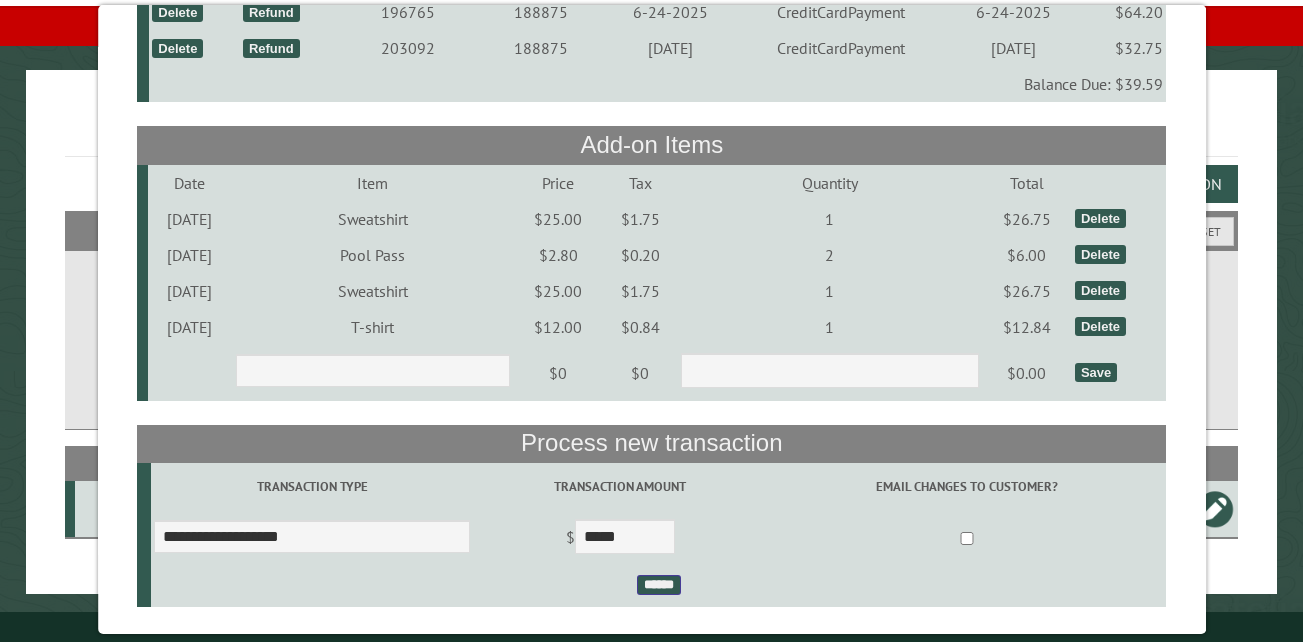 click on "******" at bounding box center (658, 585) 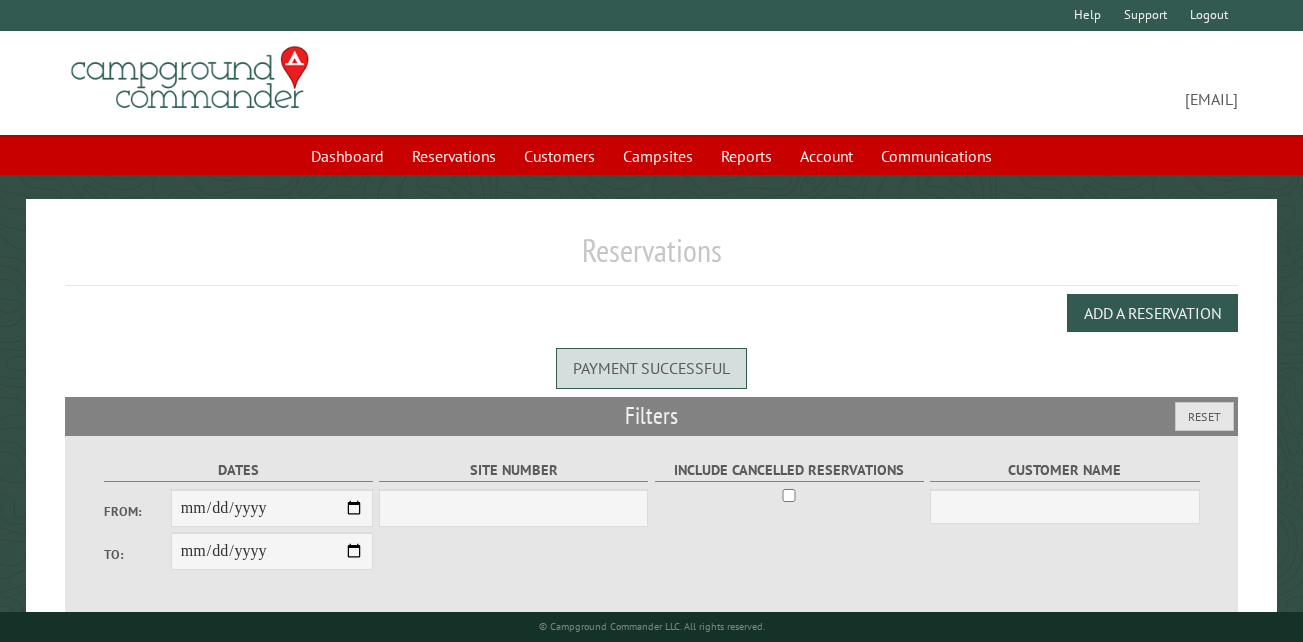 scroll, scrollTop: 0, scrollLeft: 0, axis: both 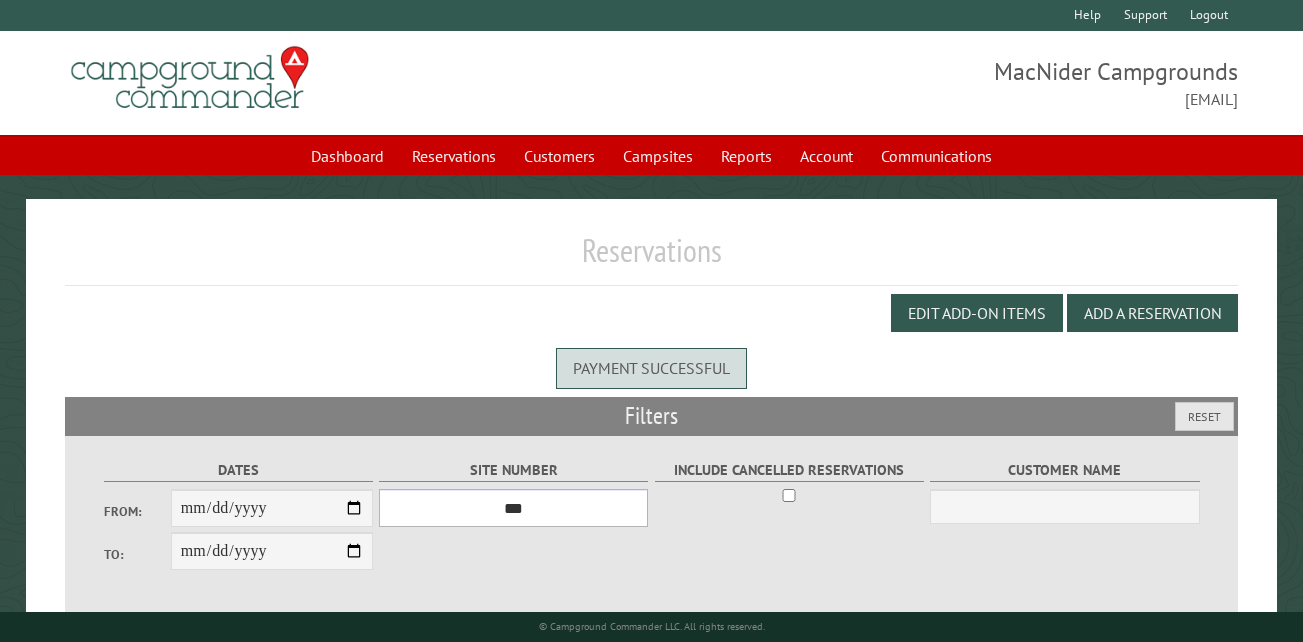 click on "*** ** ** ** ** ** ** ** ** ** *** *** *** *** ** ** ** ** ** ** ** ** ** *** *** ** ** ** ** ** ** ********* ** ** ** ** ** ** ** ** ** *** *** *** *** *** *** ** ** ** ** ** ** ** ** ** *** *** *** *** *** *** ** ** ** ** ** ** ** ** ** ** ** ** ** ** ** ** ** ** ** ** ** ** ** ** *** *** *** *** *** ***" at bounding box center [513, 508] 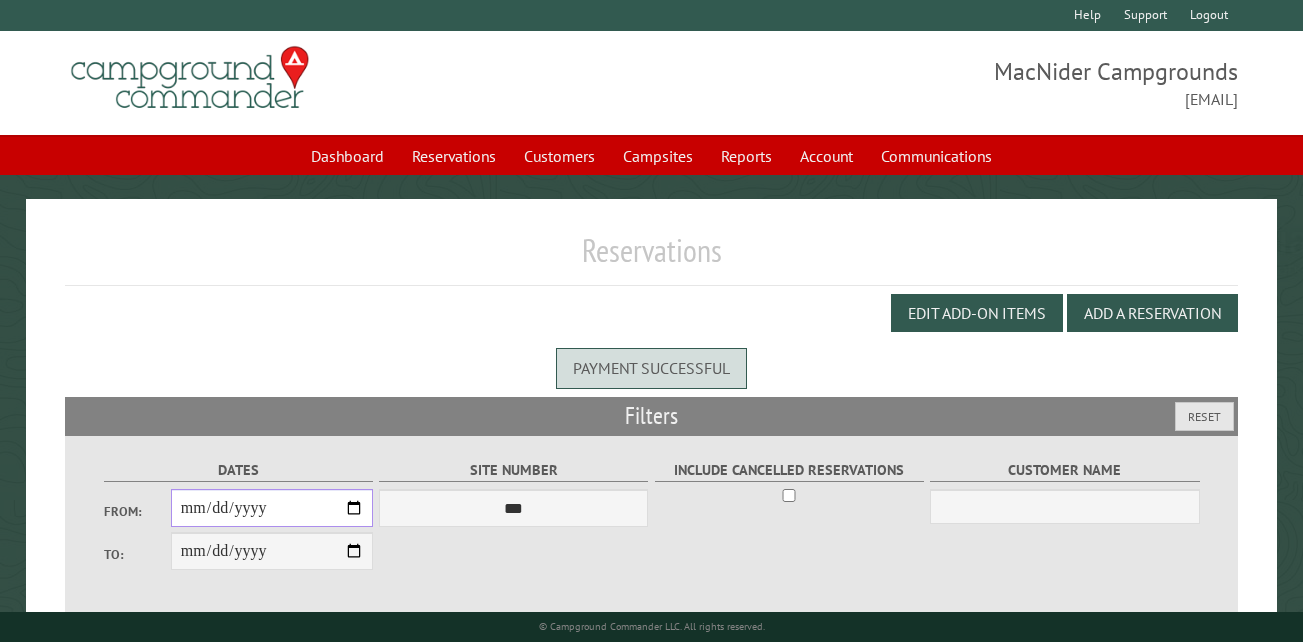 click on "From:" at bounding box center (272, 508) 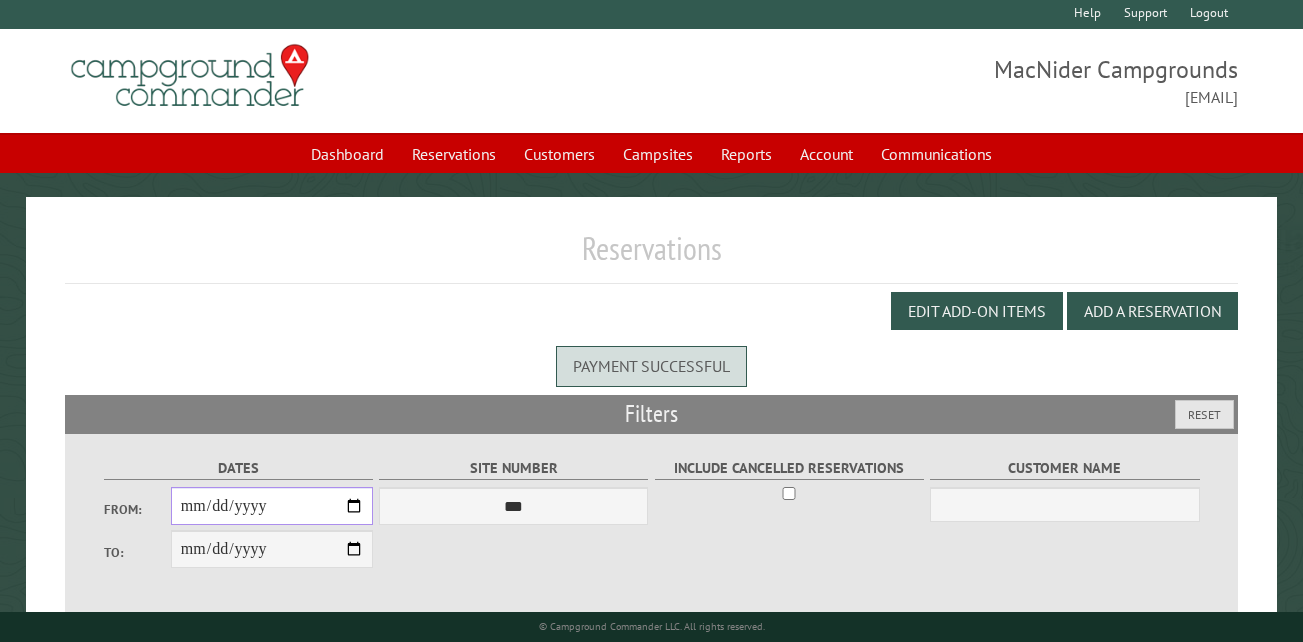 scroll, scrollTop: 0, scrollLeft: 0, axis: both 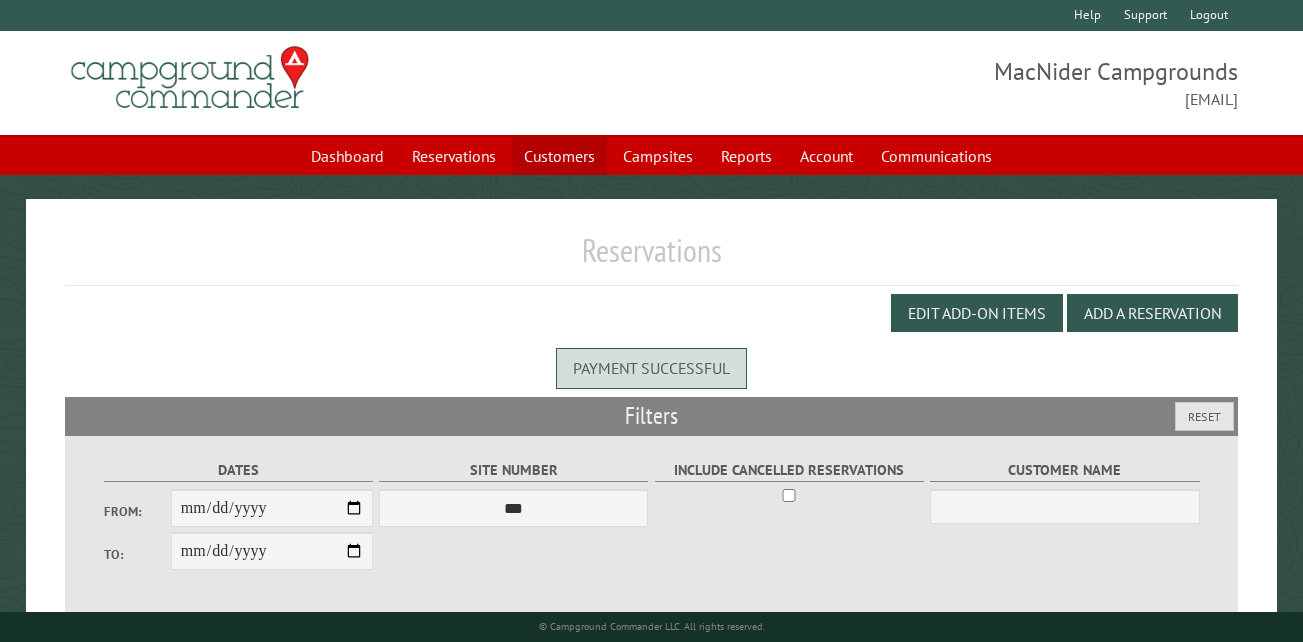 click on "Customers" at bounding box center (559, 156) 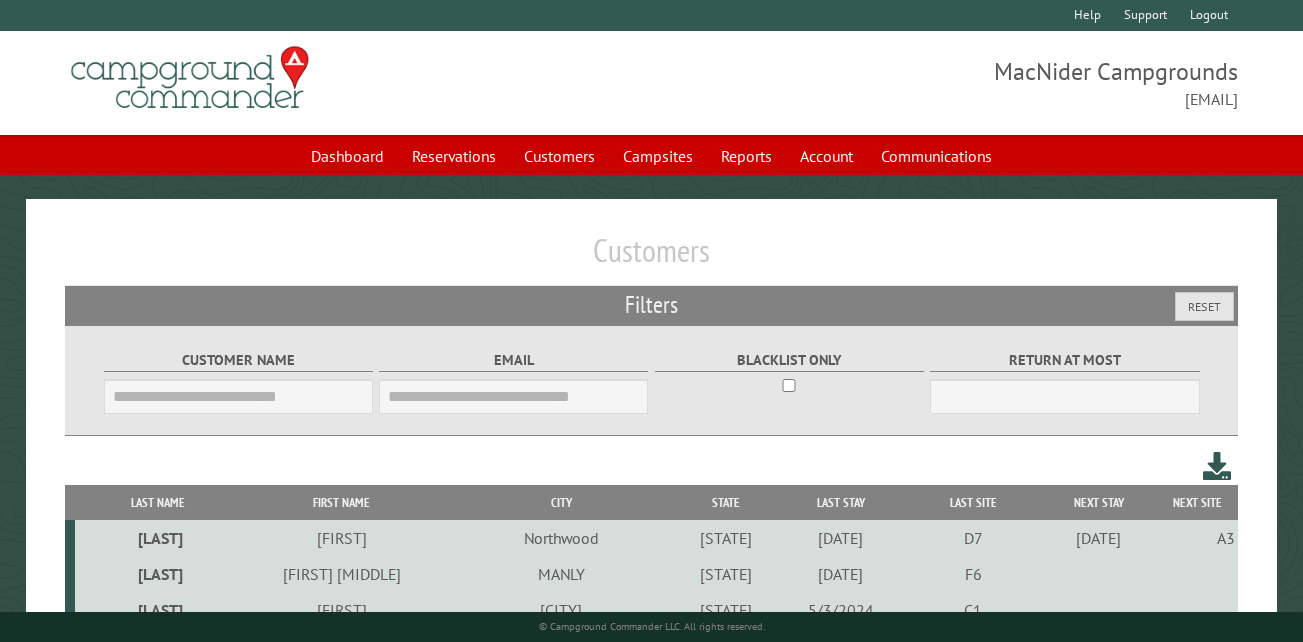 scroll, scrollTop: 0, scrollLeft: 0, axis: both 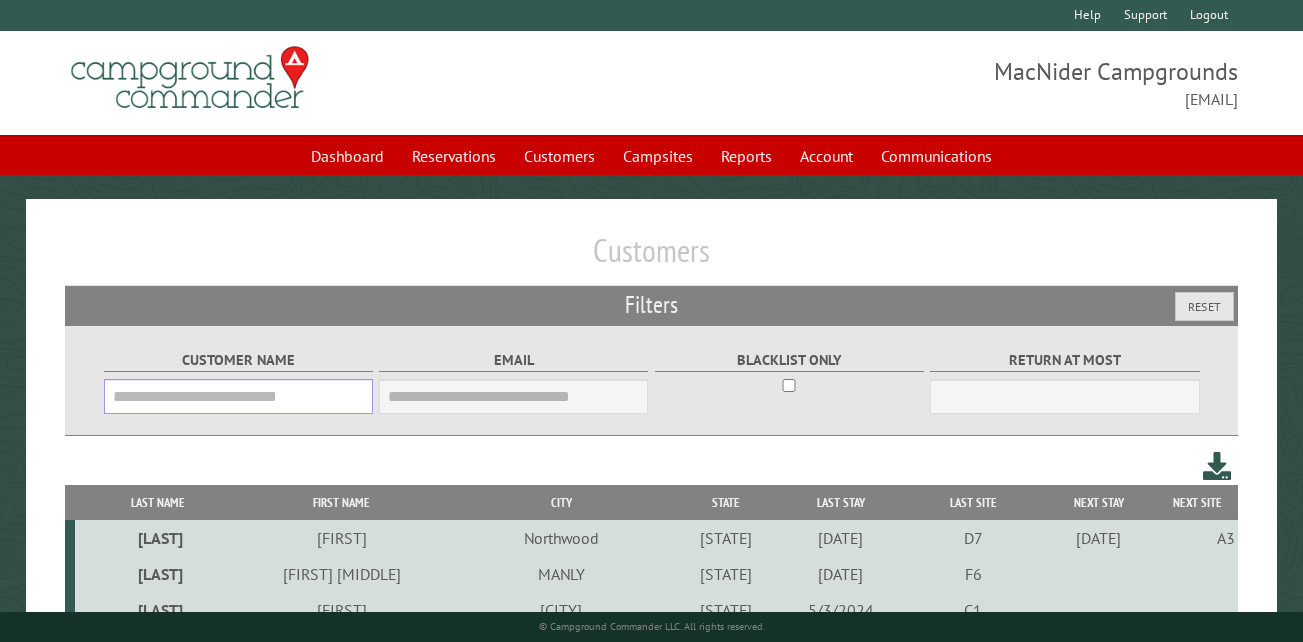 click on "Customer Name" at bounding box center [238, 396] 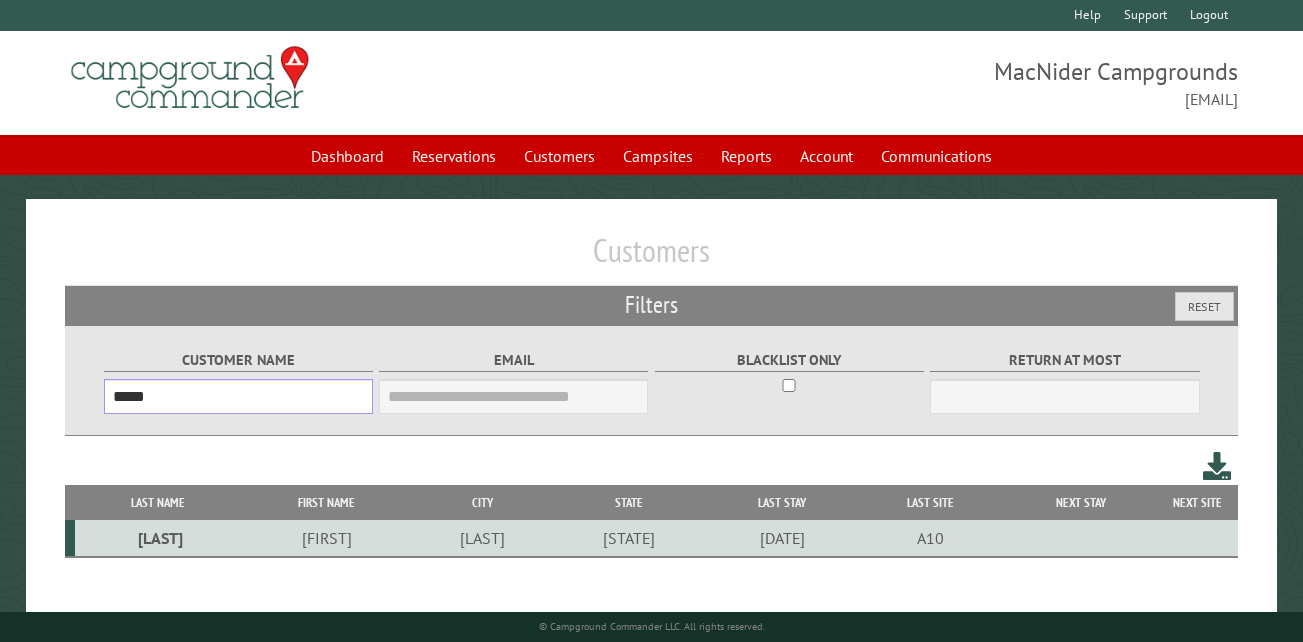 type on "*****" 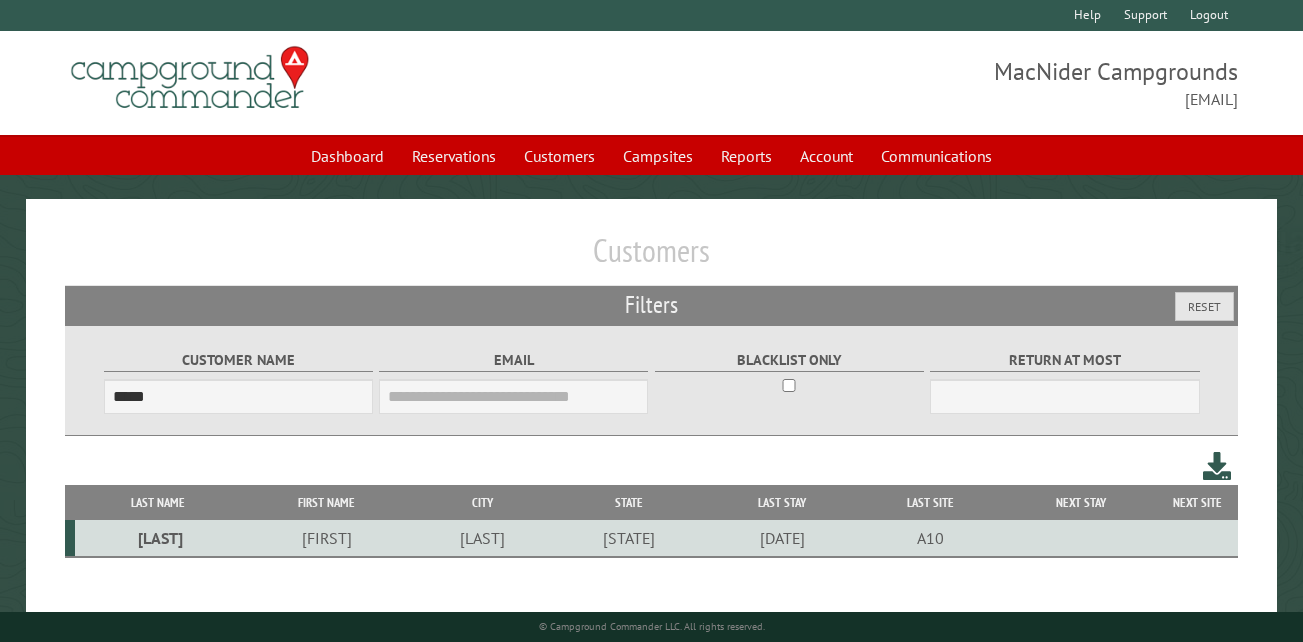 click on "[LAST]" at bounding box center [157, 538] 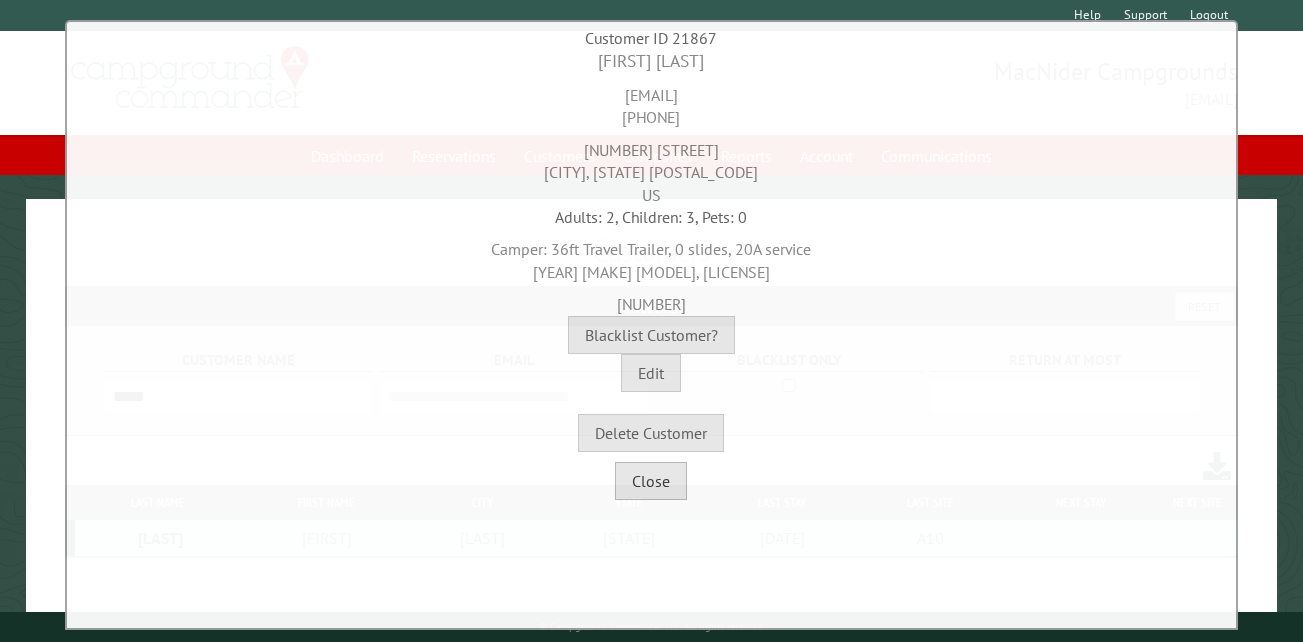 click on "Close" at bounding box center [651, 481] 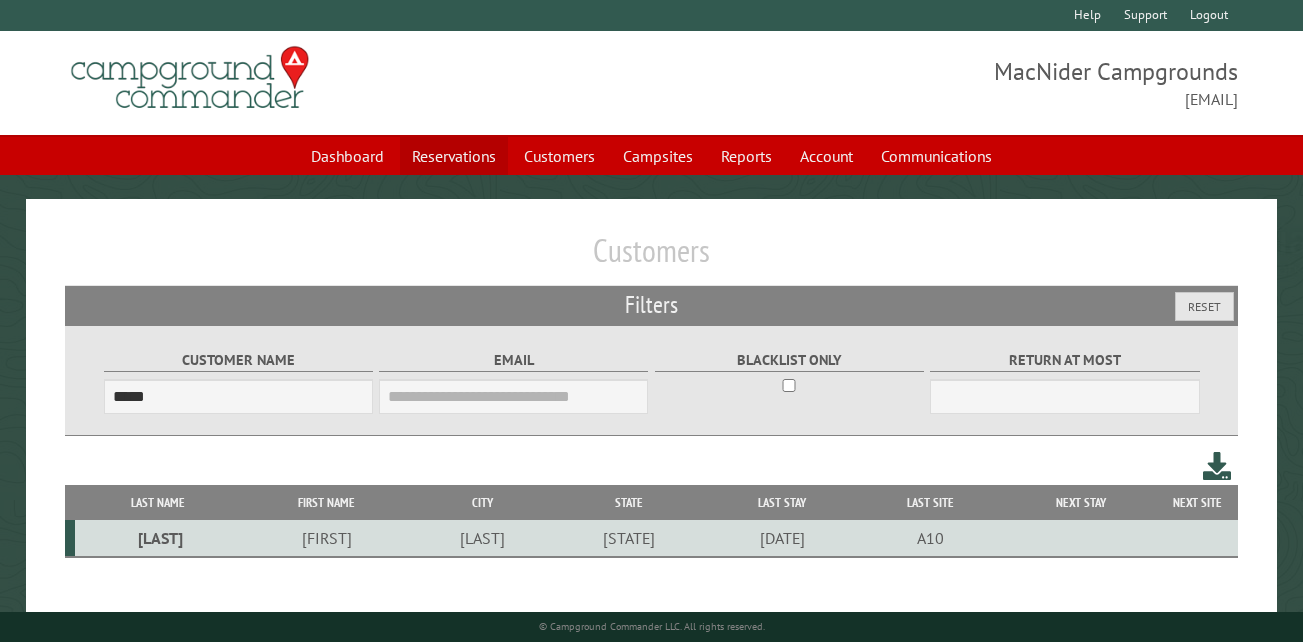 click on "Reservations" at bounding box center (454, 156) 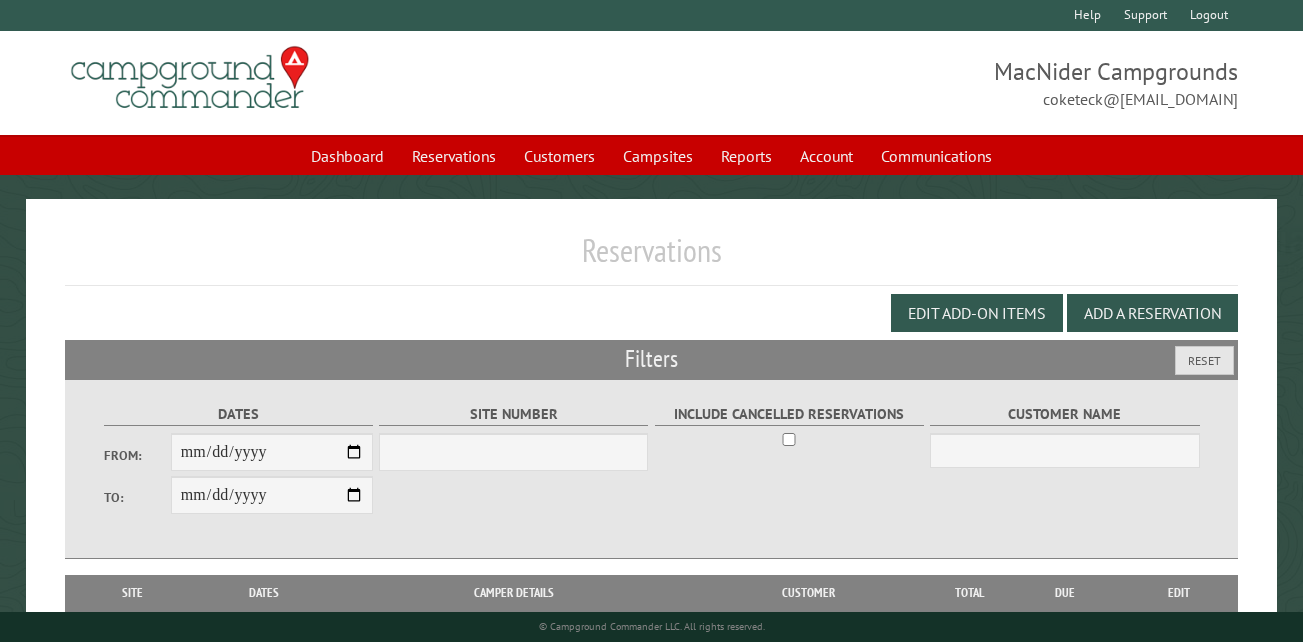scroll, scrollTop: 0, scrollLeft: 0, axis: both 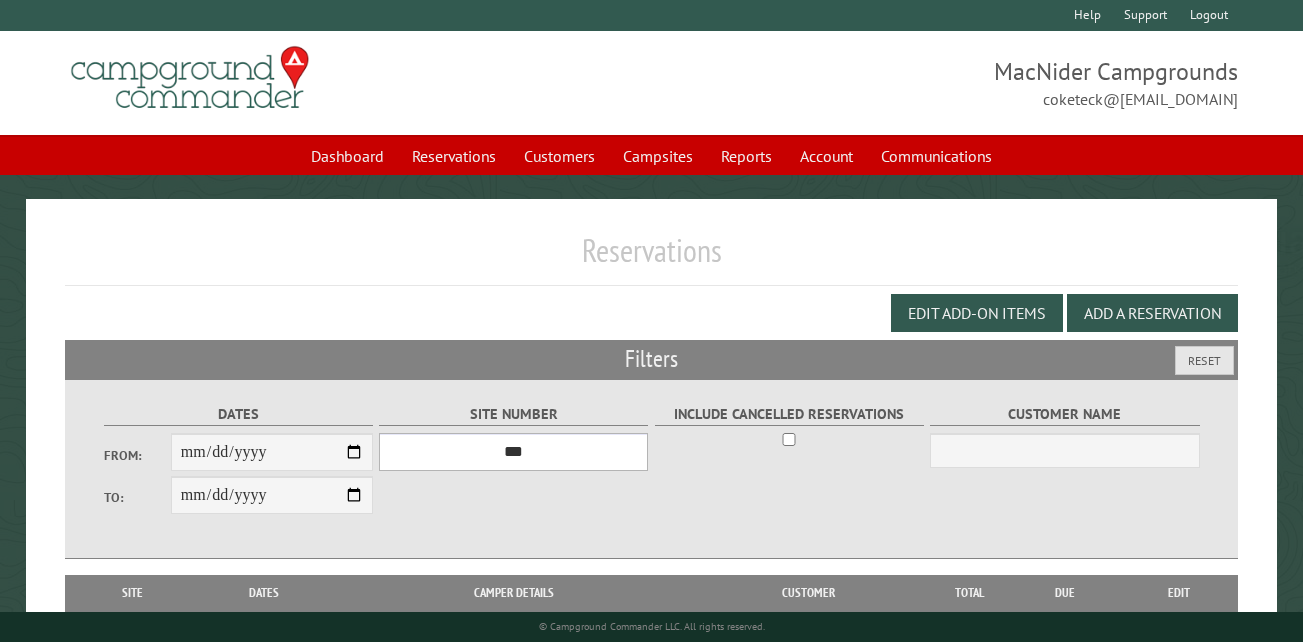 click on "*** ** ** ** ** ** ** ** ** ** *** *** *** *** ** ** ** ** ** ** ** ** ** *** *** ** ** ** ** ** ** ********* ** ** ** ** ** ** ** ** ** *** *** *** *** *** *** ** ** ** ** ** ** ** ** ** *** *** *** *** *** *** ** ** ** ** ** ** ** ** ** ** ** ** ** ** ** ** ** ** ** ** ** ** ** ** *** *** *** *** *** ***" at bounding box center [513, 452] 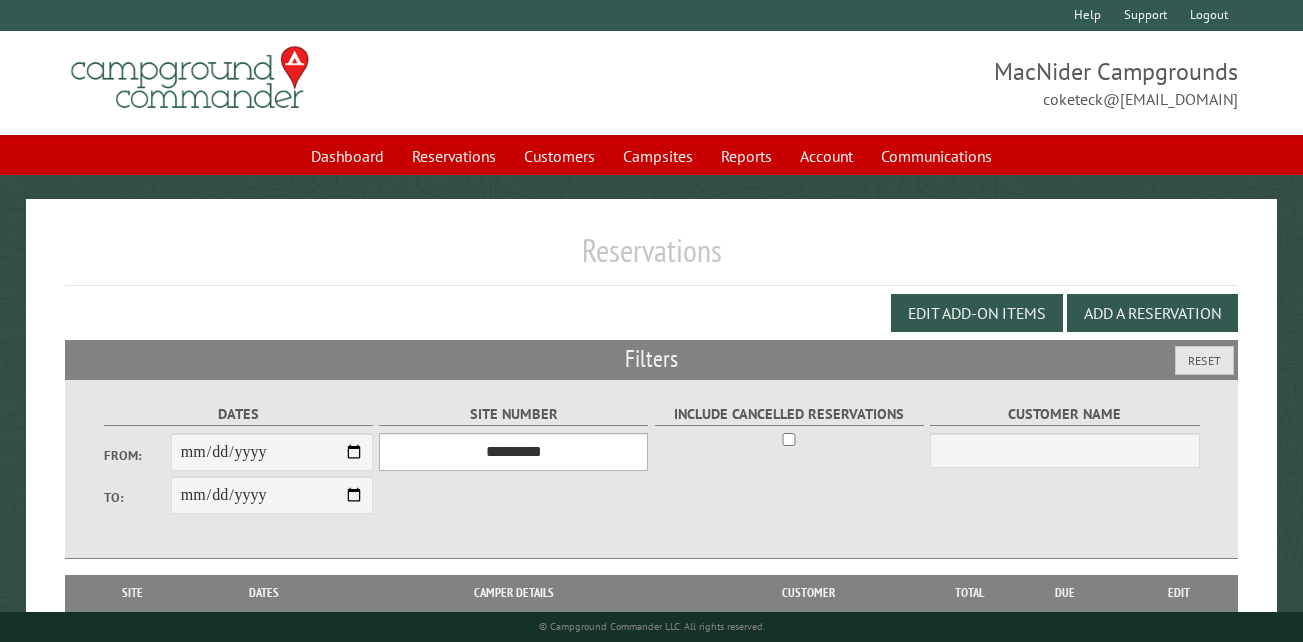 click on "*** ** ** ** ** ** ** ** ** ** *** *** *** *** ** ** ** ** ** ** ** ** ** *** *** ** ** ** ** ** ** ********* ** ** ** ** ** ** ** ** ** *** *** *** *** *** *** ** ** ** ** ** ** ** ** ** *** *** *** *** *** *** ** ** ** ** ** ** ** ** ** ** ** ** ** ** ** ** ** ** ** ** ** ** ** ** *** *** *** *** *** ***" at bounding box center [513, 452] 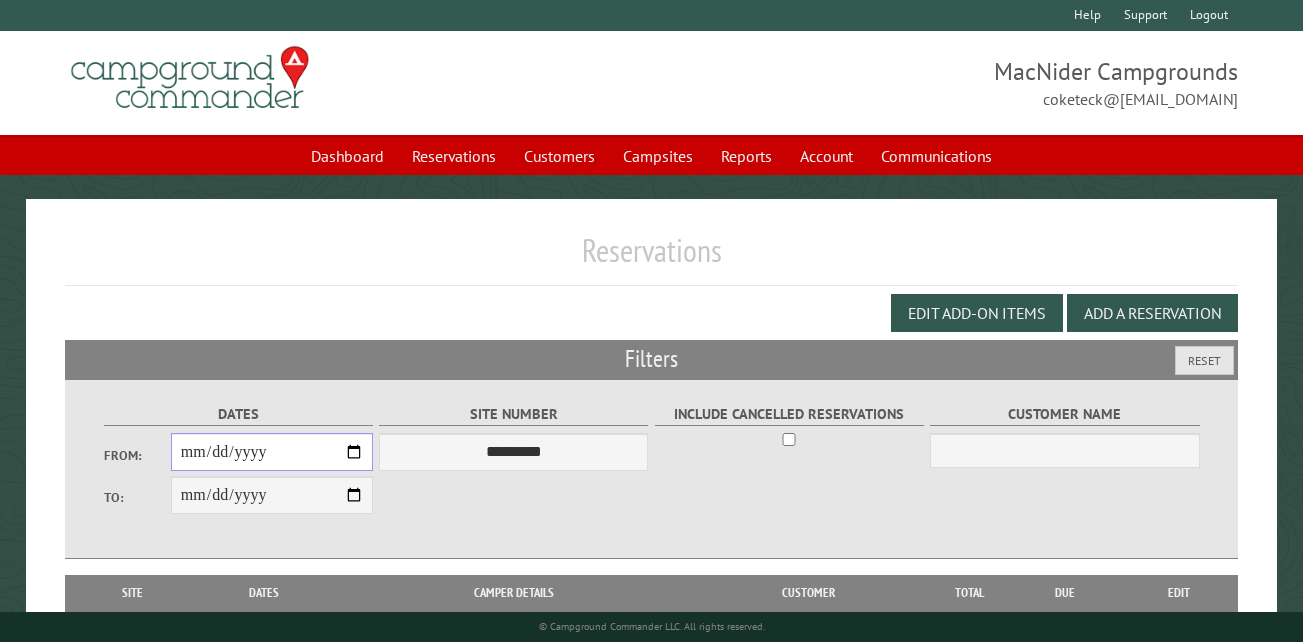 click on "From:" at bounding box center (272, 452) 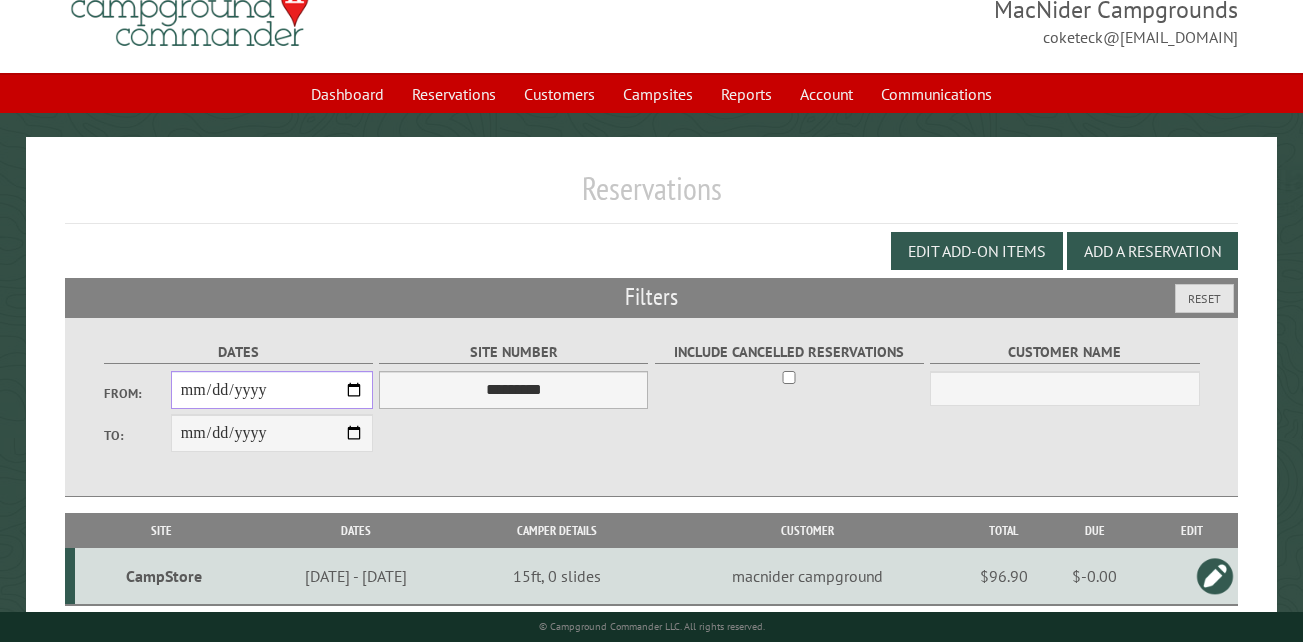 scroll, scrollTop: 133, scrollLeft: 0, axis: vertical 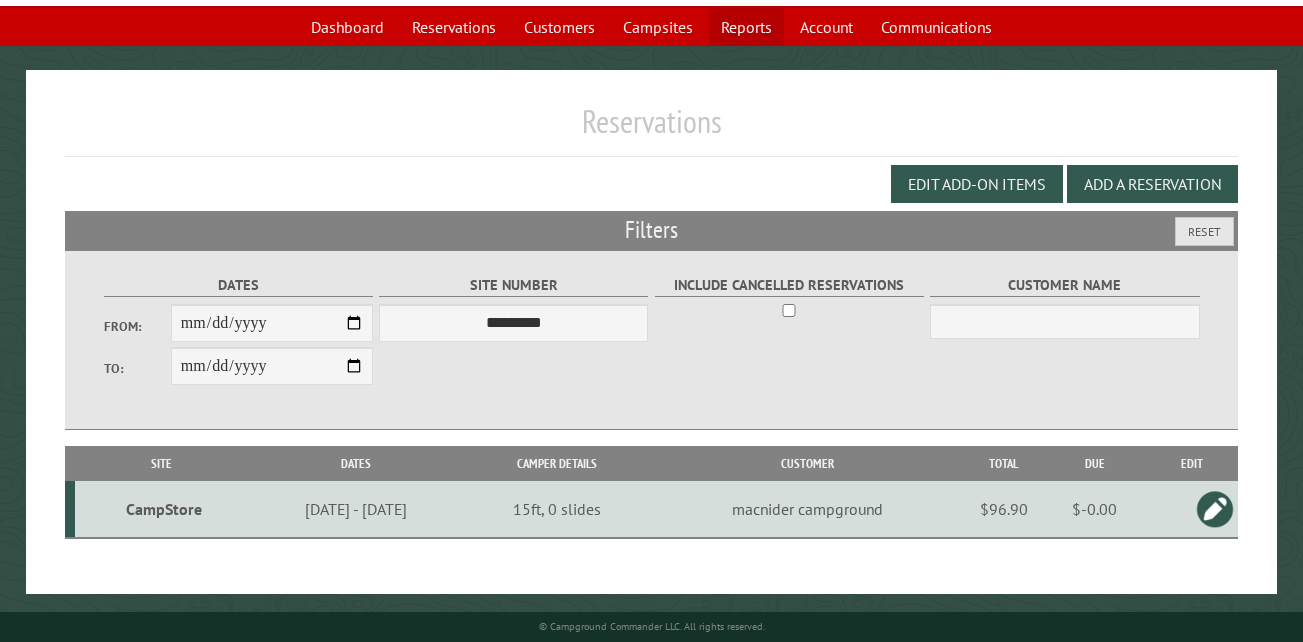 click on "Reports" at bounding box center [746, 27] 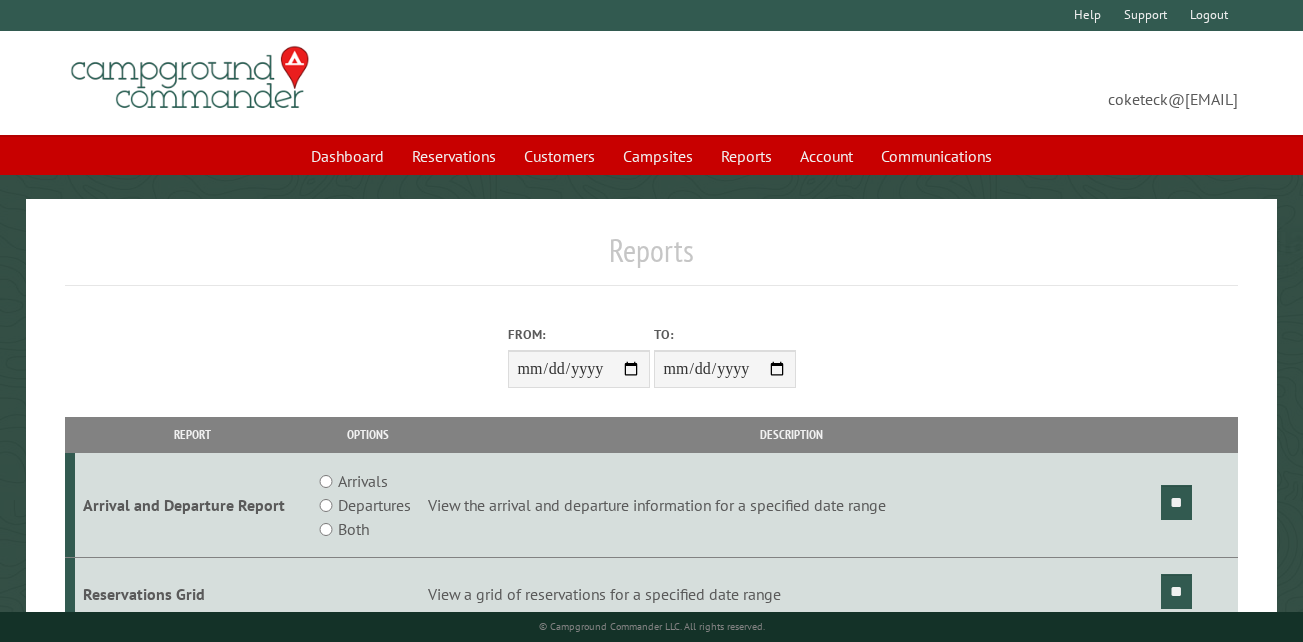 scroll, scrollTop: 0, scrollLeft: 0, axis: both 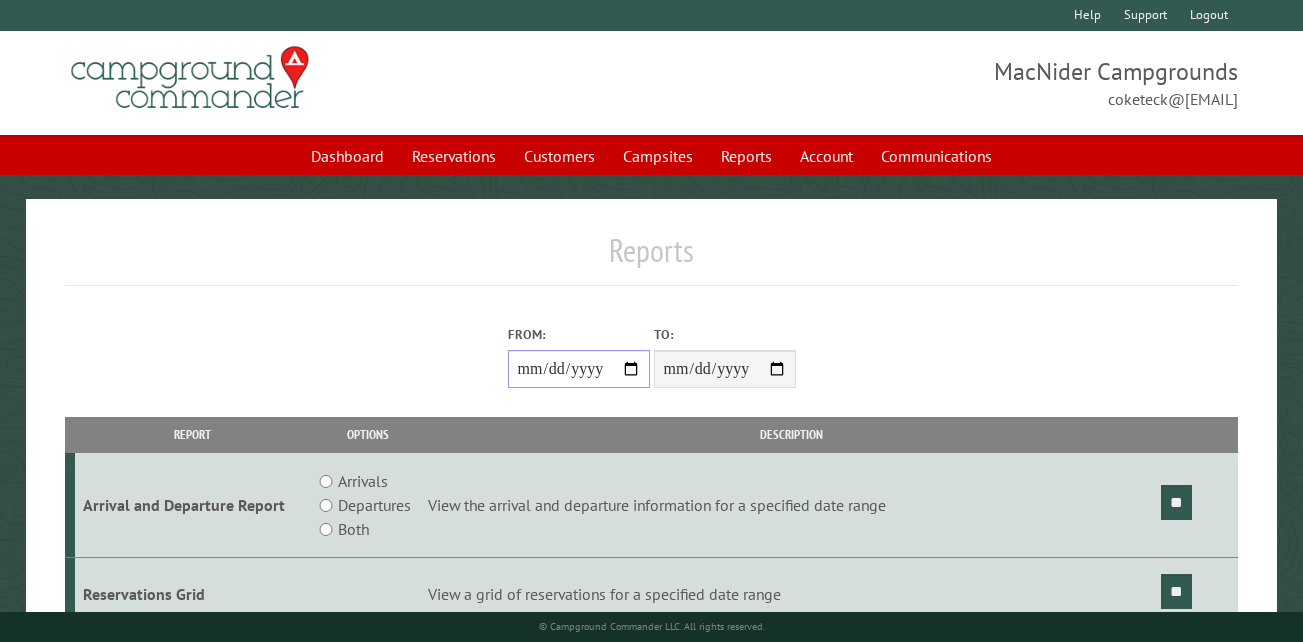 click on "From:" at bounding box center [579, 369] 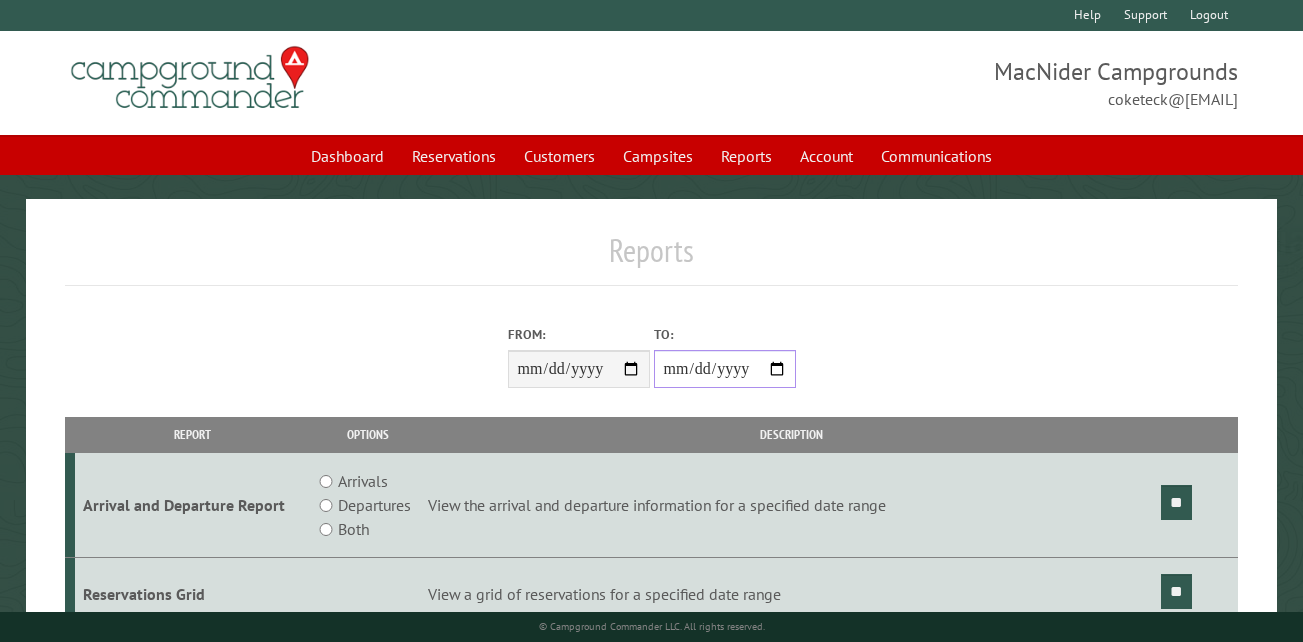 click on "**********" at bounding box center (725, 369) 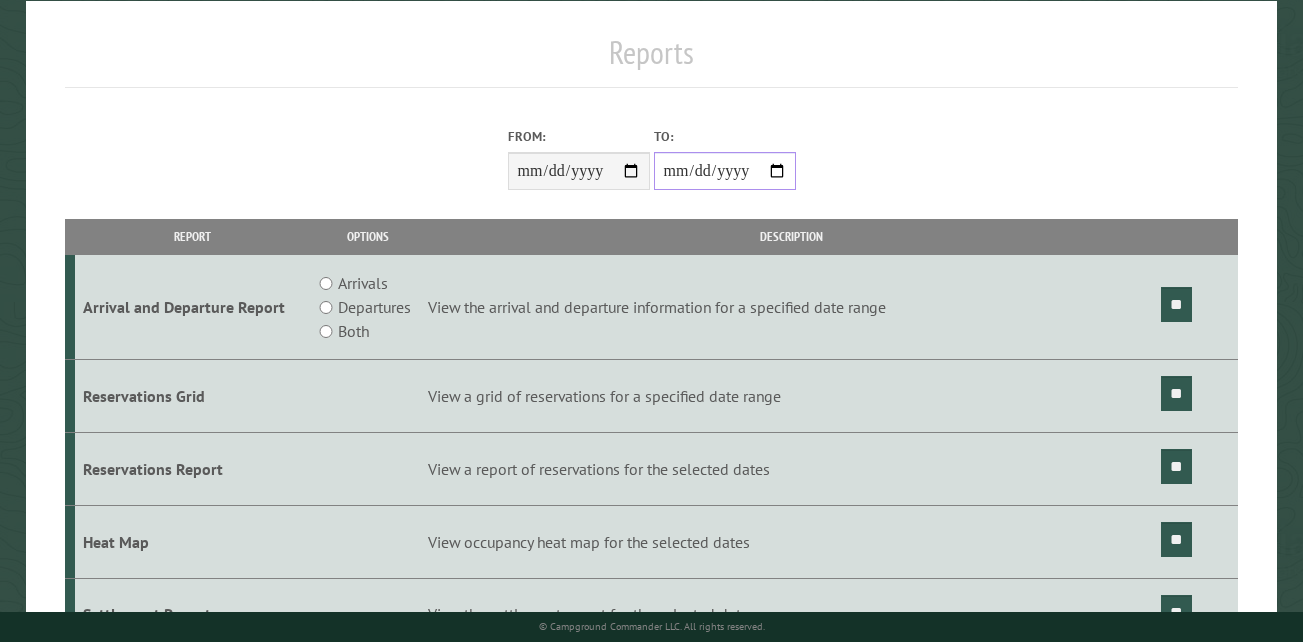 scroll, scrollTop: 200, scrollLeft: 0, axis: vertical 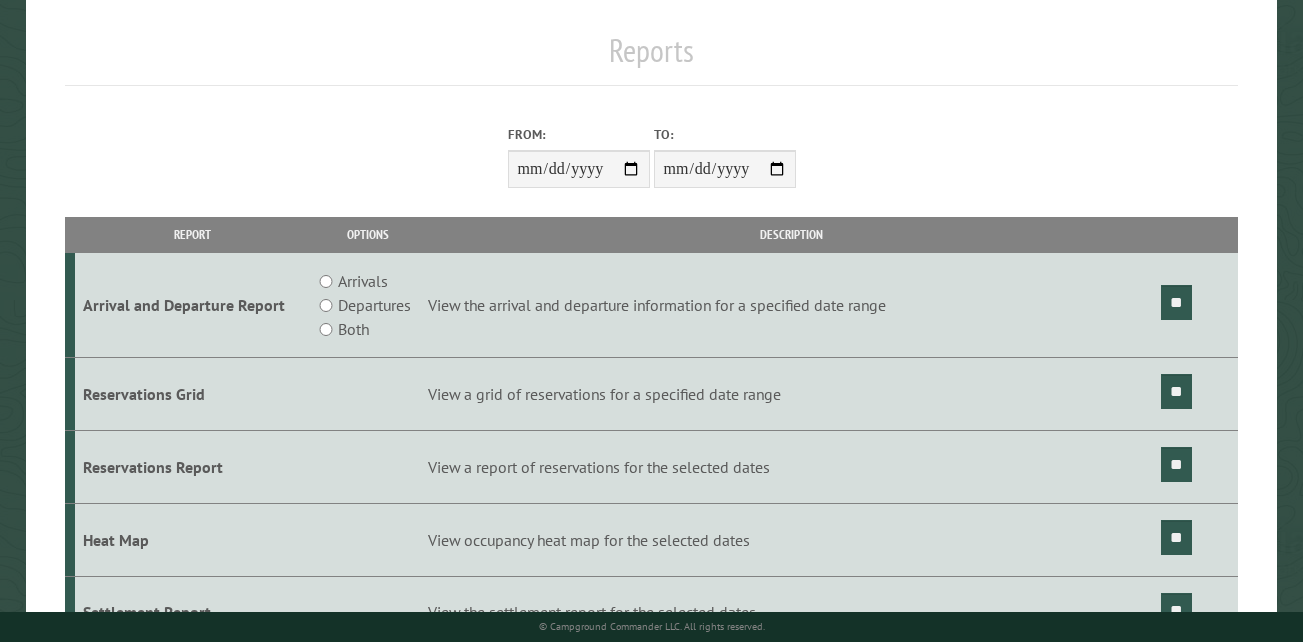 click on "Arrivals" at bounding box center [363, 281] 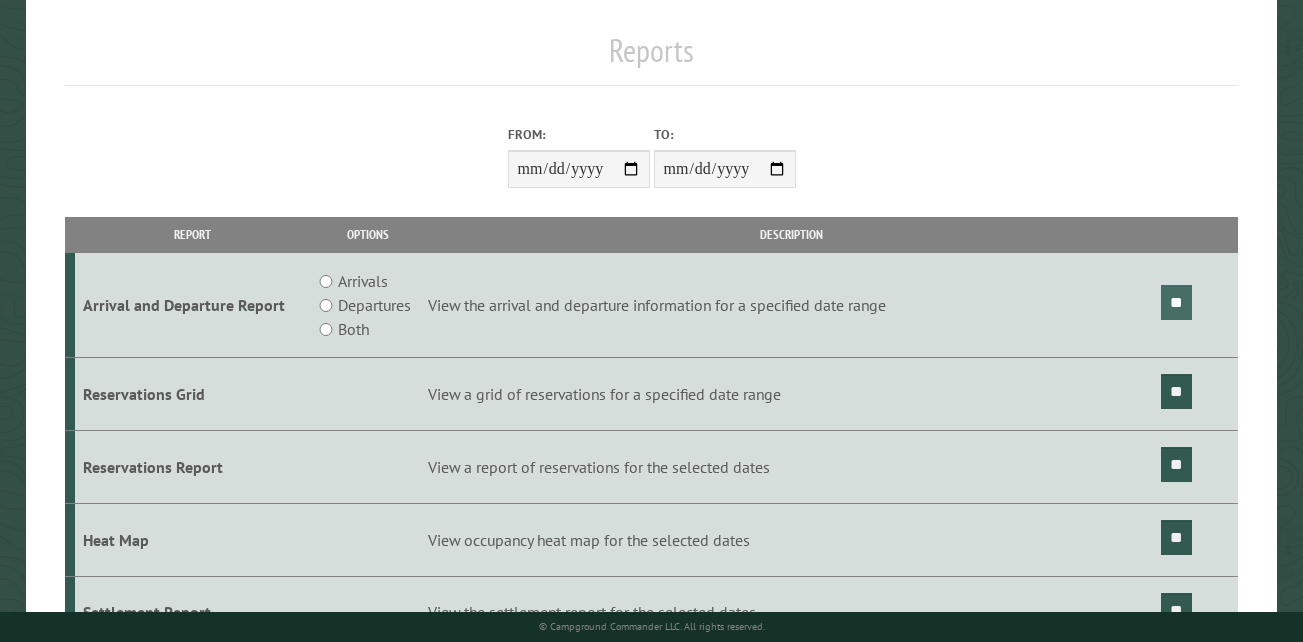 click on "**" at bounding box center [1176, 302] 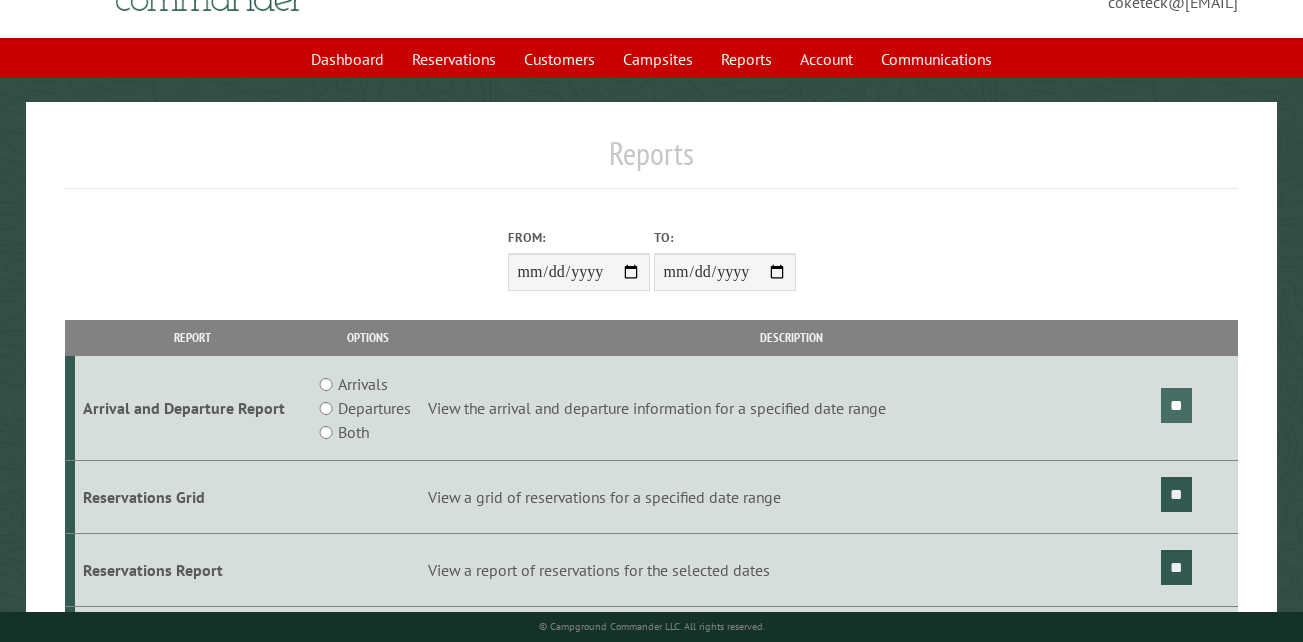 scroll, scrollTop: 0, scrollLeft: 0, axis: both 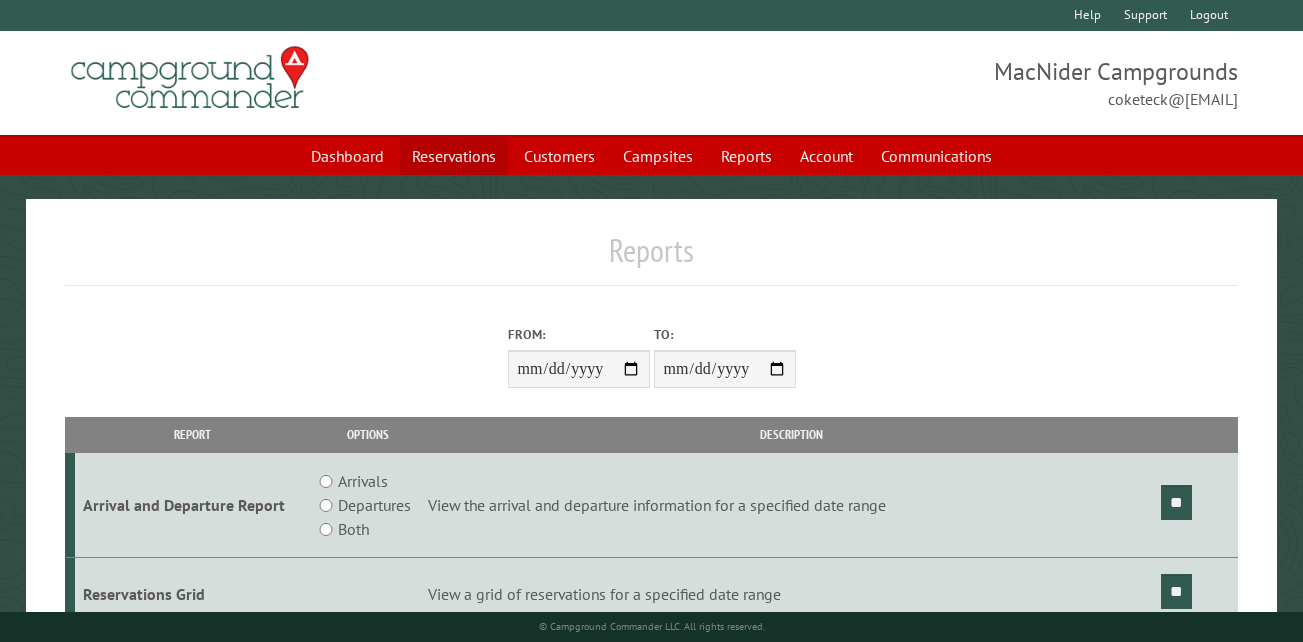 click on "Reservations" at bounding box center [454, 156] 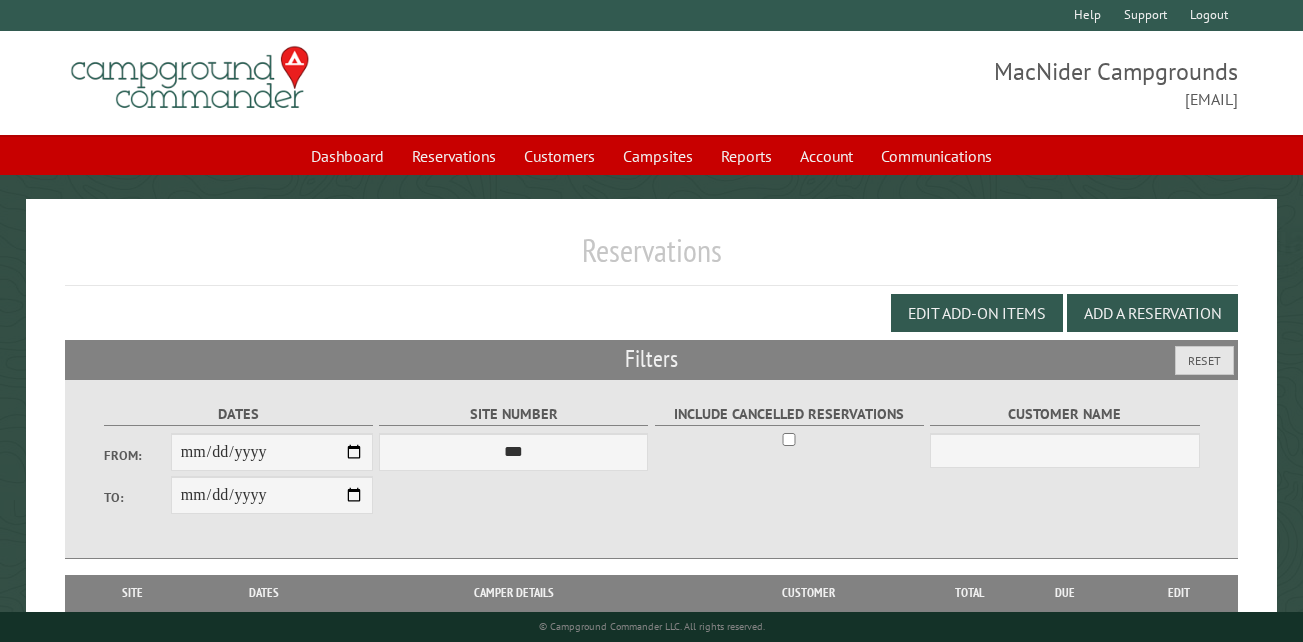 scroll, scrollTop: 0, scrollLeft: 0, axis: both 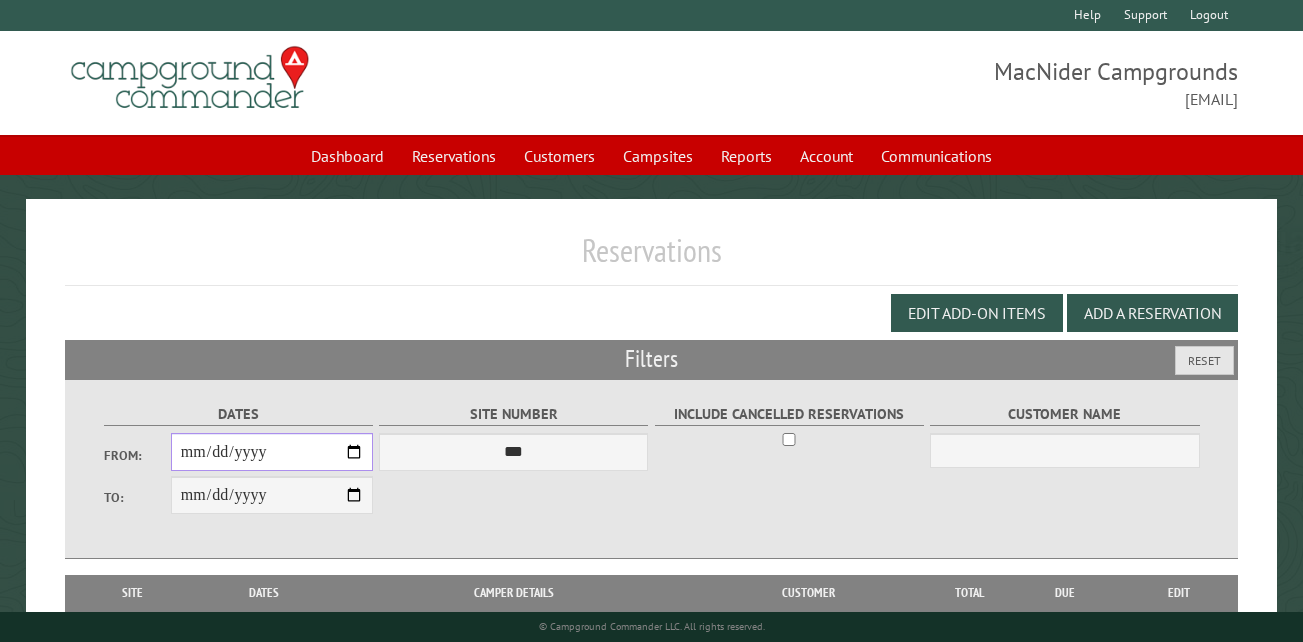 click on "From:" at bounding box center (272, 452) 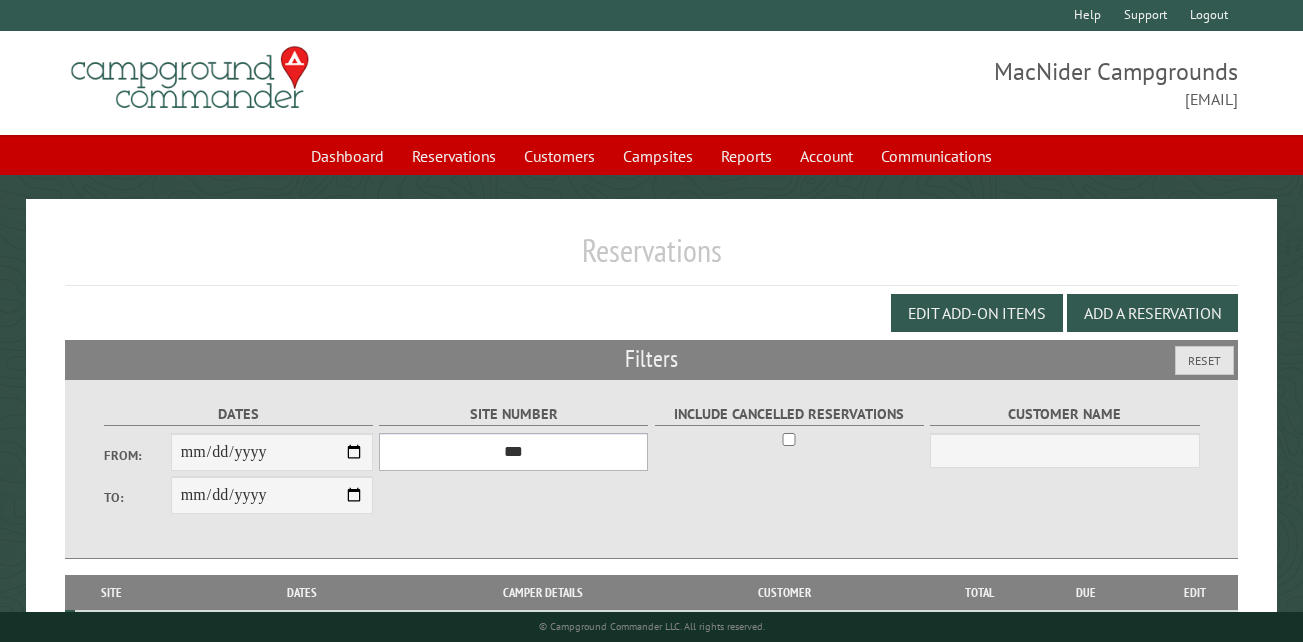 click on "*** ** ** ** ** ** ** ** ** ** *** *** *** *** ** ** ** ** ** ** ** ** ** *** *** ** ** ** ** ** ** ********* ** ** ** ** ** ** ** ** ** *** *** *** *** *** *** ** ** ** ** ** ** ** ** ** *** *** *** *** *** *** ** ** ** ** ** ** ** ** ** ** ** ** ** ** ** ** ** ** ** ** ** ** ** ** *** *** *** *** *** ***" at bounding box center (513, 452) 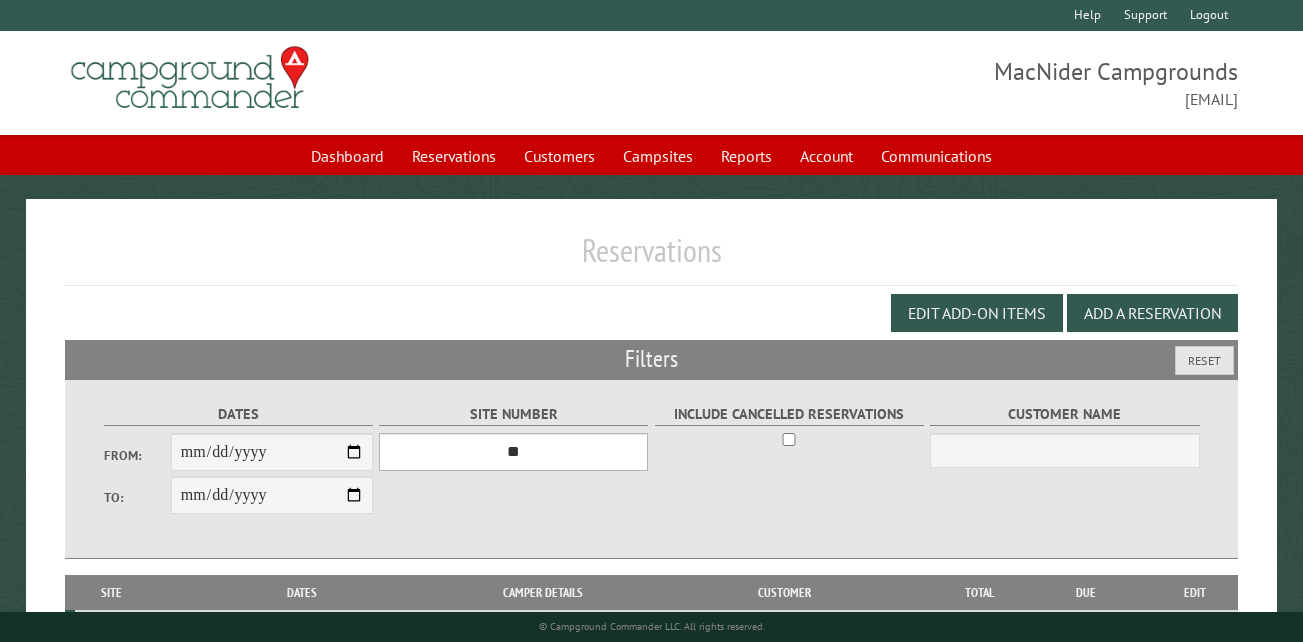 click on "*** ** ** ** ** ** ** ** ** ** *** *** *** *** ** ** ** ** ** ** ** ** ** *** *** ** ** ** ** ** ** ********* ** ** ** ** ** ** ** ** ** *** *** *** *** *** *** ** ** ** ** ** ** ** ** ** *** *** *** *** *** *** ** ** ** ** ** ** ** ** ** ** ** ** ** ** ** ** ** ** ** ** ** ** ** ** *** *** *** *** *** ***" at bounding box center (513, 452) 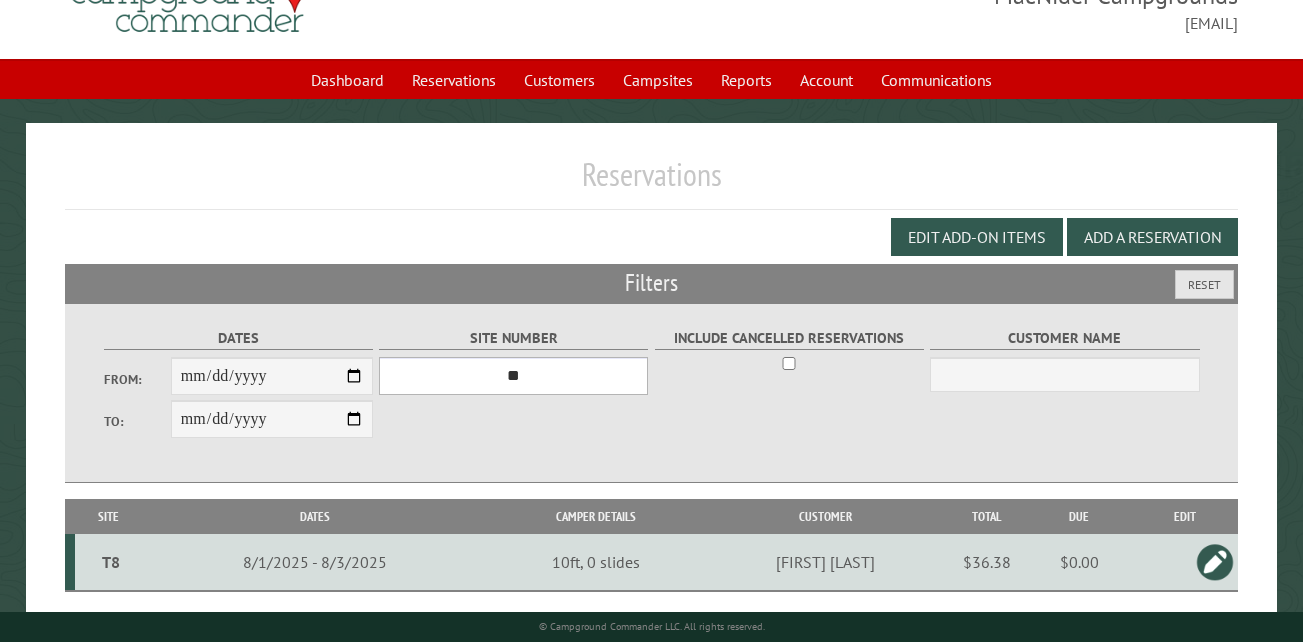 scroll, scrollTop: 133, scrollLeft: 0, axis: vertical 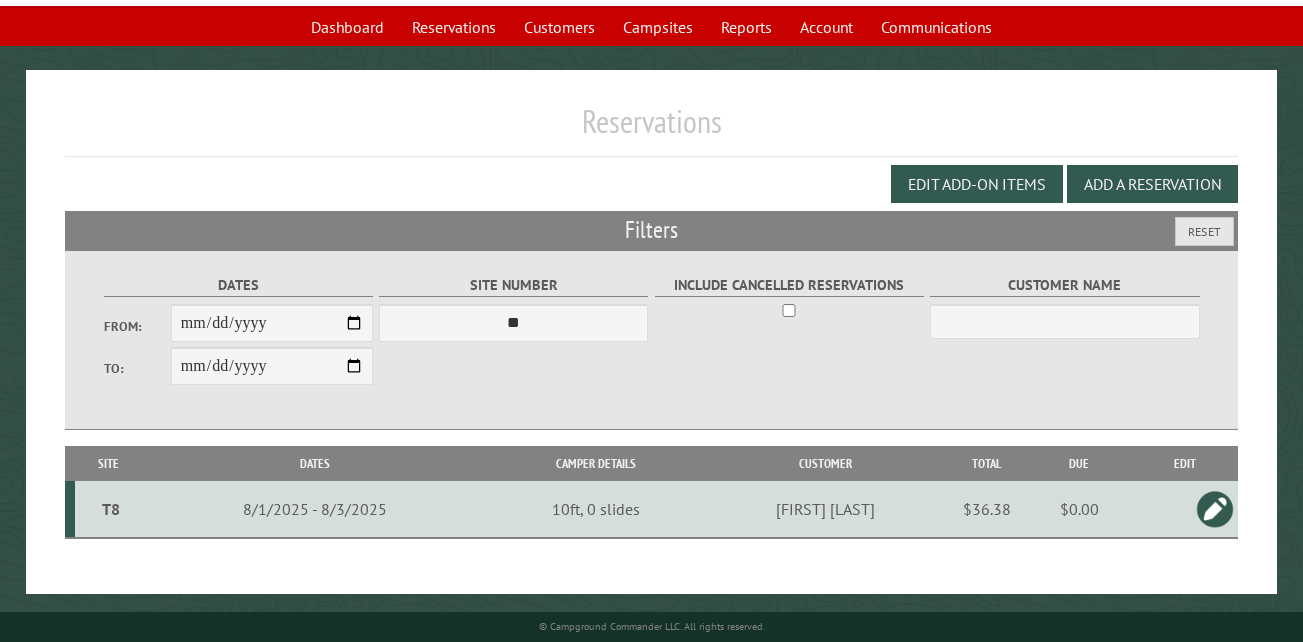 click on "T8" at bounding box center (111, 509) 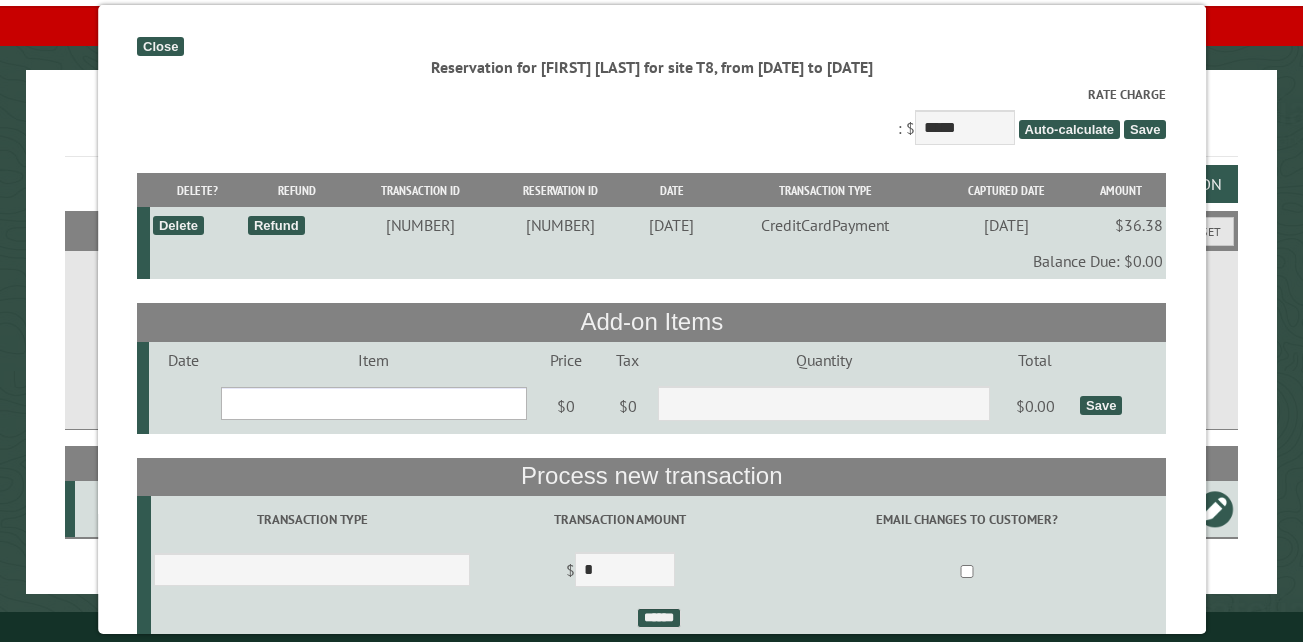 click on "**********" at bounding box center (373, 403) 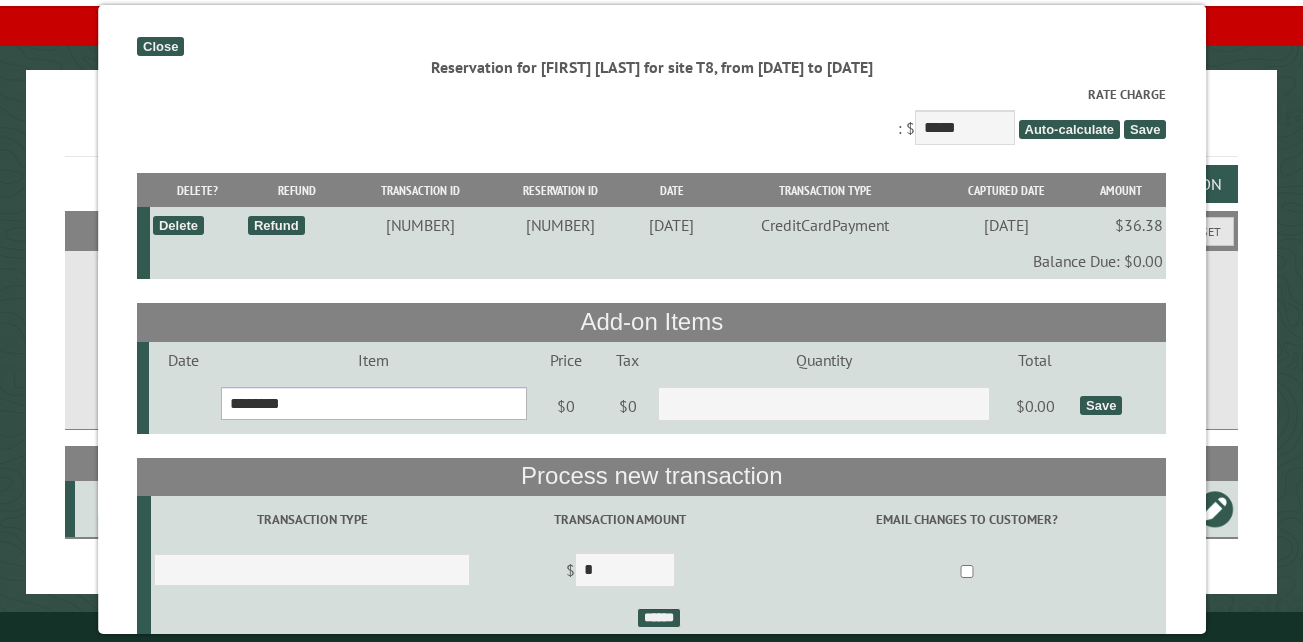 click on "**********" at bounding box center [373, 403] 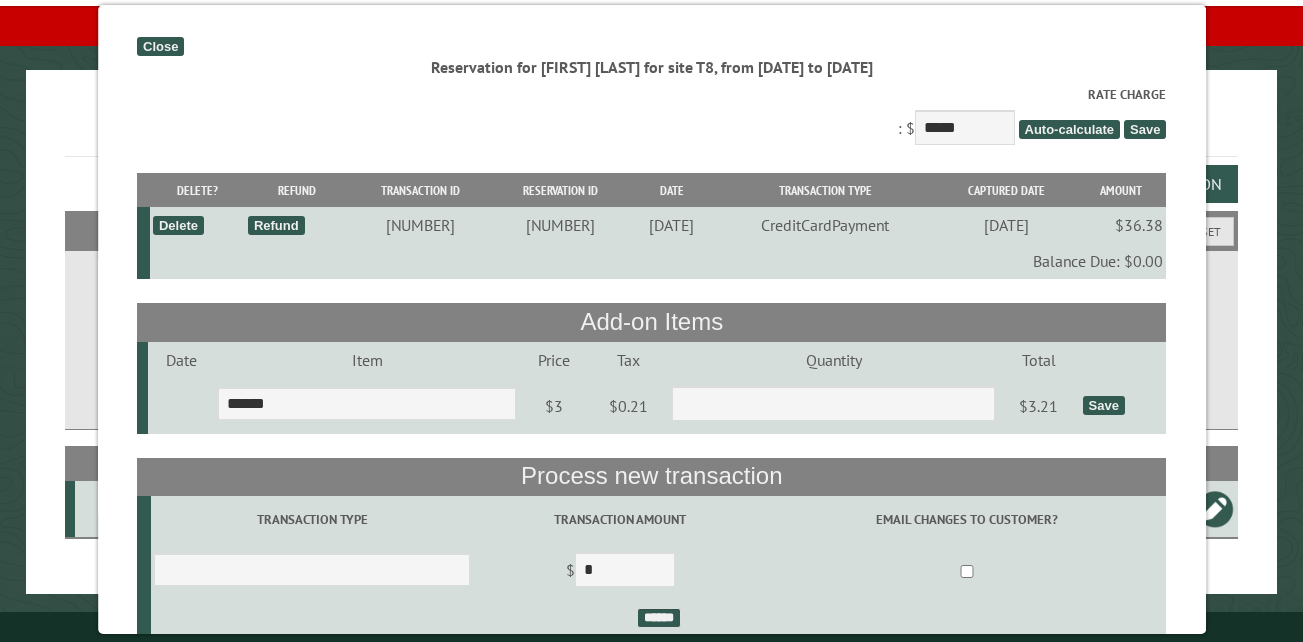 click on "Save" at bounding box center (1103, 405) 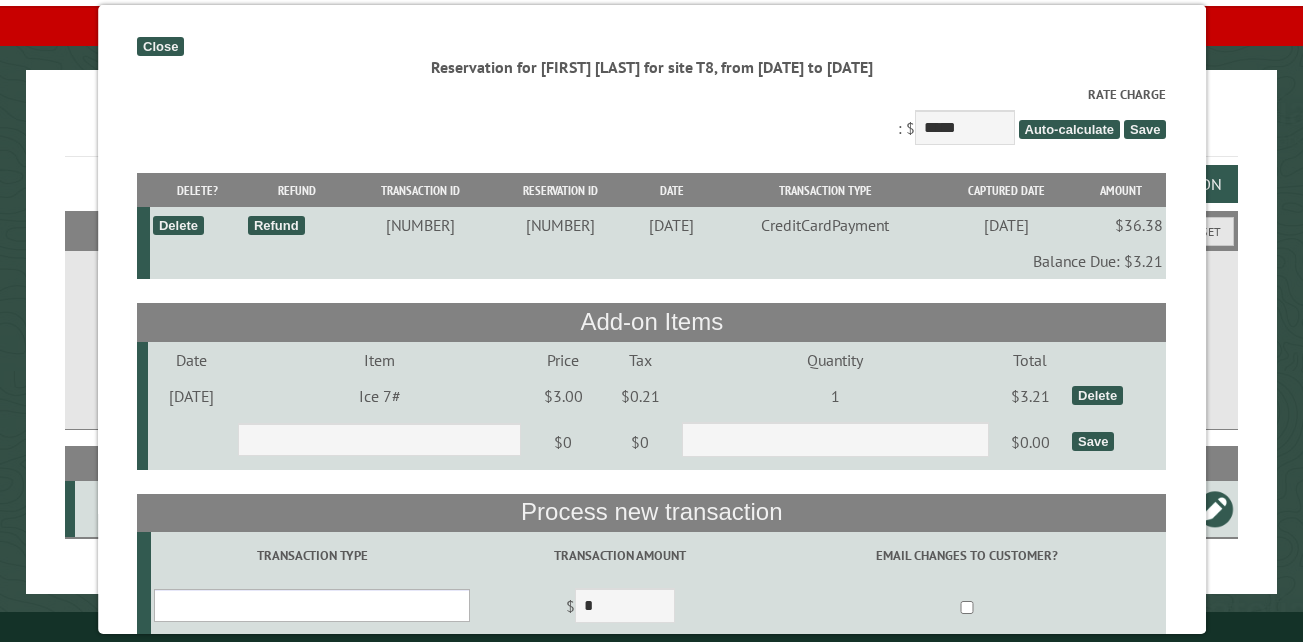 click on "**********" at bounding box center [312, 605] 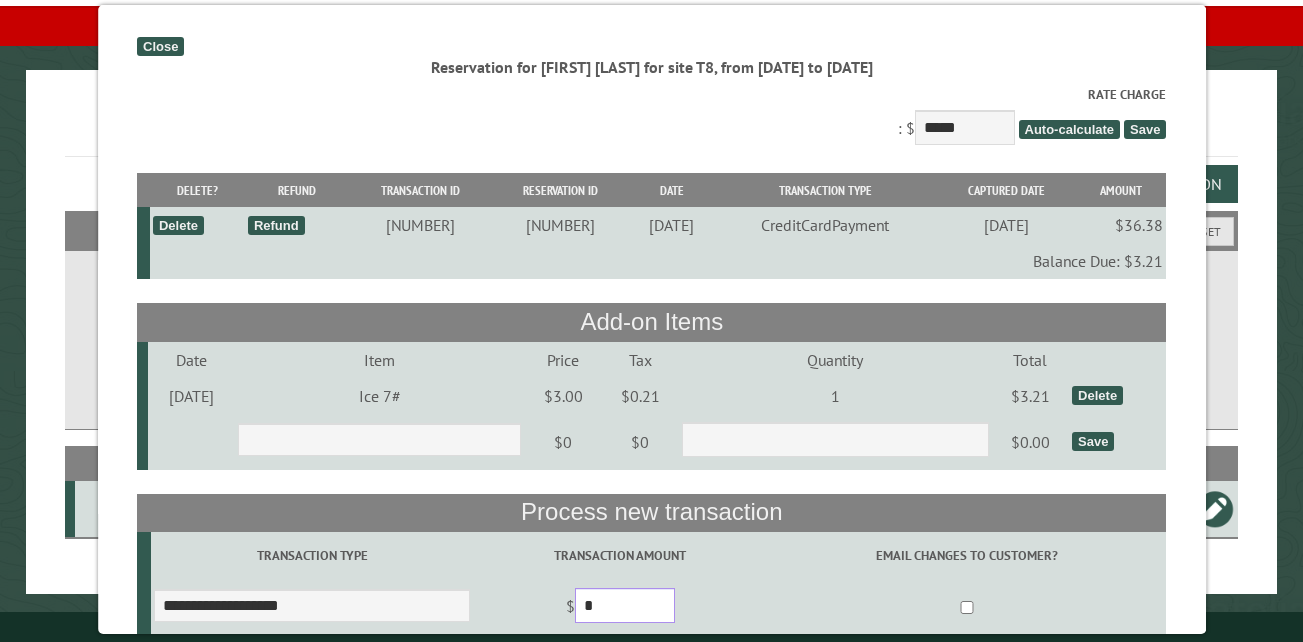 click on "*" at bounding box center (625, 605) 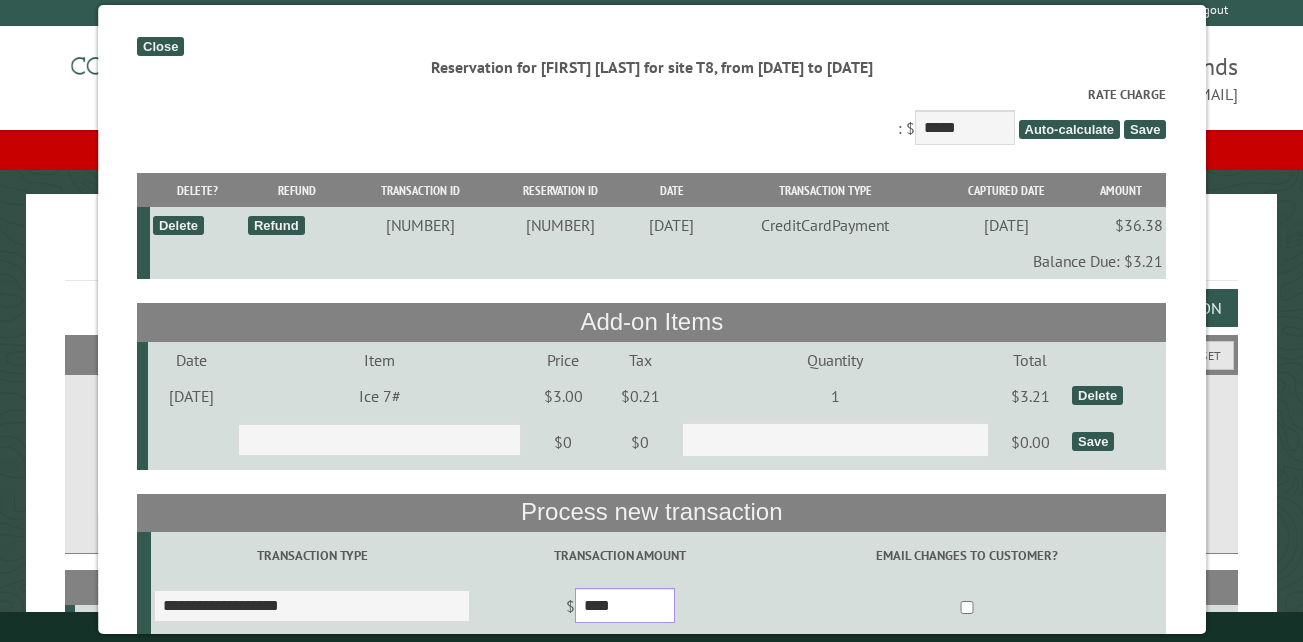 scroll, scrollTop: 0, scrollLeft: 0, axis: both 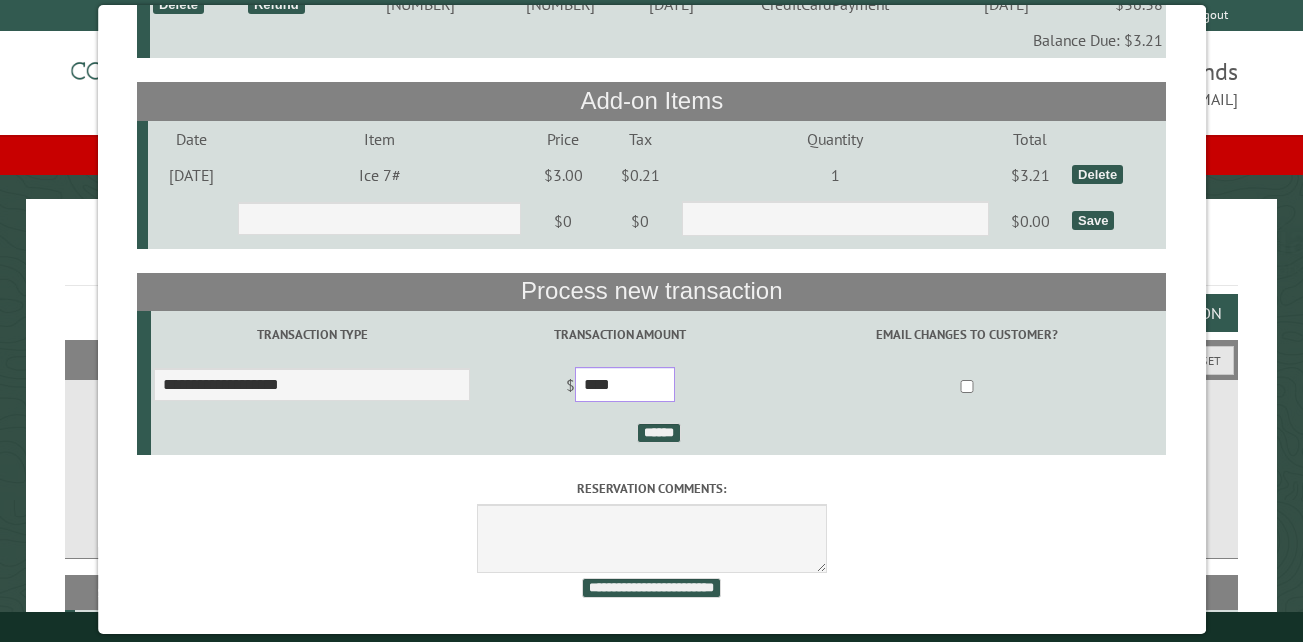 type on "****" 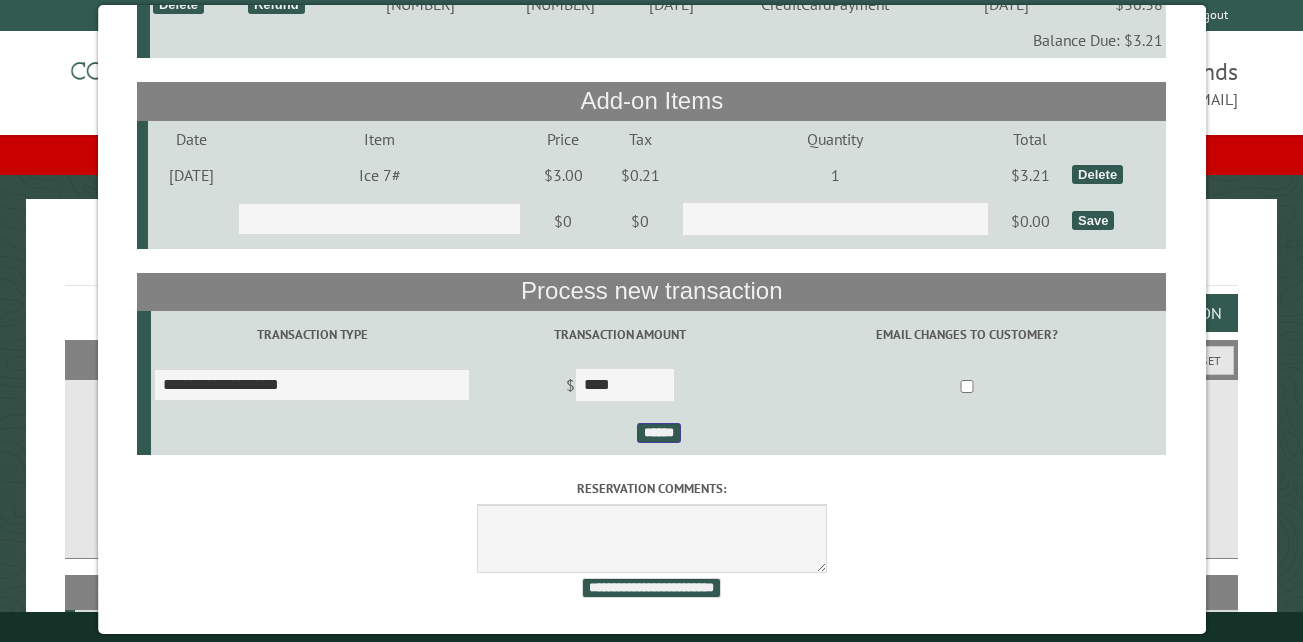 click on "******" at bounding box center [658, 433] 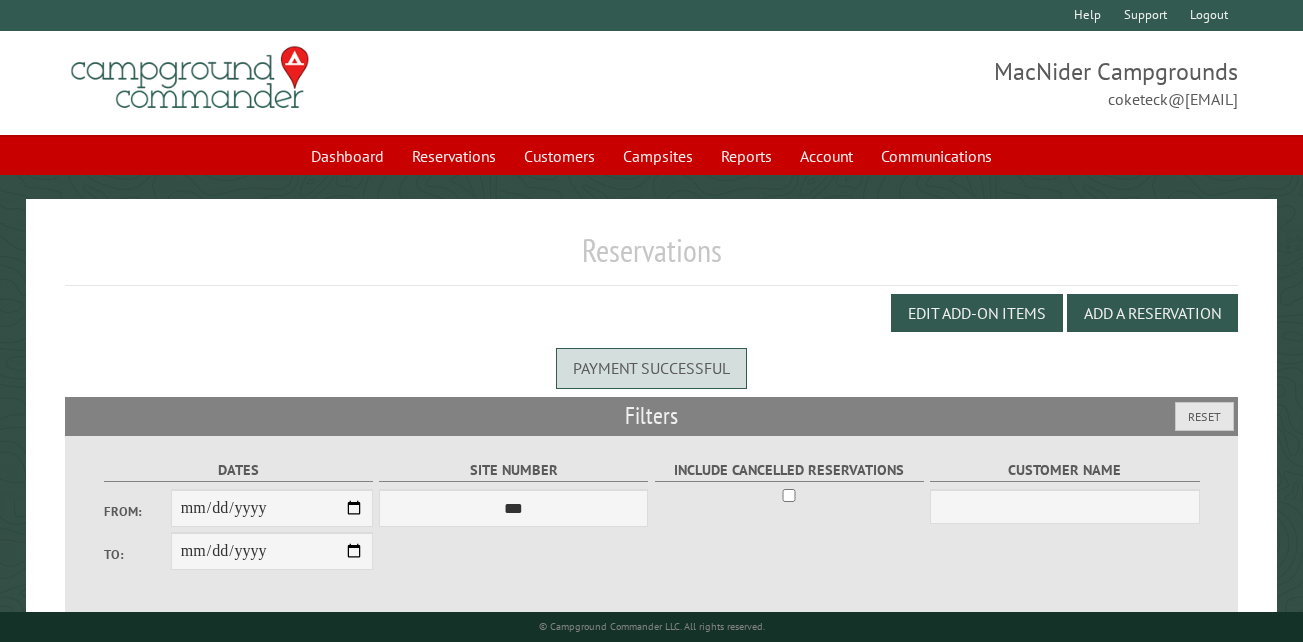 scroll, scrollTop: 0, scrollLeft: 0, axis: both 